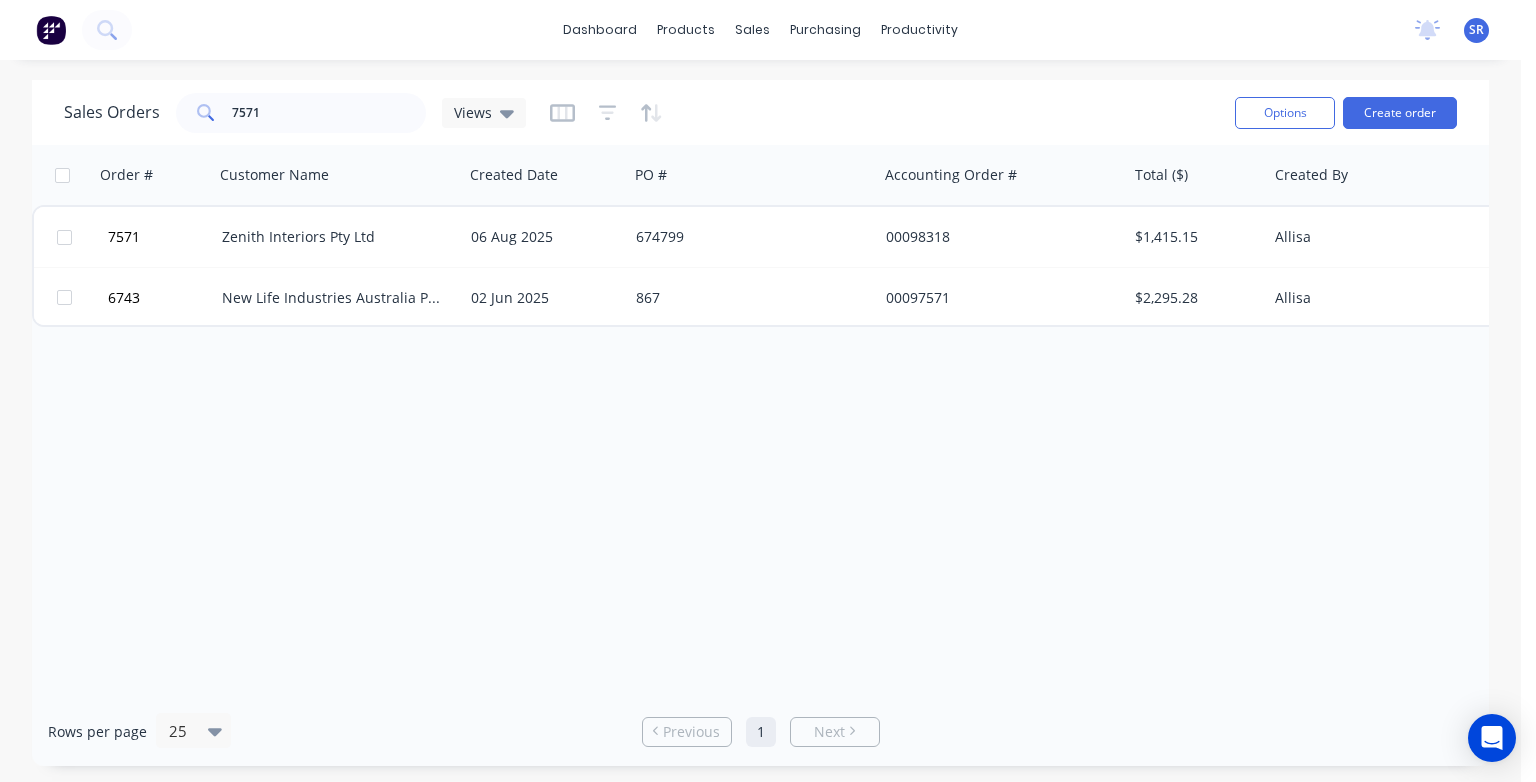 scroll, scrollTop: 0, scrollLeft: 0, axis: both 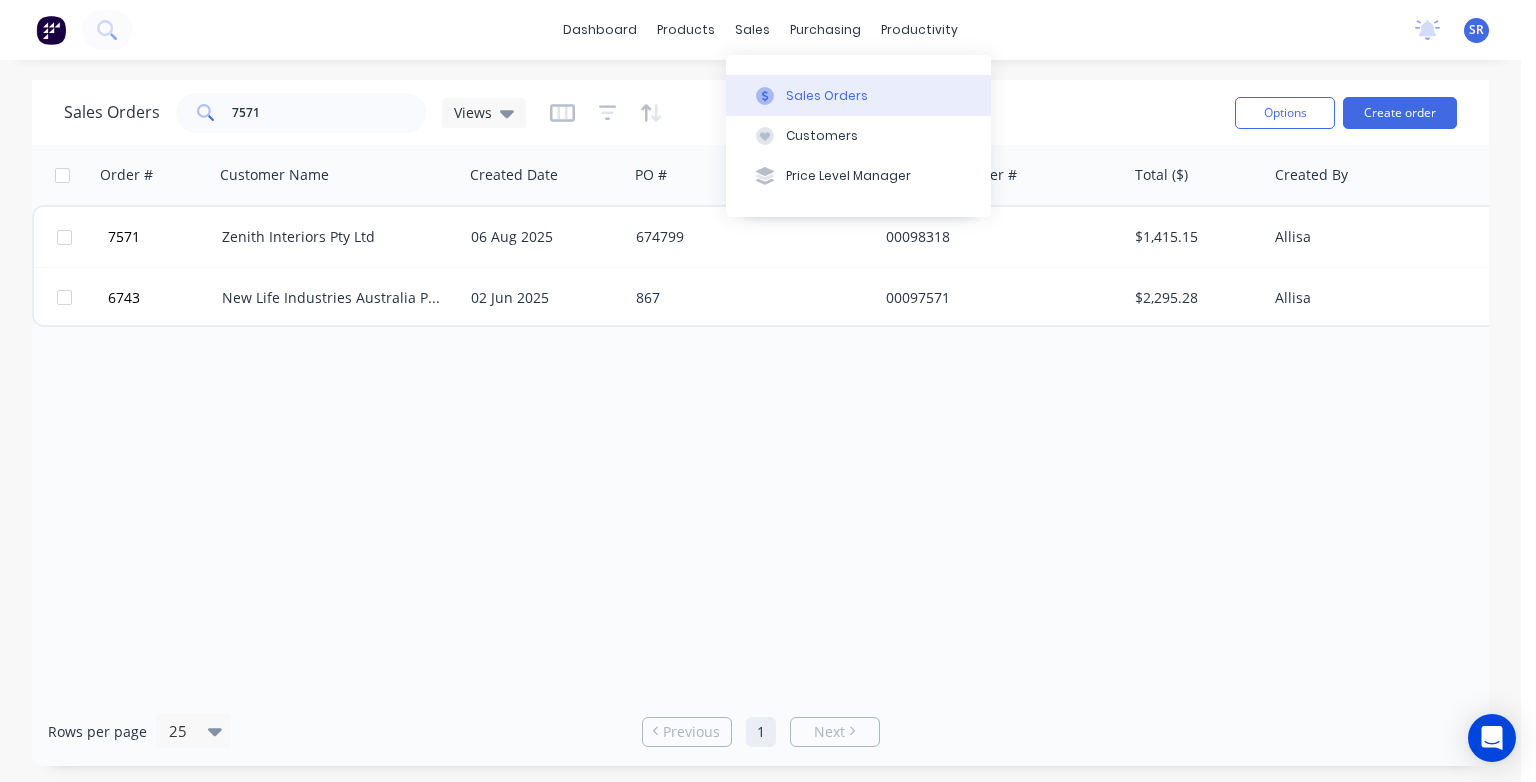 click on "Sales Orders" at bounding box center [827, 96] 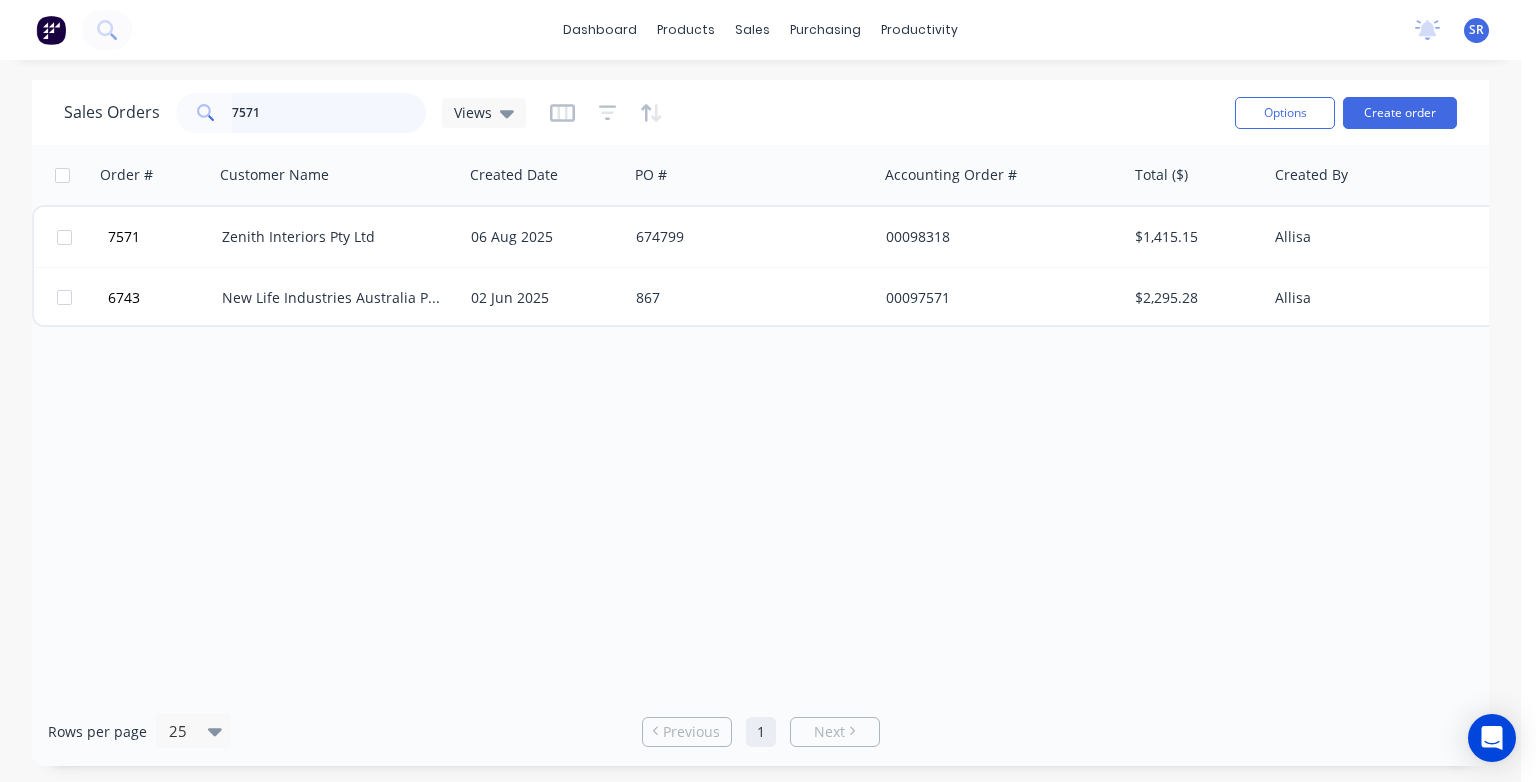 click on "7571" at bounding box center (329, 113) 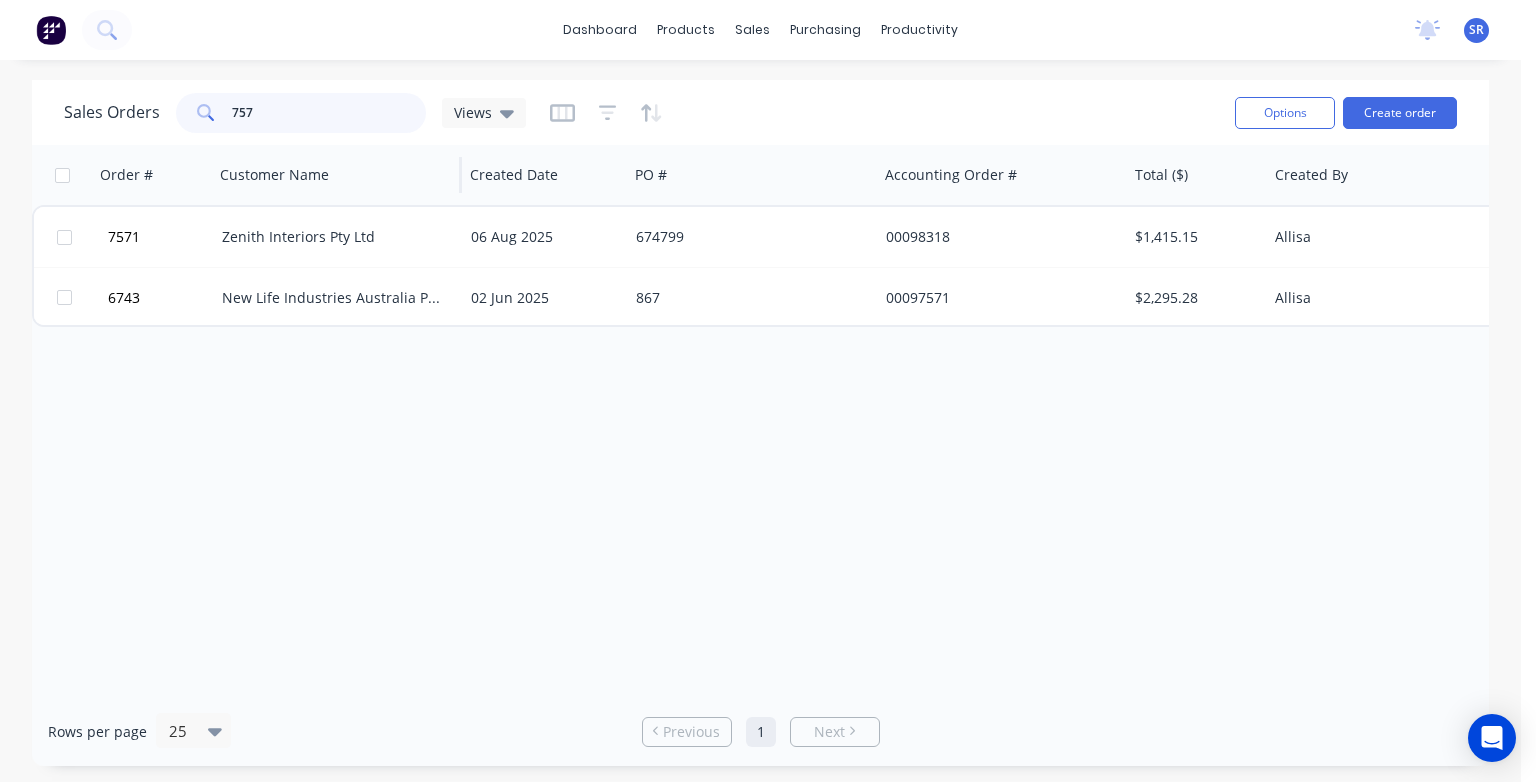 type on "7572" 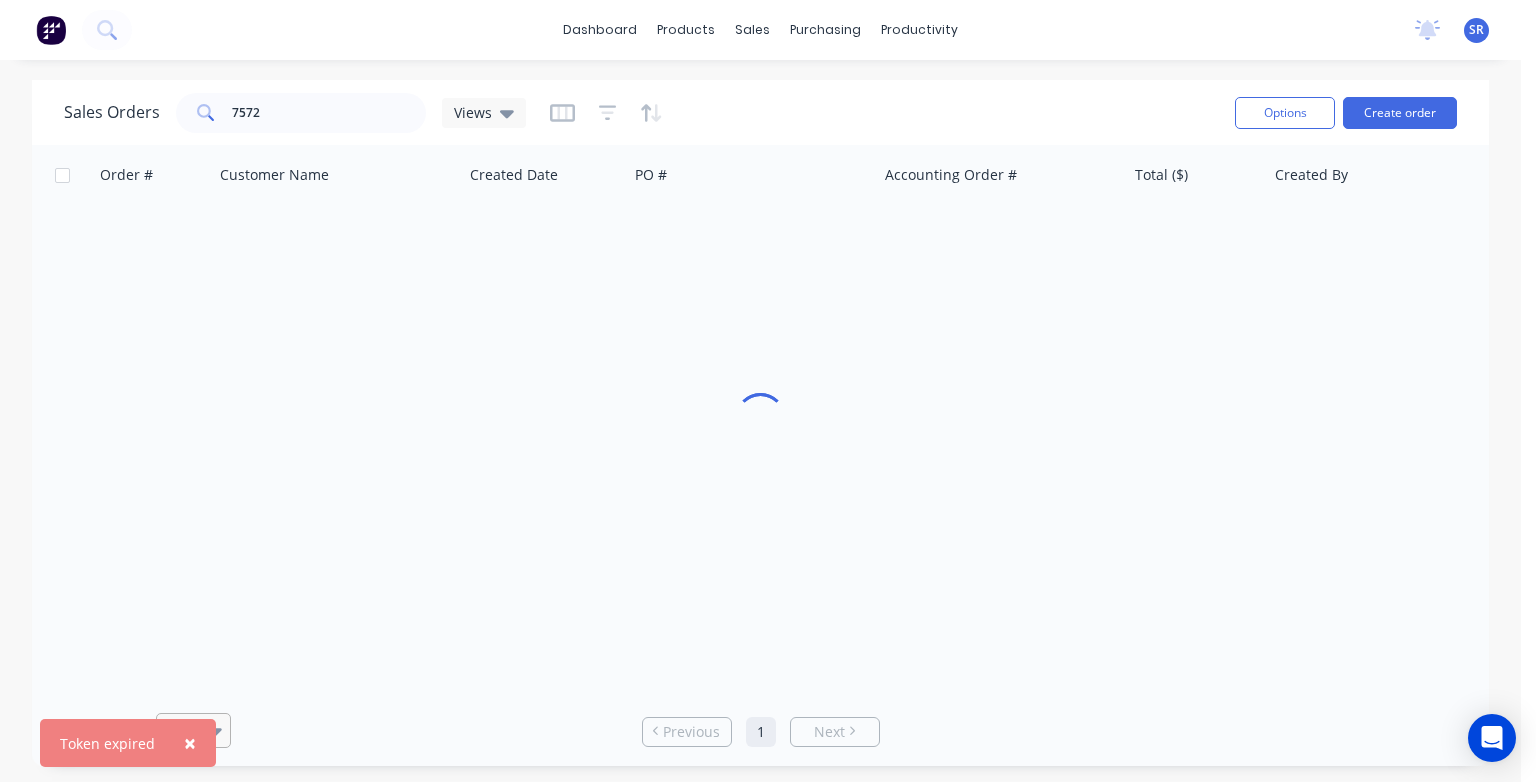 click on "×" at bounding box center (190, 743) 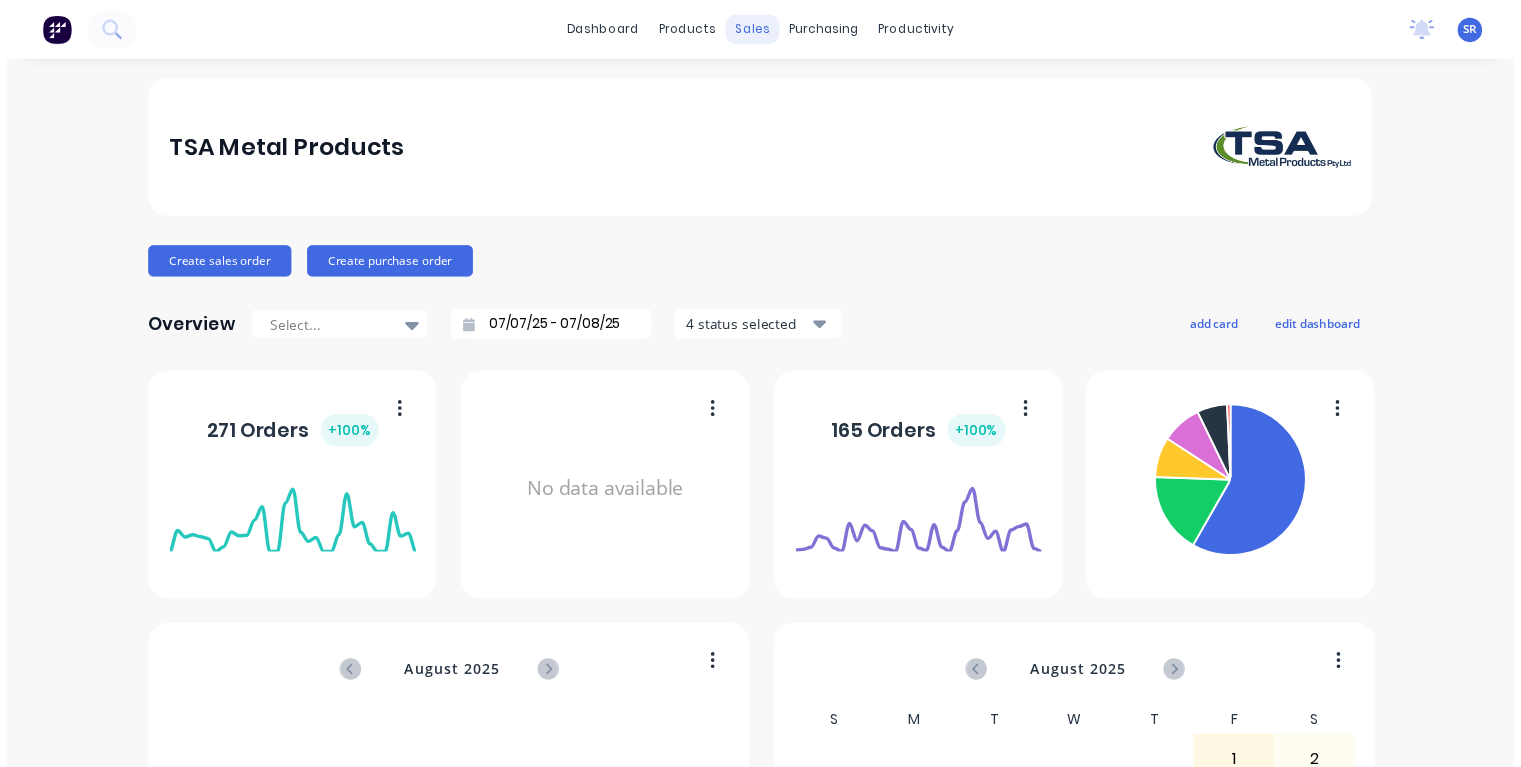 scroll, scrollTop: 0, scrollLeft: 0, axis: both 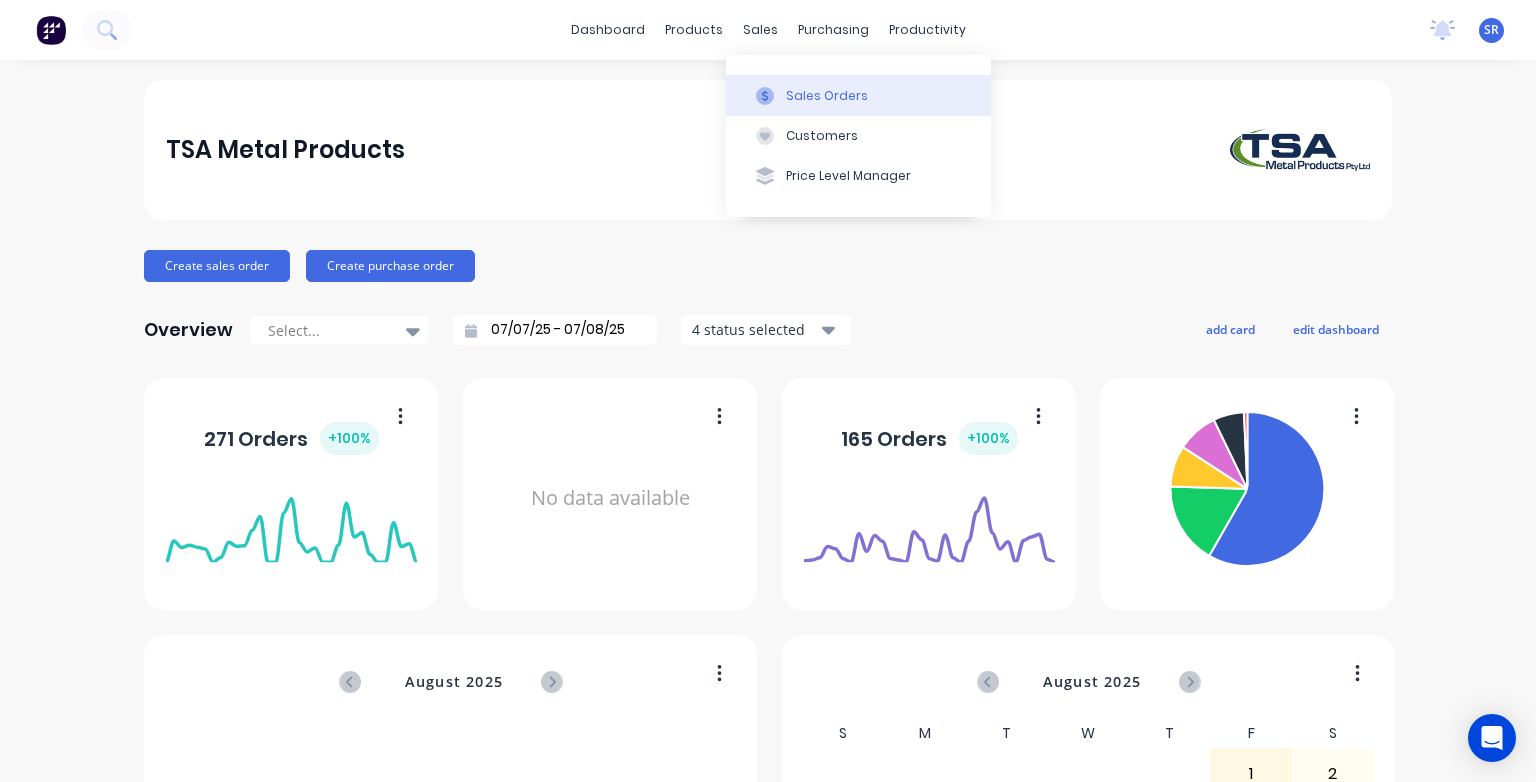 click on "Sales Orders" at bounding box center (827, 96) 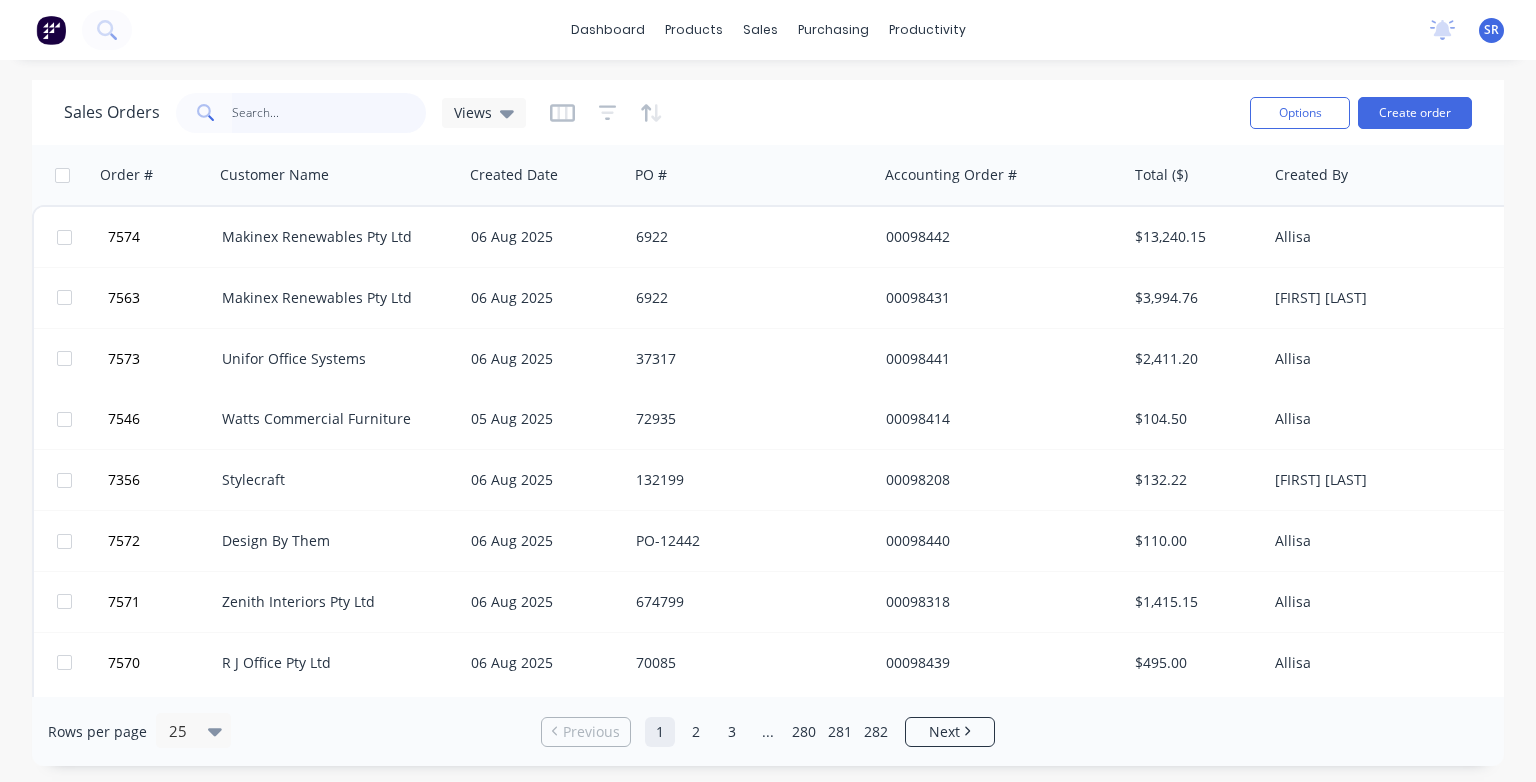 click at bounding box center [329, 113] 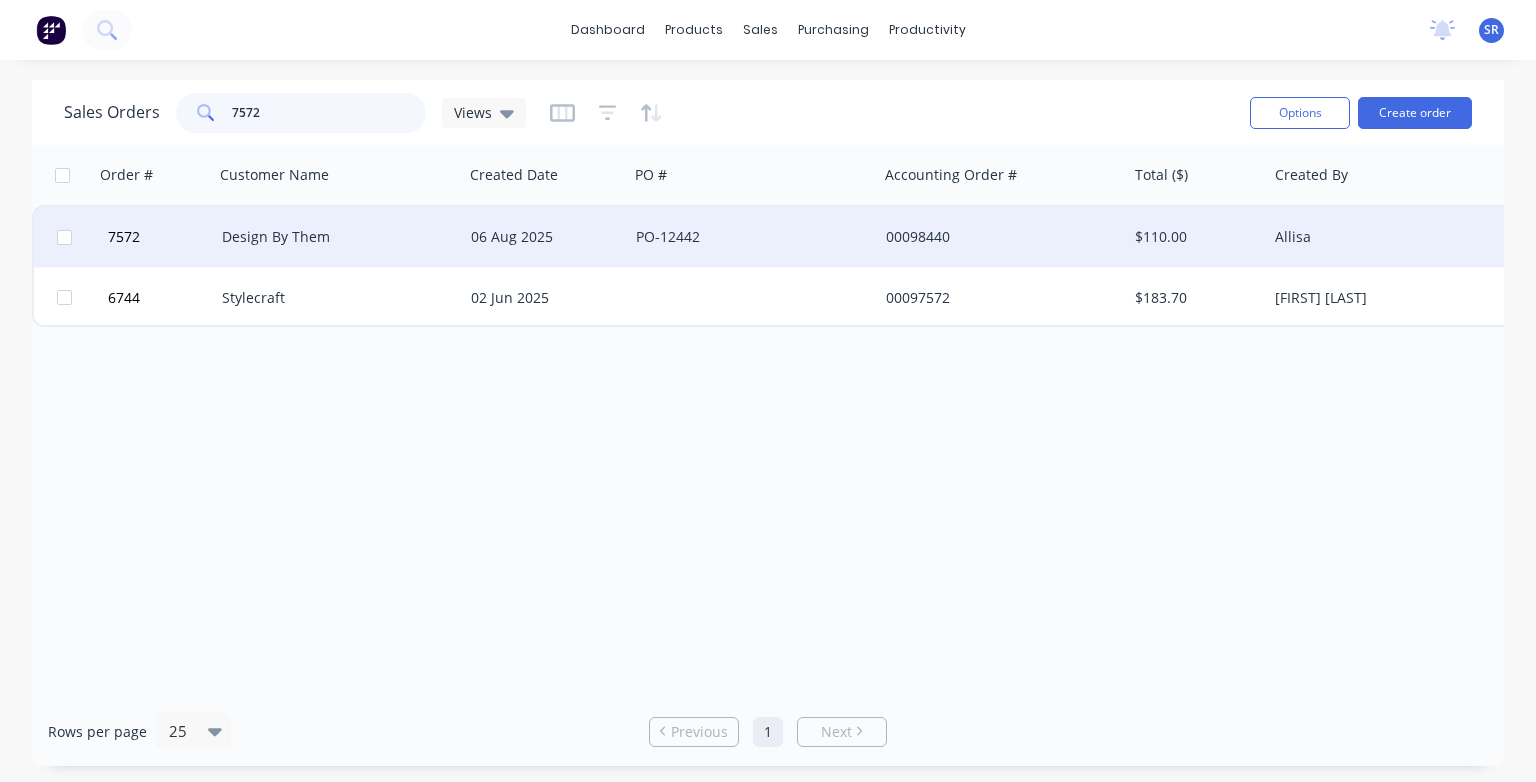 type on "7572" 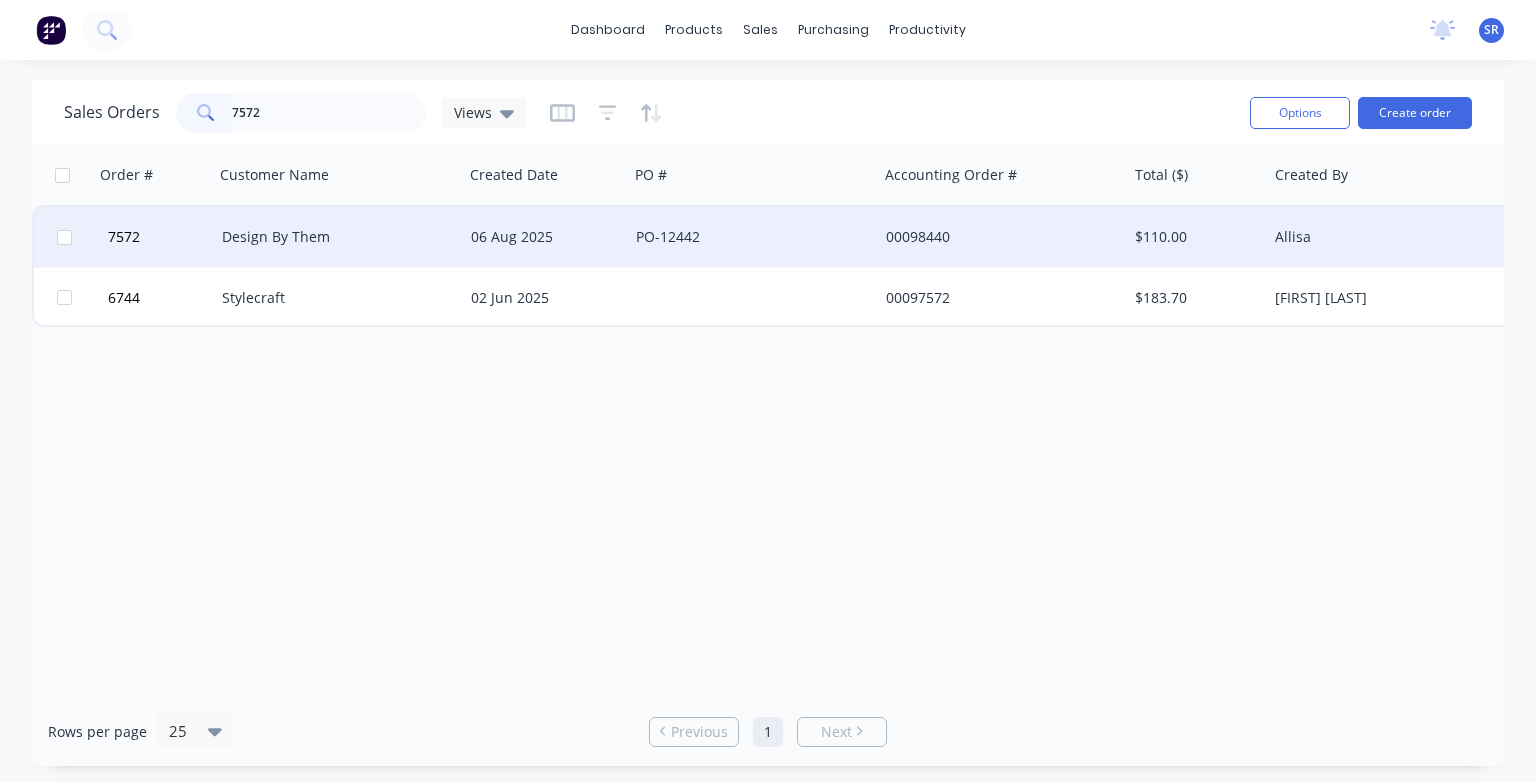 click on "Design By Them" at bounding box center [333, 237] 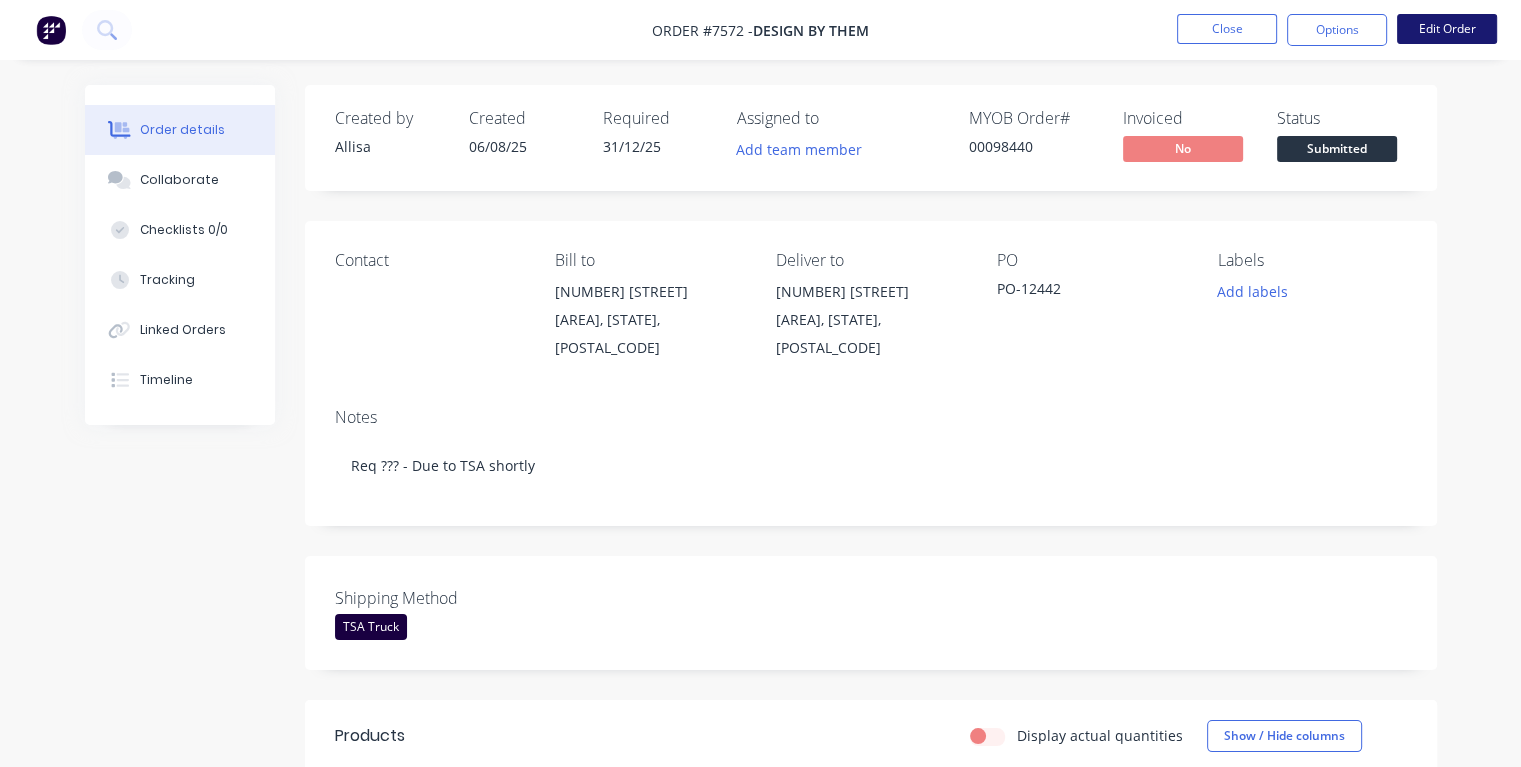 click on "Edit Order" at bounding box center [1447, 29] 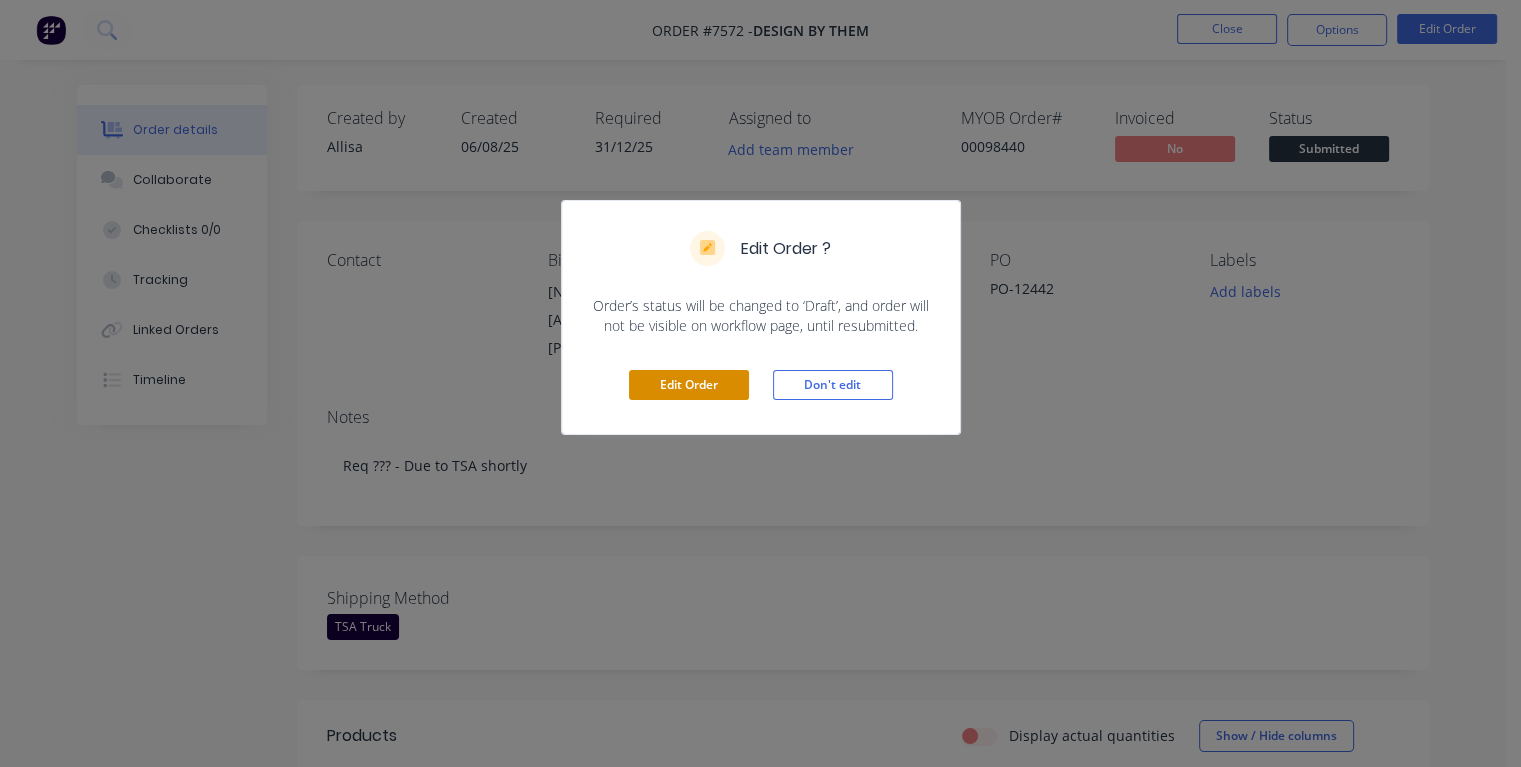 click on "Edit Order" at bounding box center [689, 385] 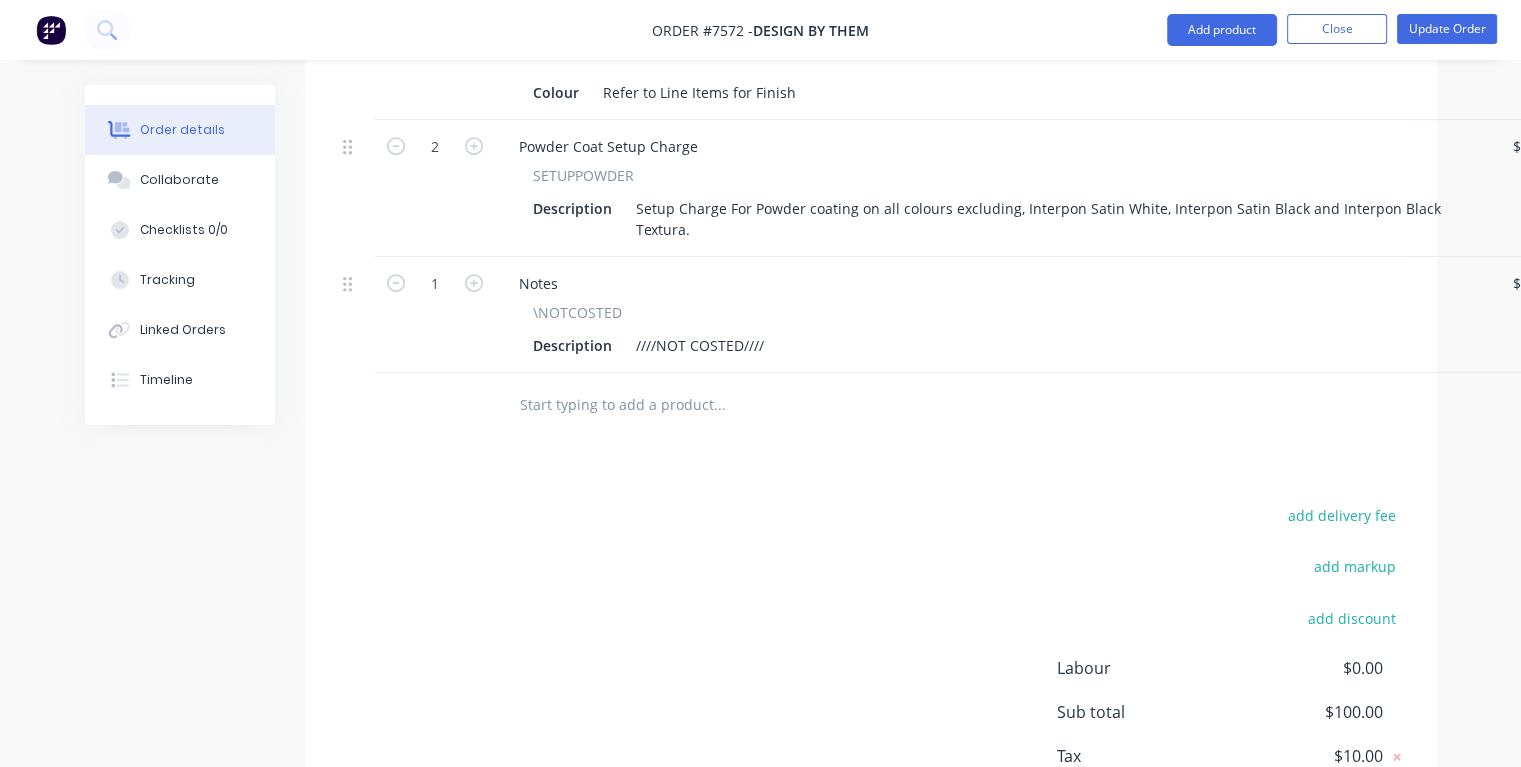 scroll, scrollTop: 1200, scrollLeft: 0, axis: vertical 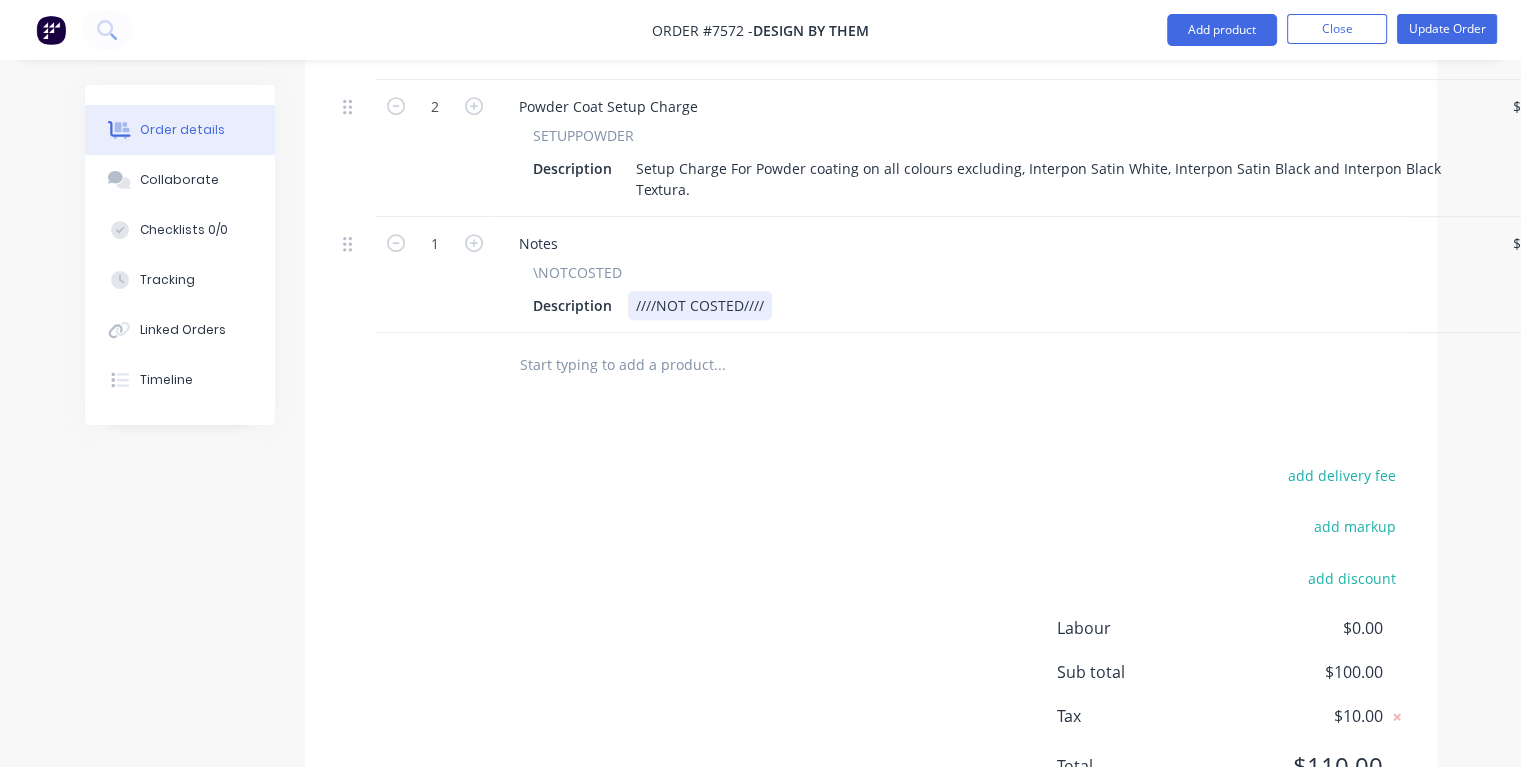 click on "Description ////NOT COSTED////" at bounding box center (991, 305) 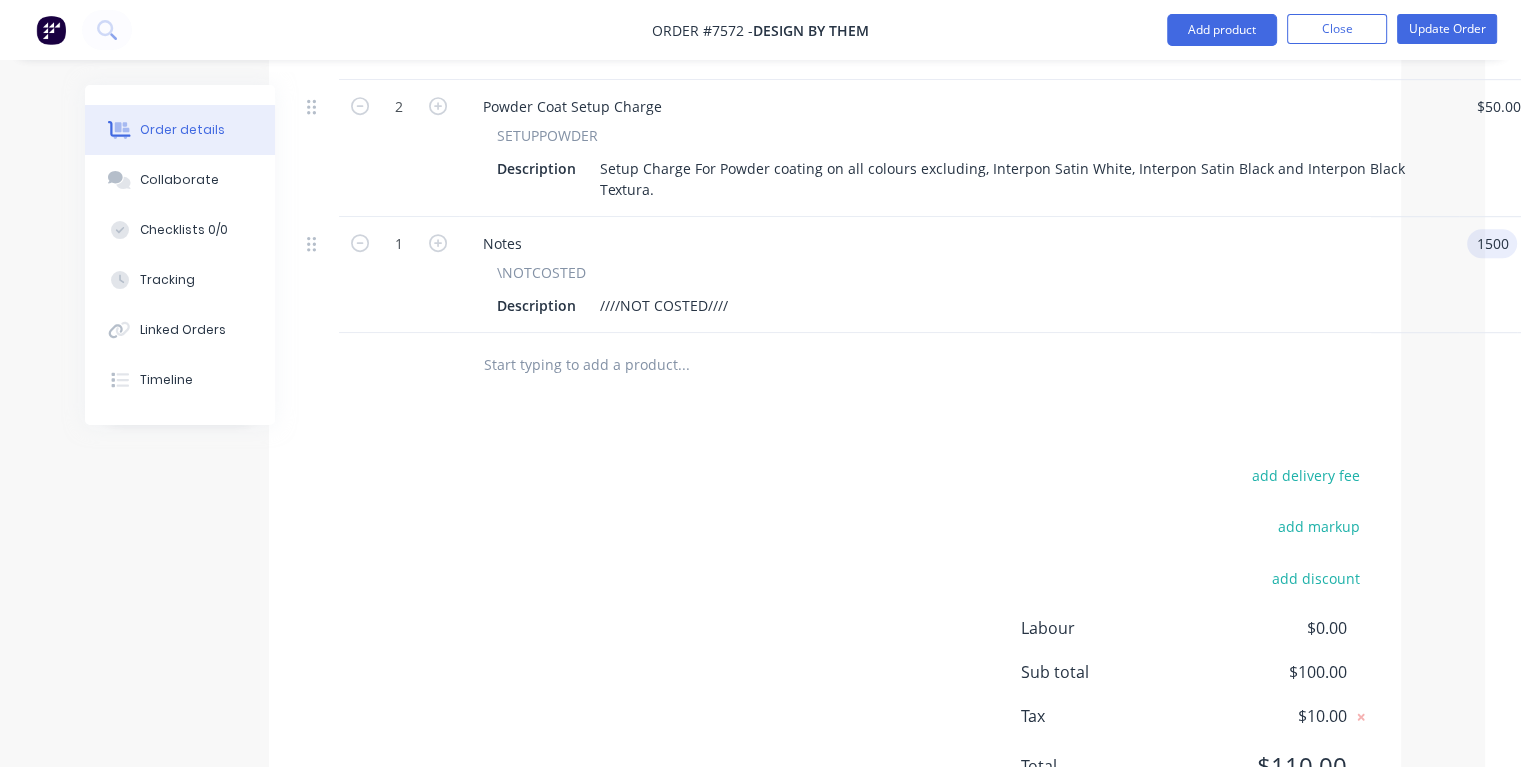 scroll, scrollTop: 1294, scrollLeft: 36, axis: both 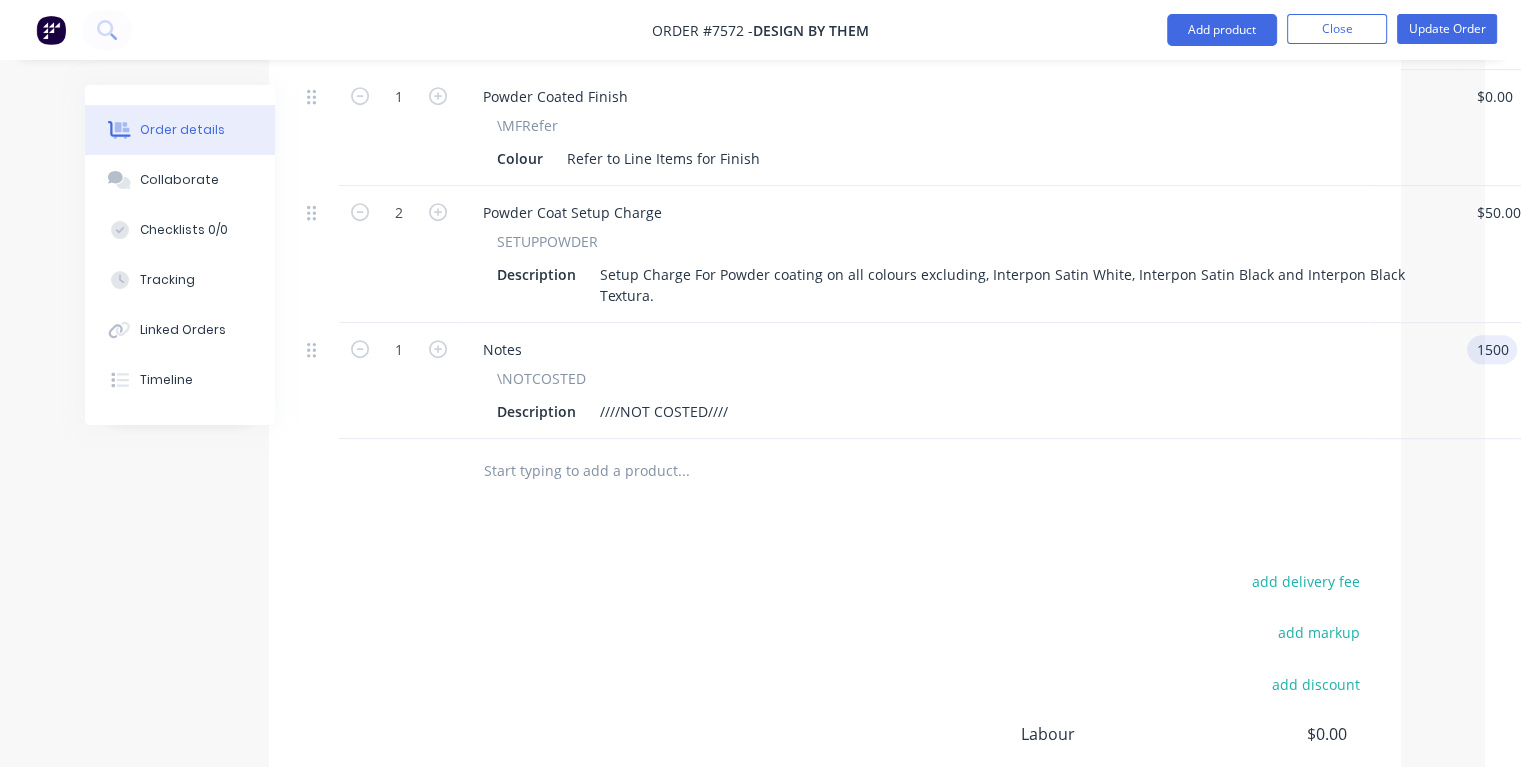 type on "$1,500.00" 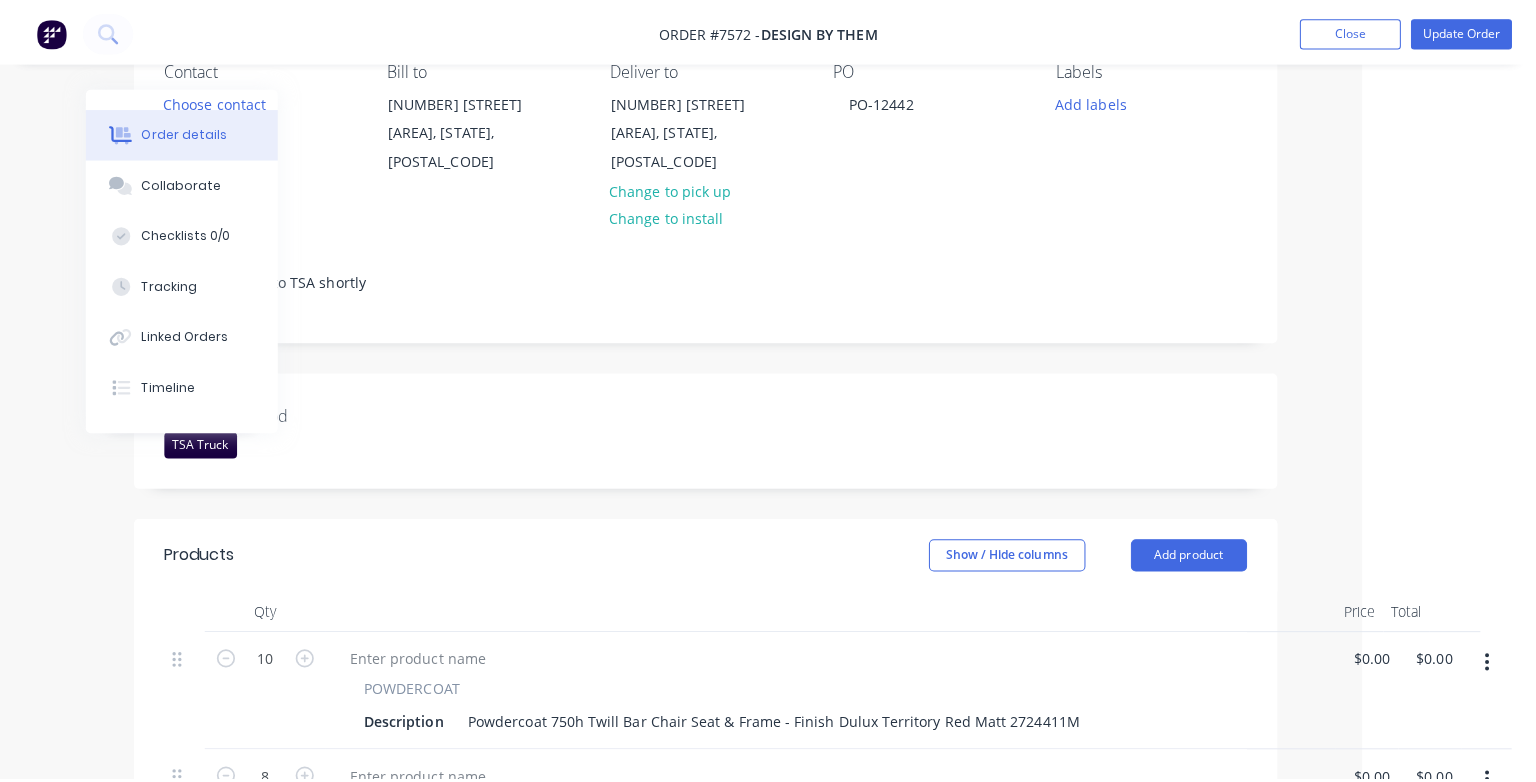 scroll, scrollTop: 0, scrollLeft: 172, axis: horizontal 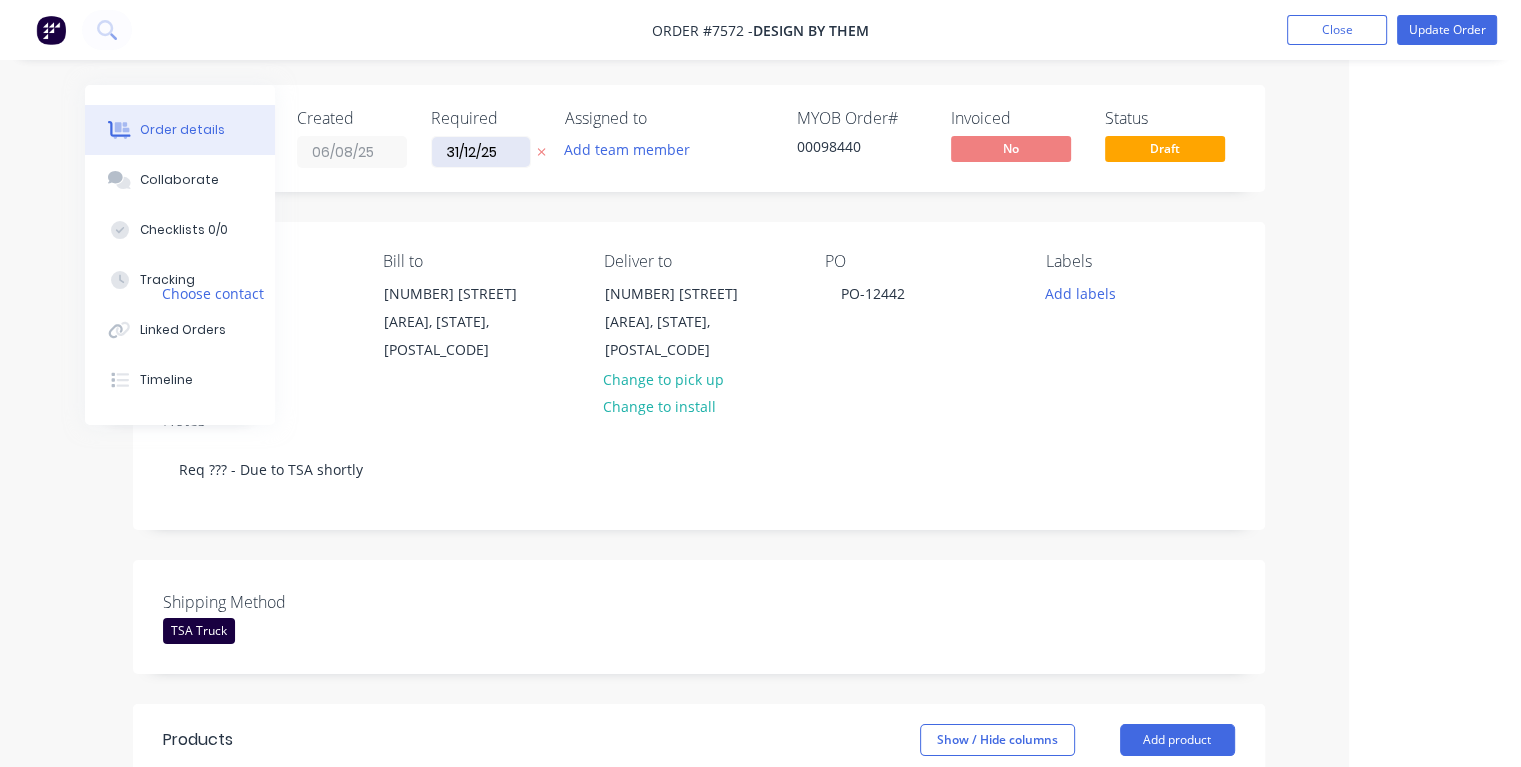 type on "$1,500.00" 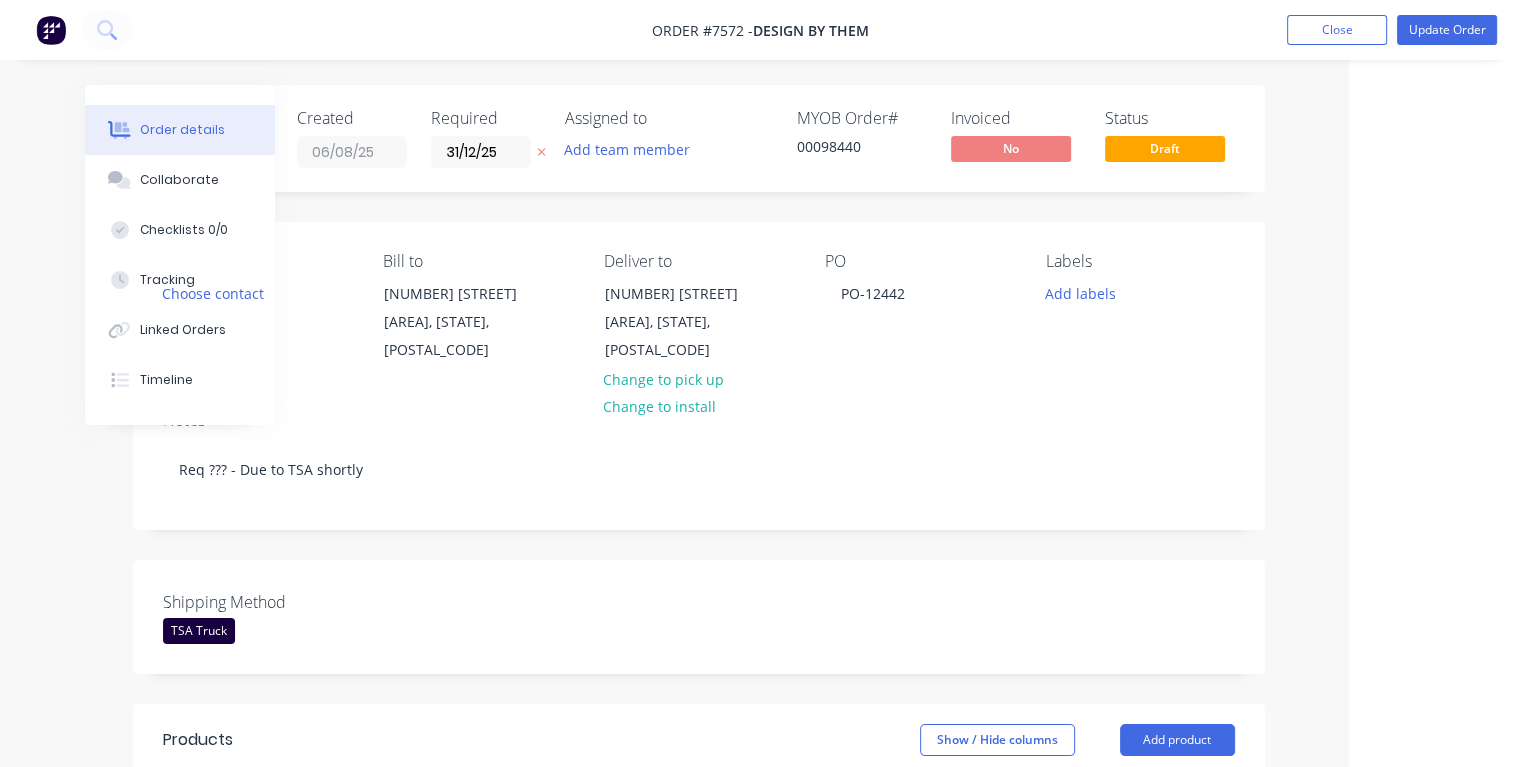 drag, startPoint x: 512, startPoint y: 146, endPoint x: 423, endPoint y: 146, distance: 89 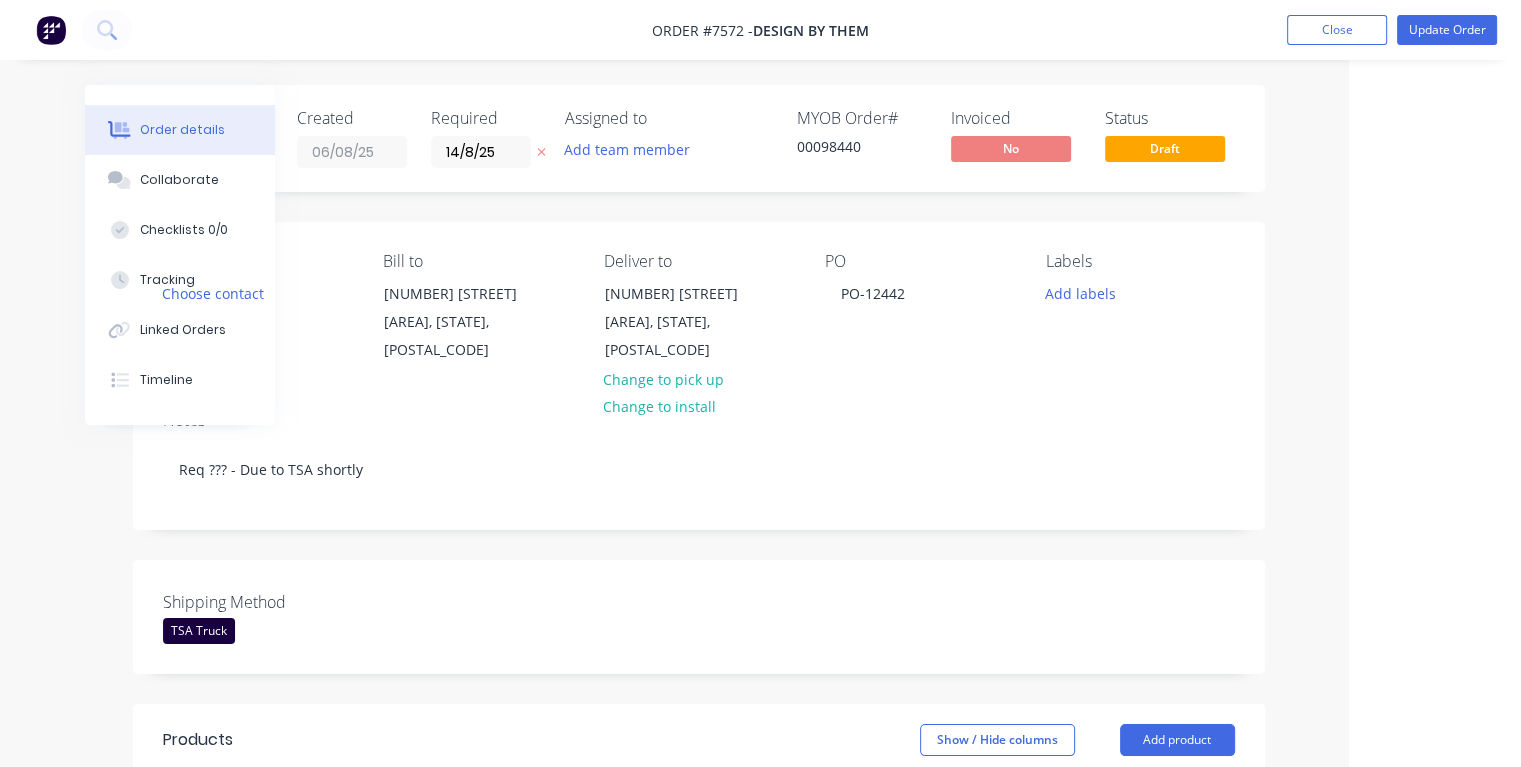 type on "14/08/25" 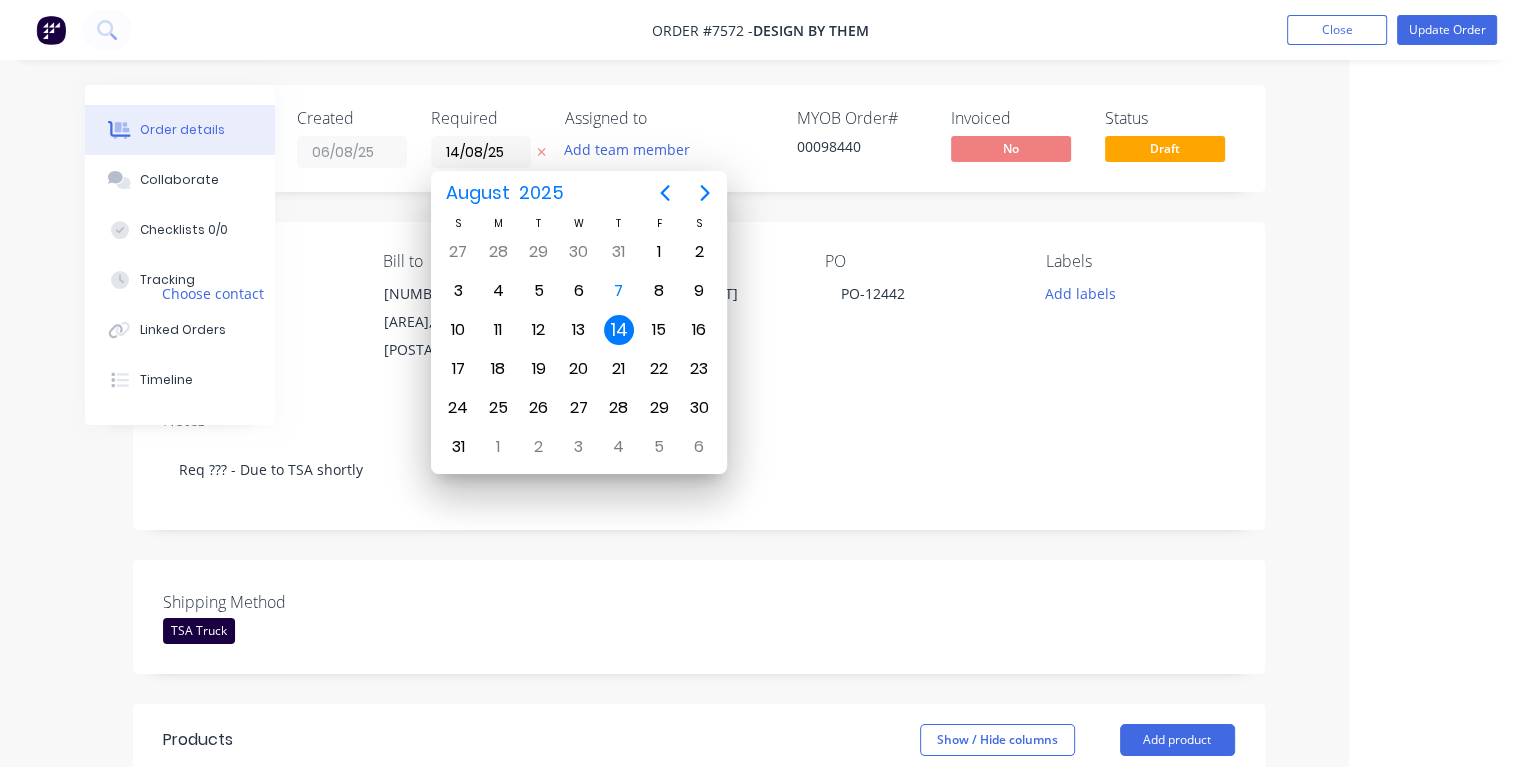 click on "14" at bounding box center (619, 330) 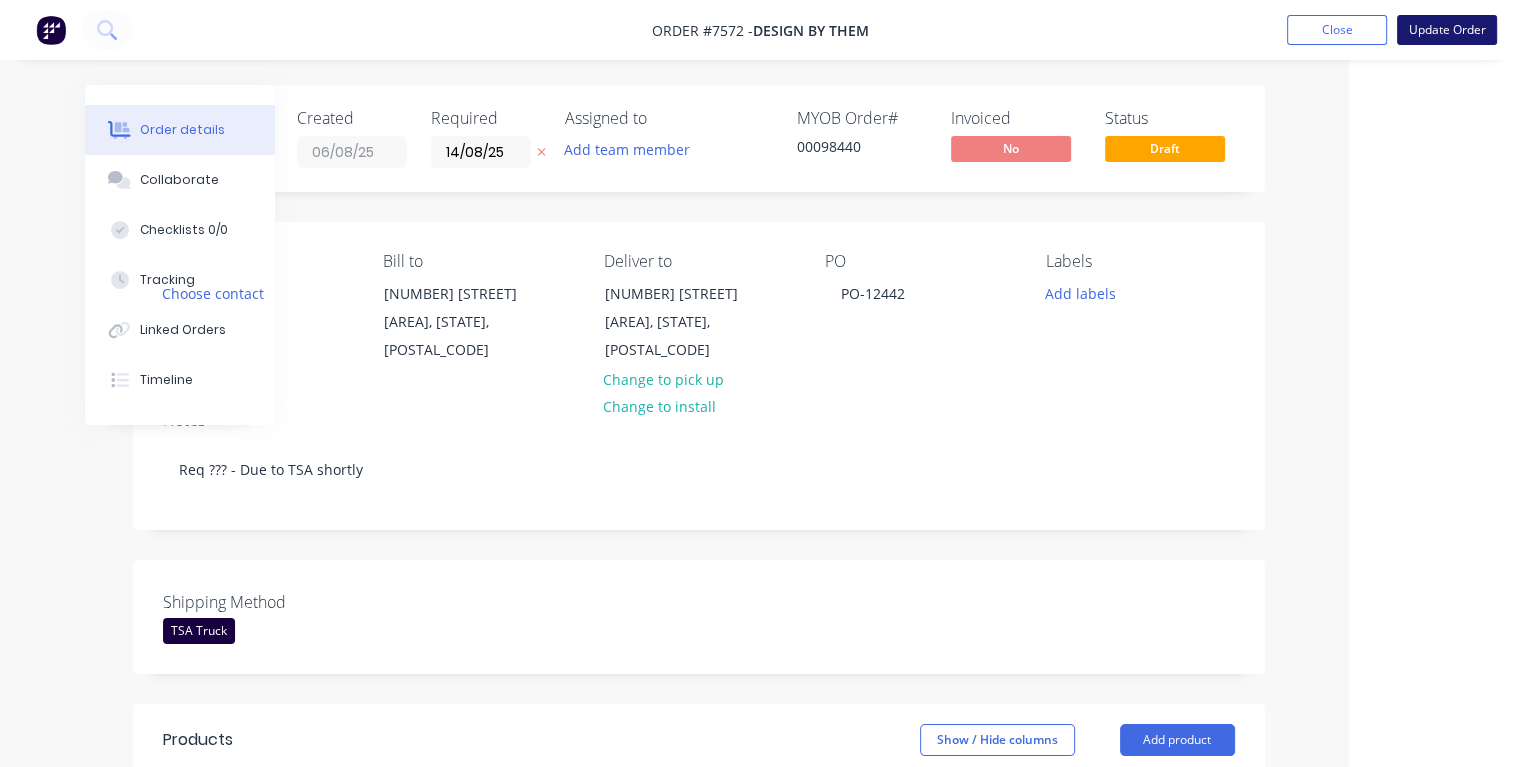 click on "Update Order" at bounding box center (1447, 30) 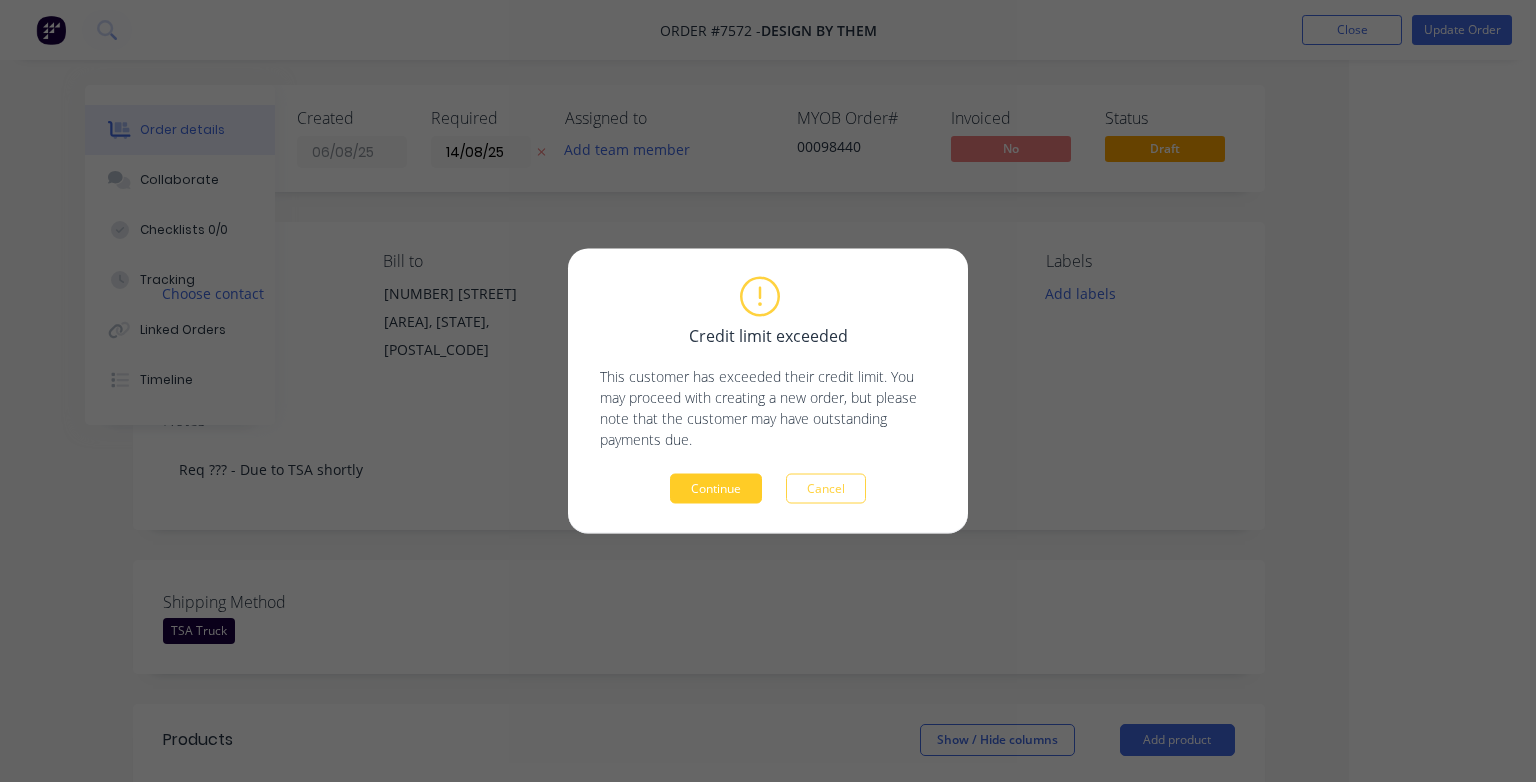 click on "Continue" at bounding box center [716, 489] 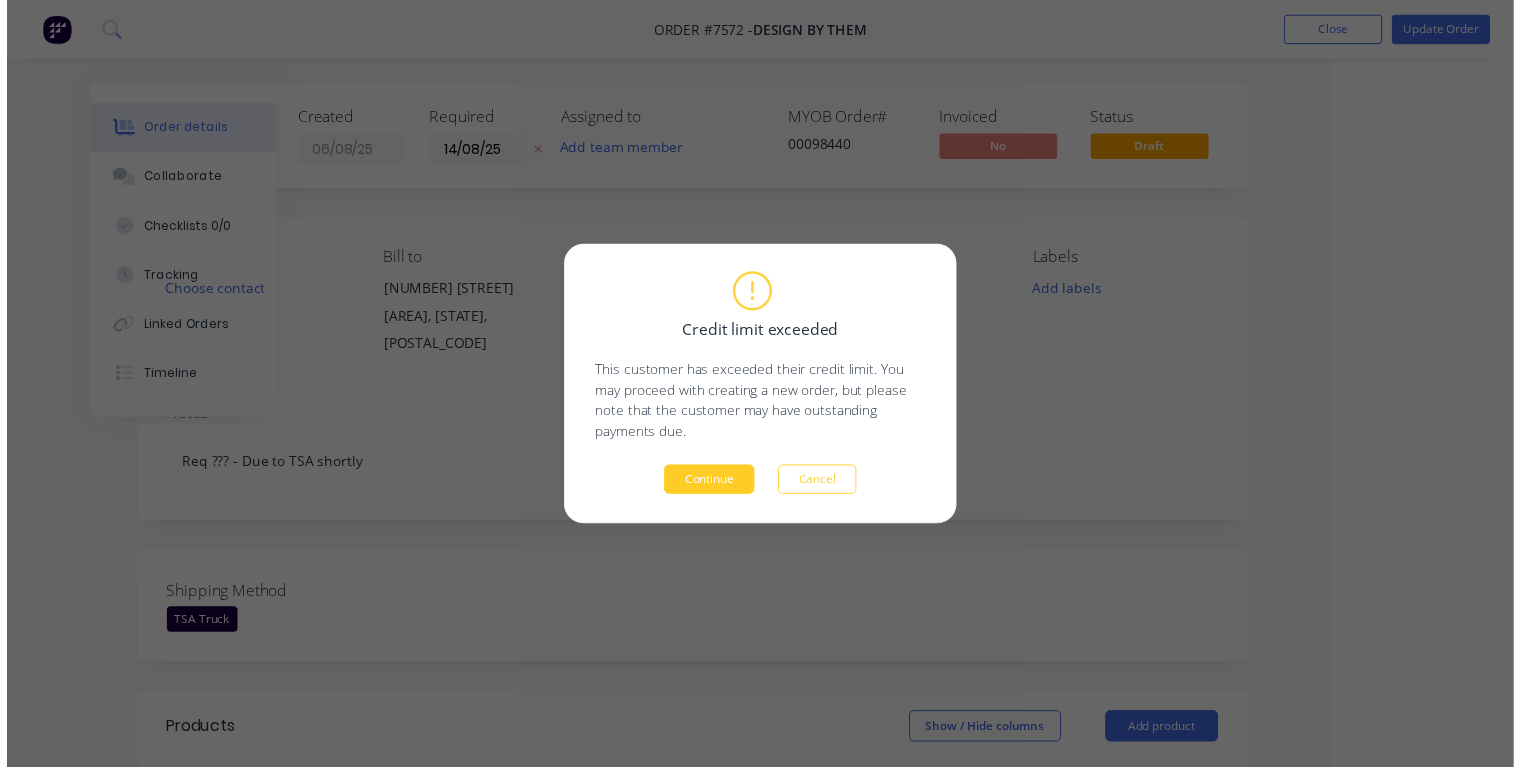 scroll, scrollTop: 0, scrollLeft: 108, axis: horizontal 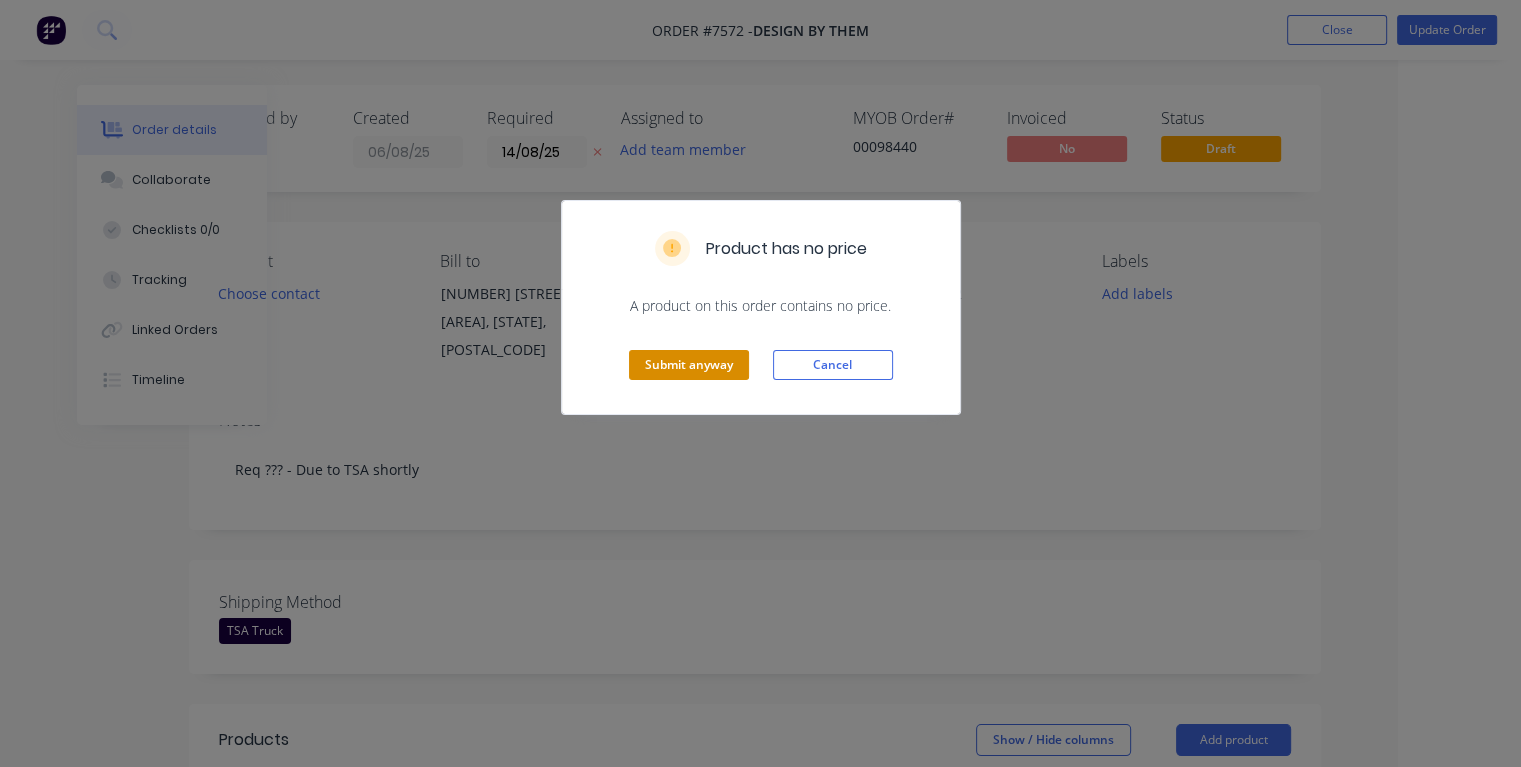 click on "Submit anyway" at bounding box center [689, 365] 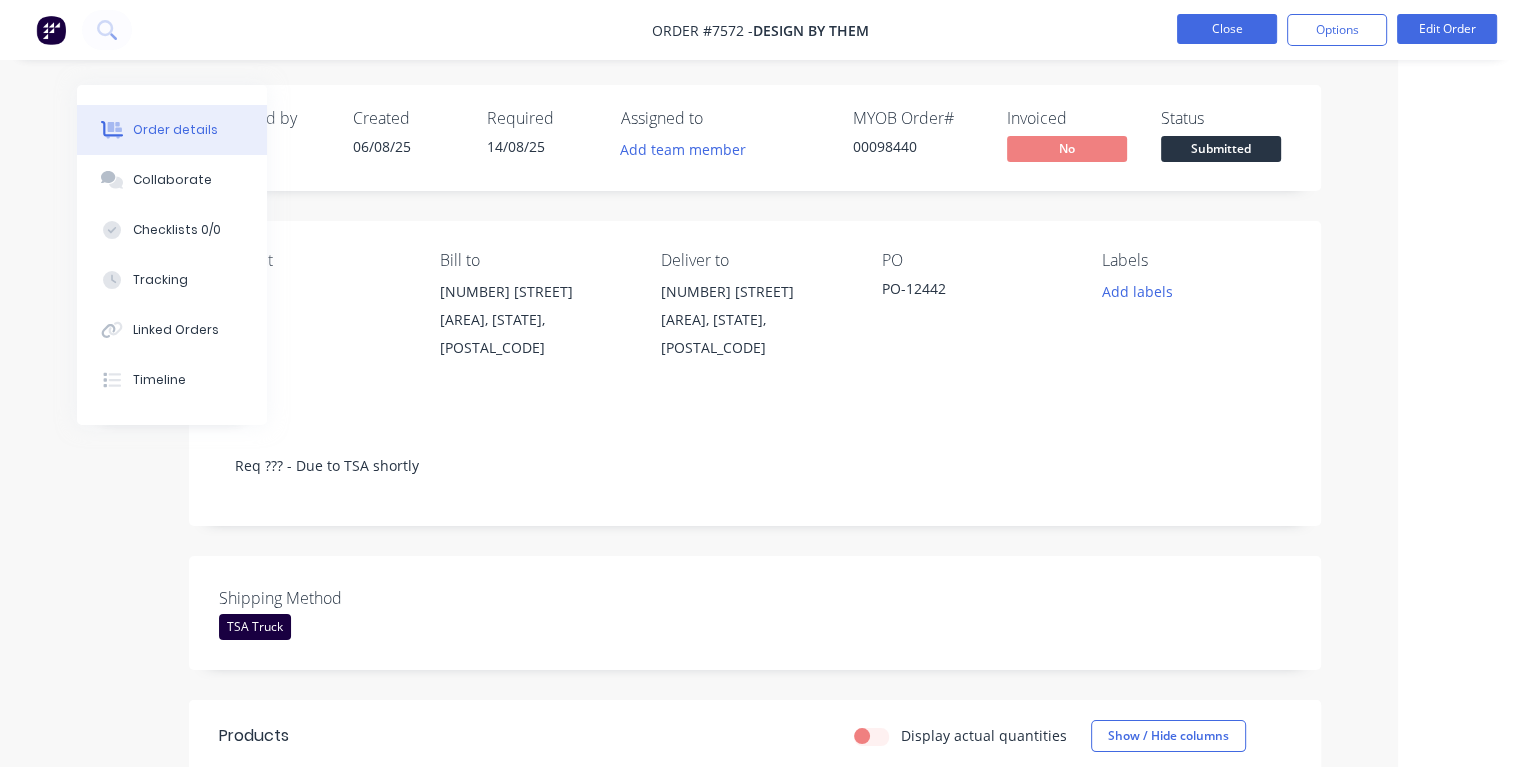 click on "Close" at bounding box center [1227, 29] 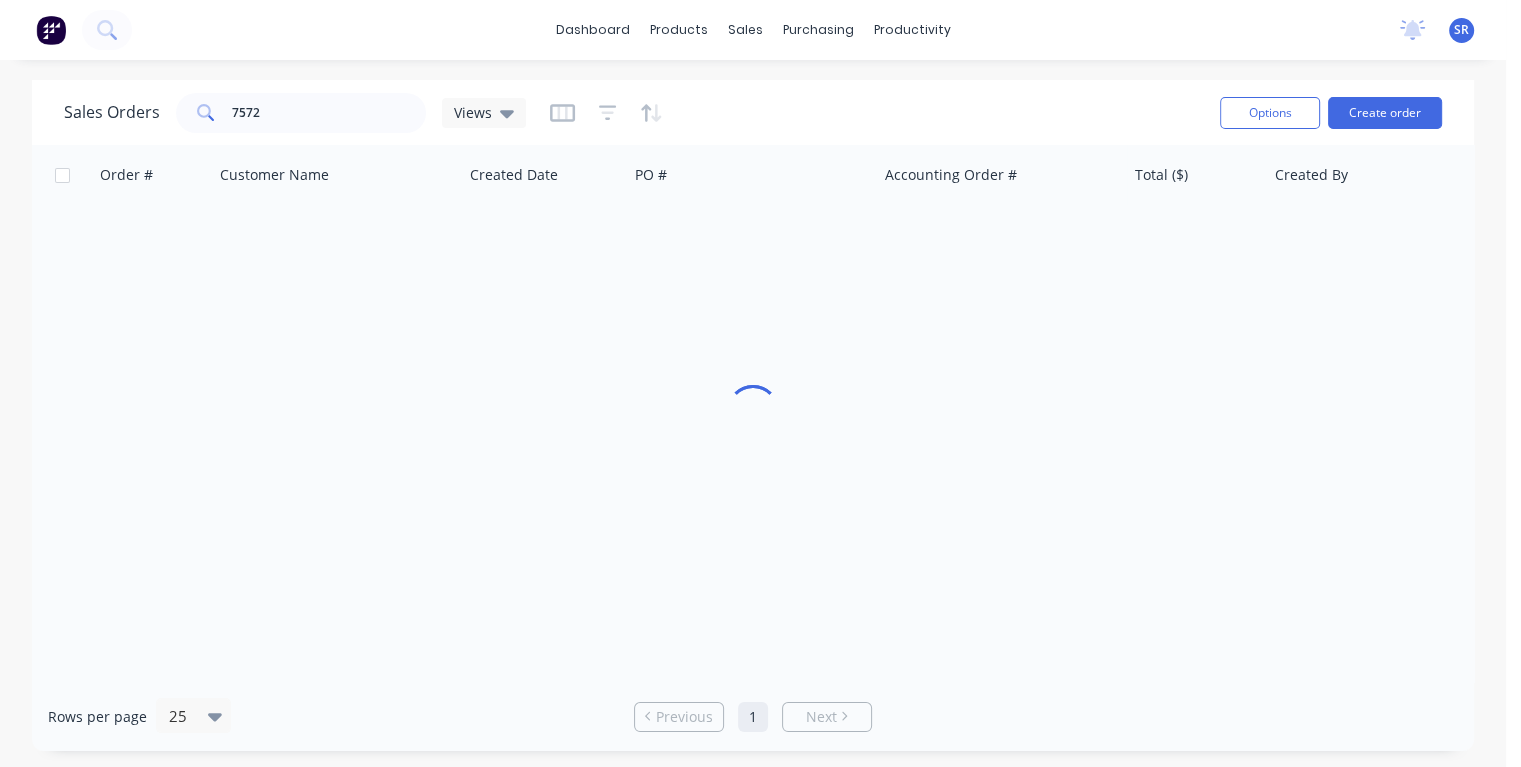 scroll, scrollTop: 0, scrollLeft: 0, axis: both 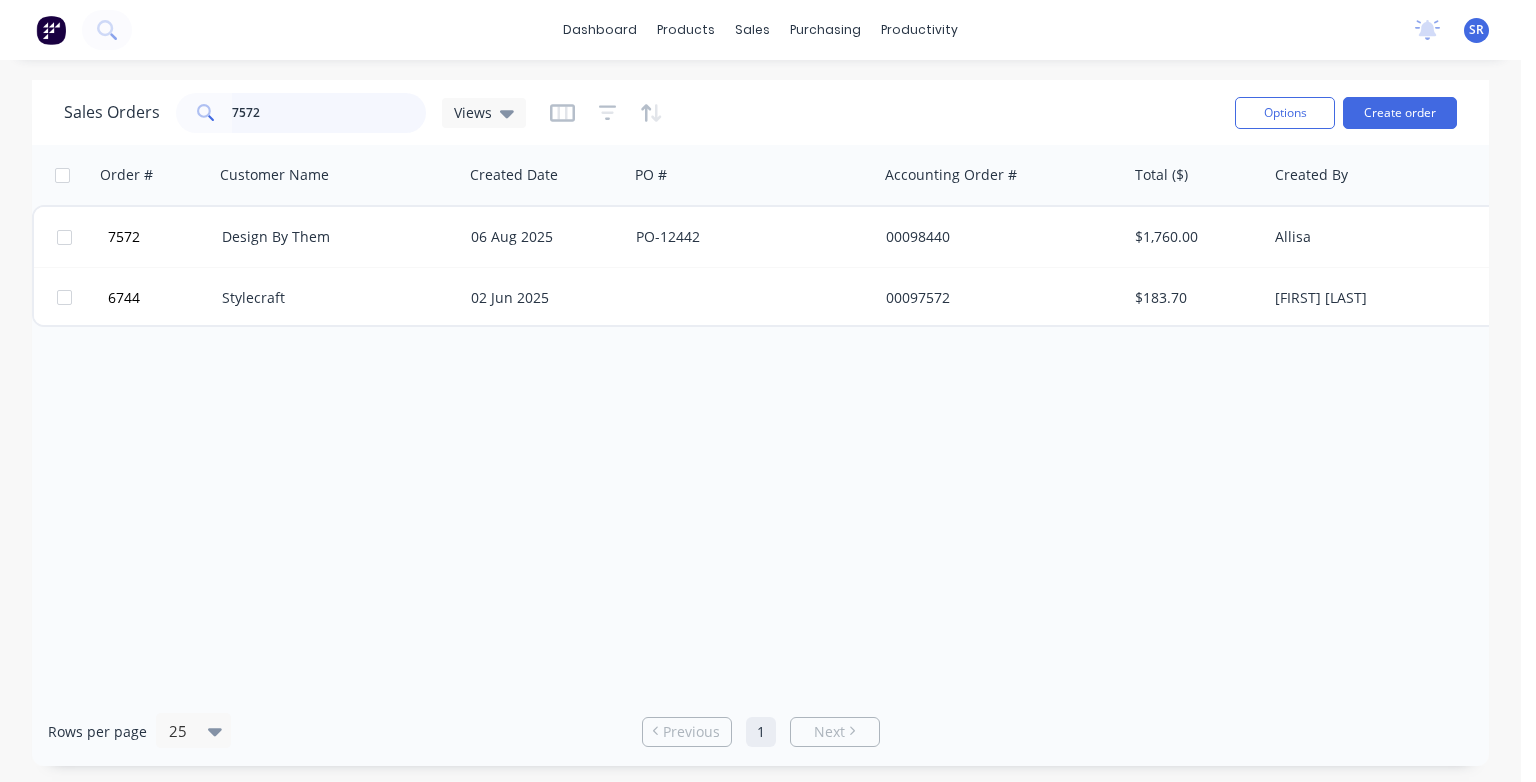 click on "7572" at bounding box center [329, 113] 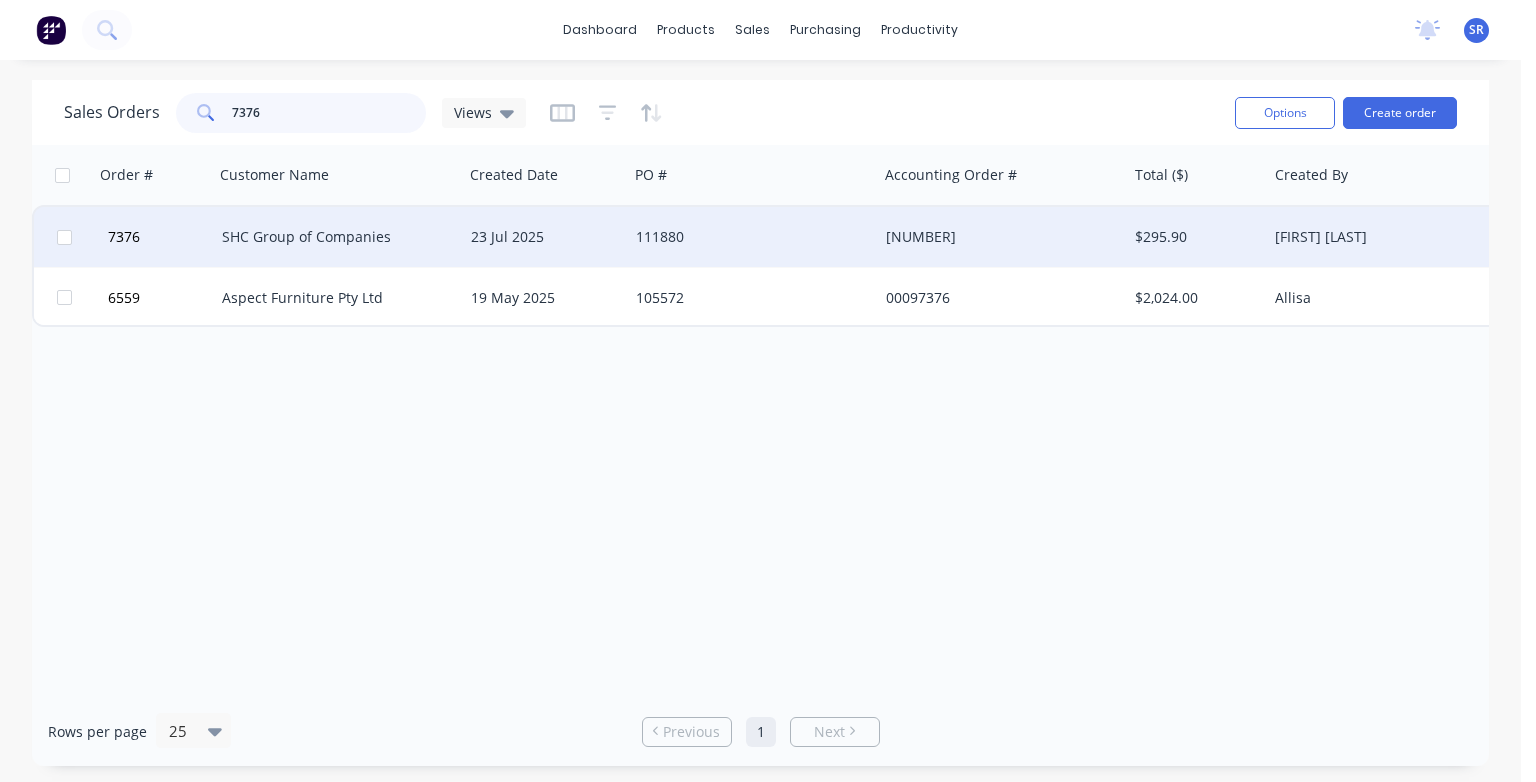 type on "7376" 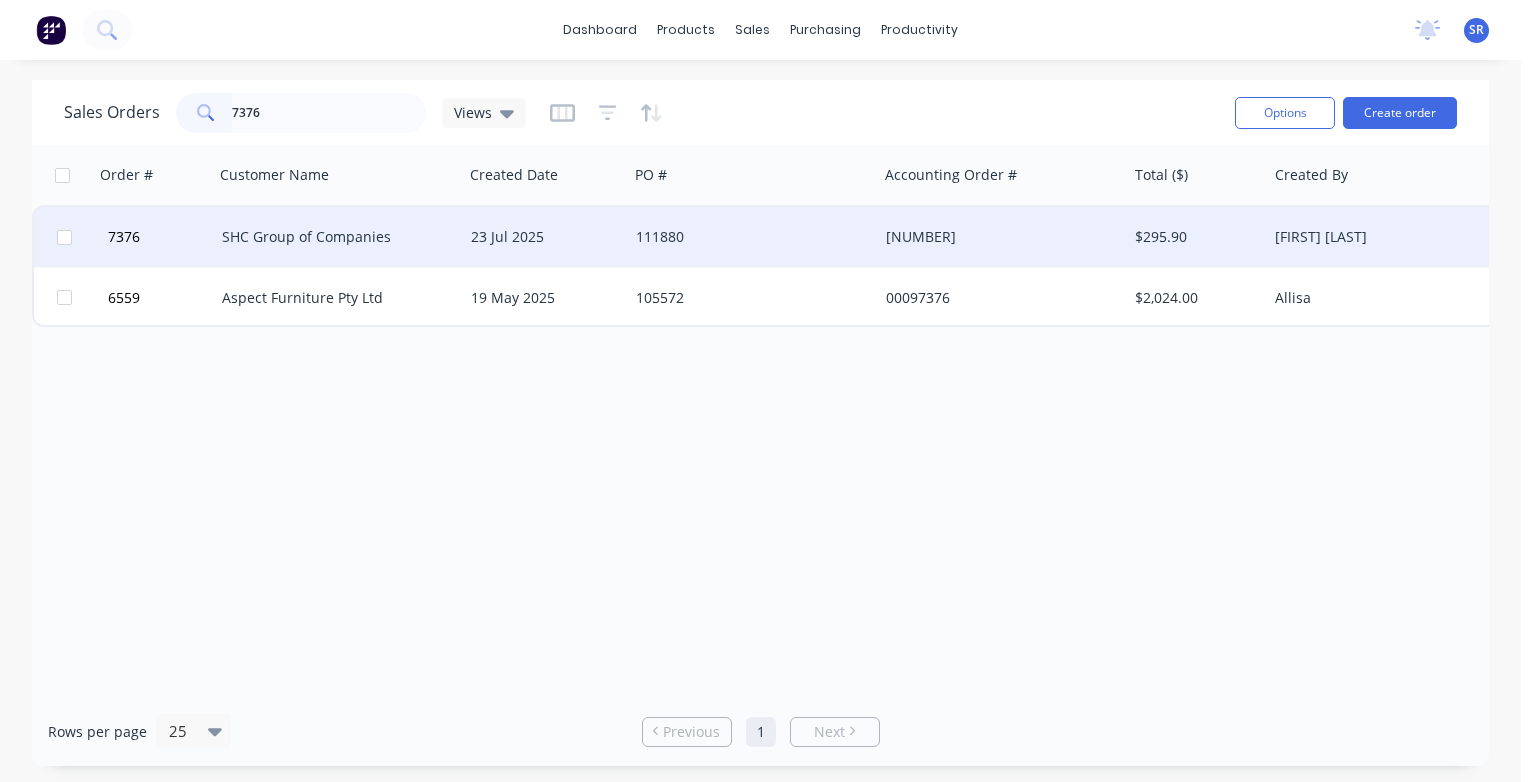click on "SHC Group of Companies" at bounding box center [333, 237] 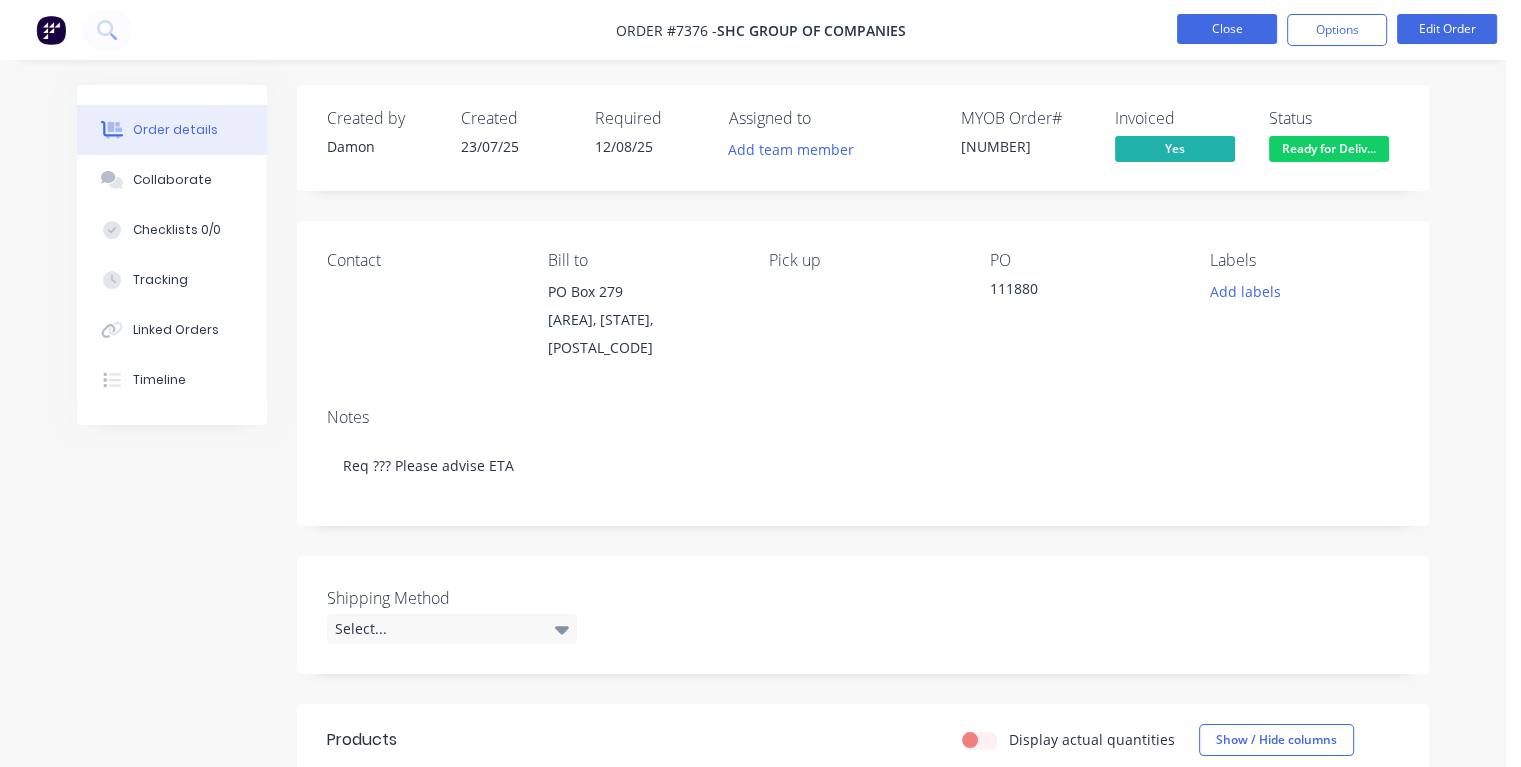 click on "Close" at bounding box center (1227, 29) 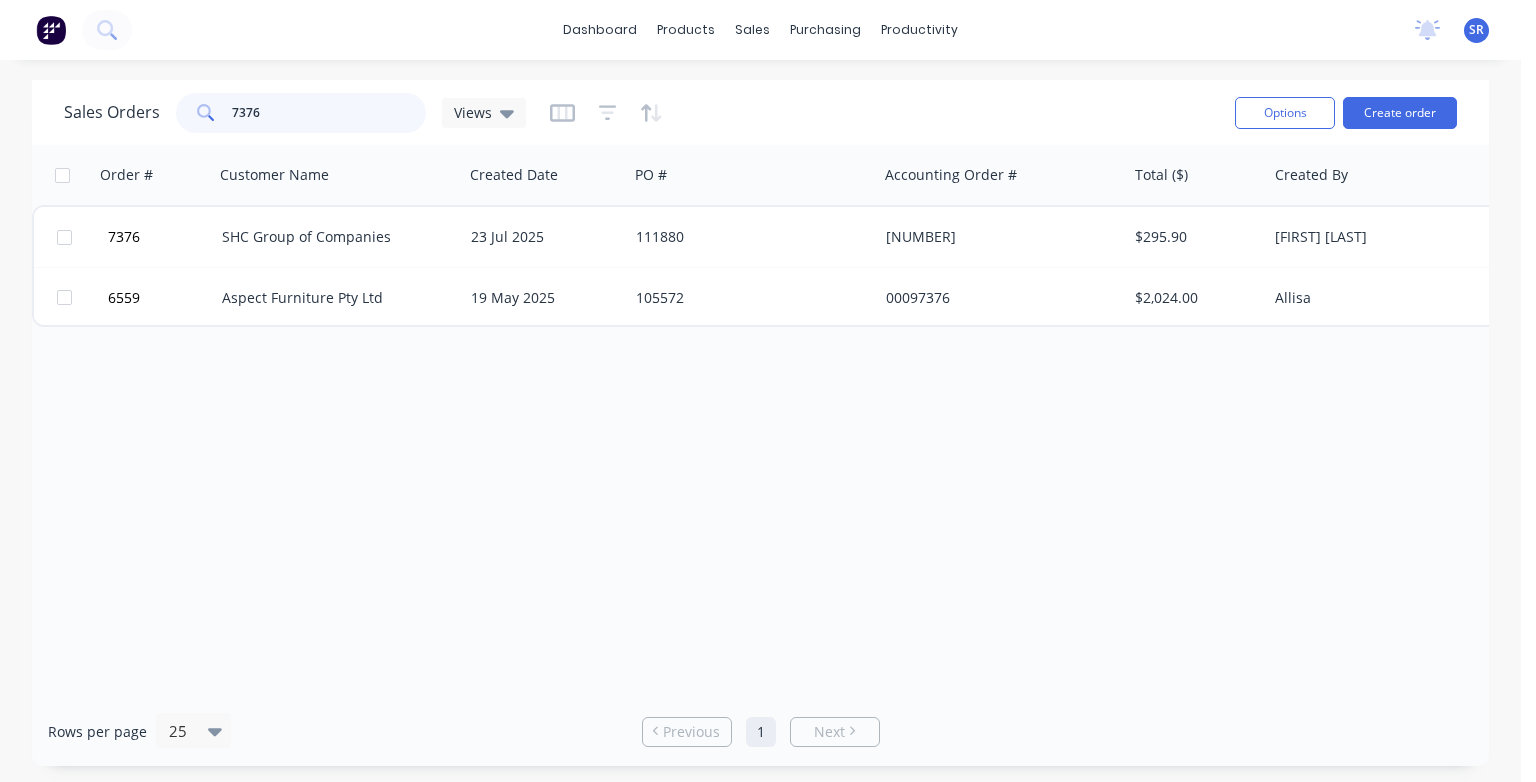 click on "7376" at bounding box center (329, 113) 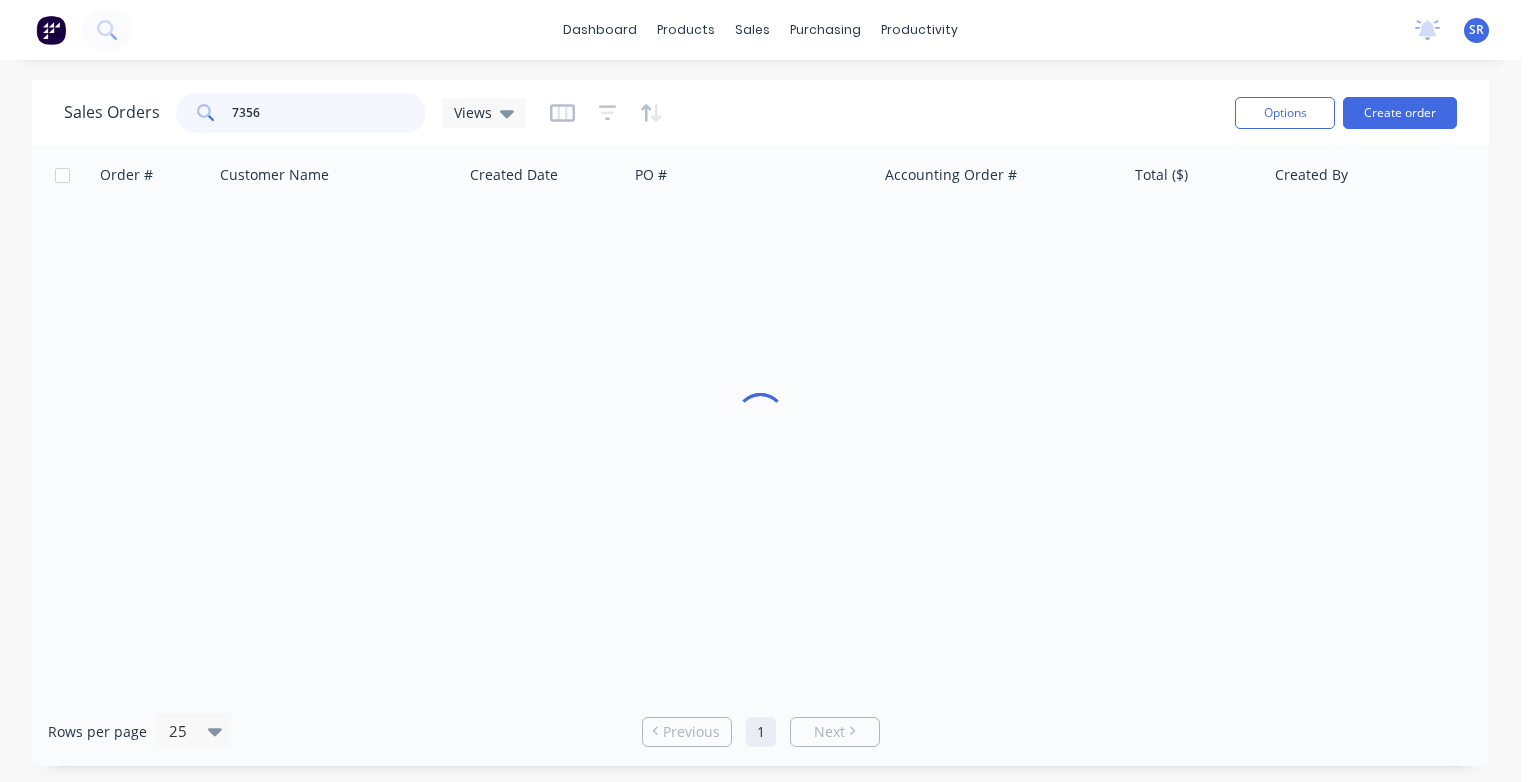 click on "7356" at bounding box center (329, 113) 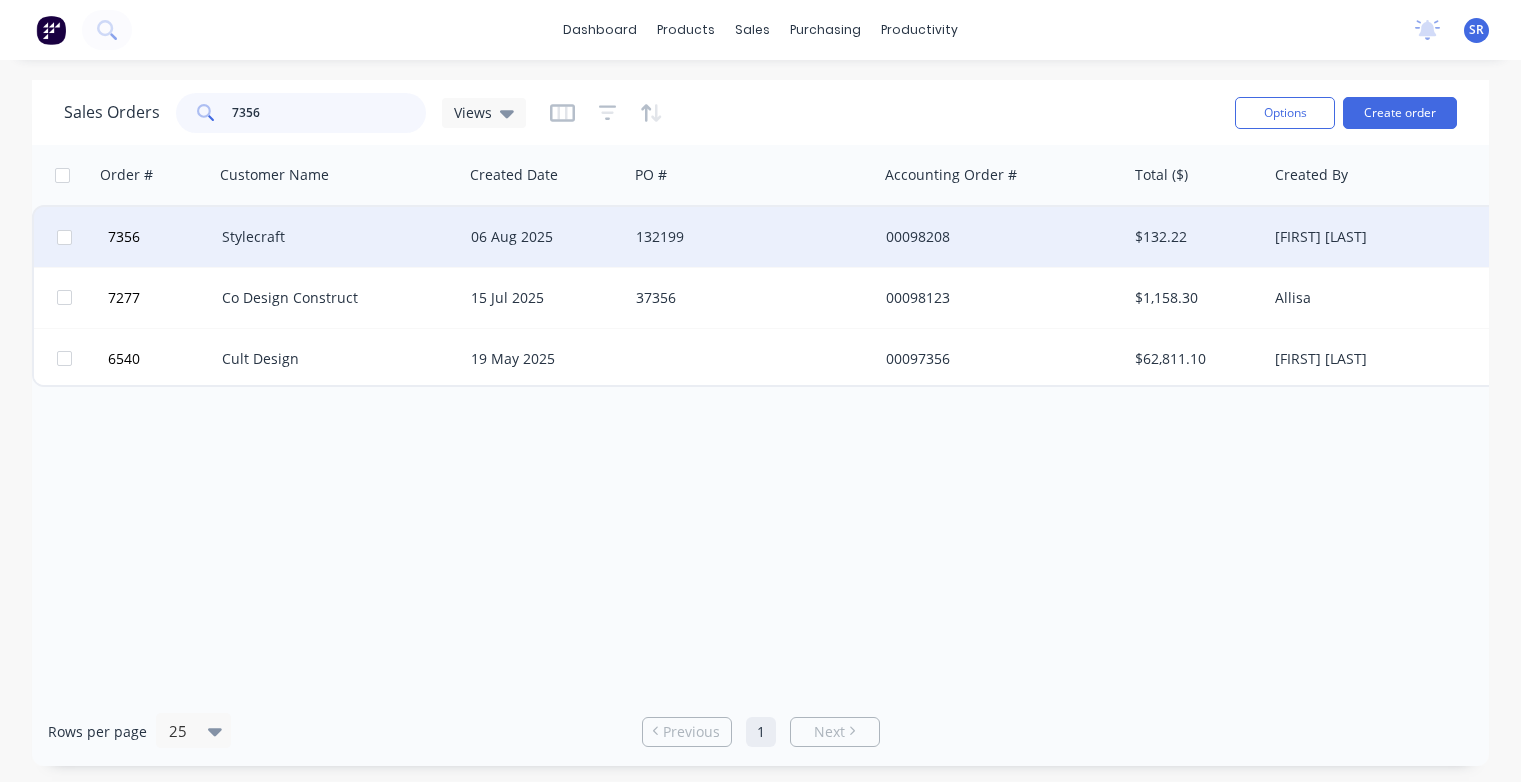 type on "7356" 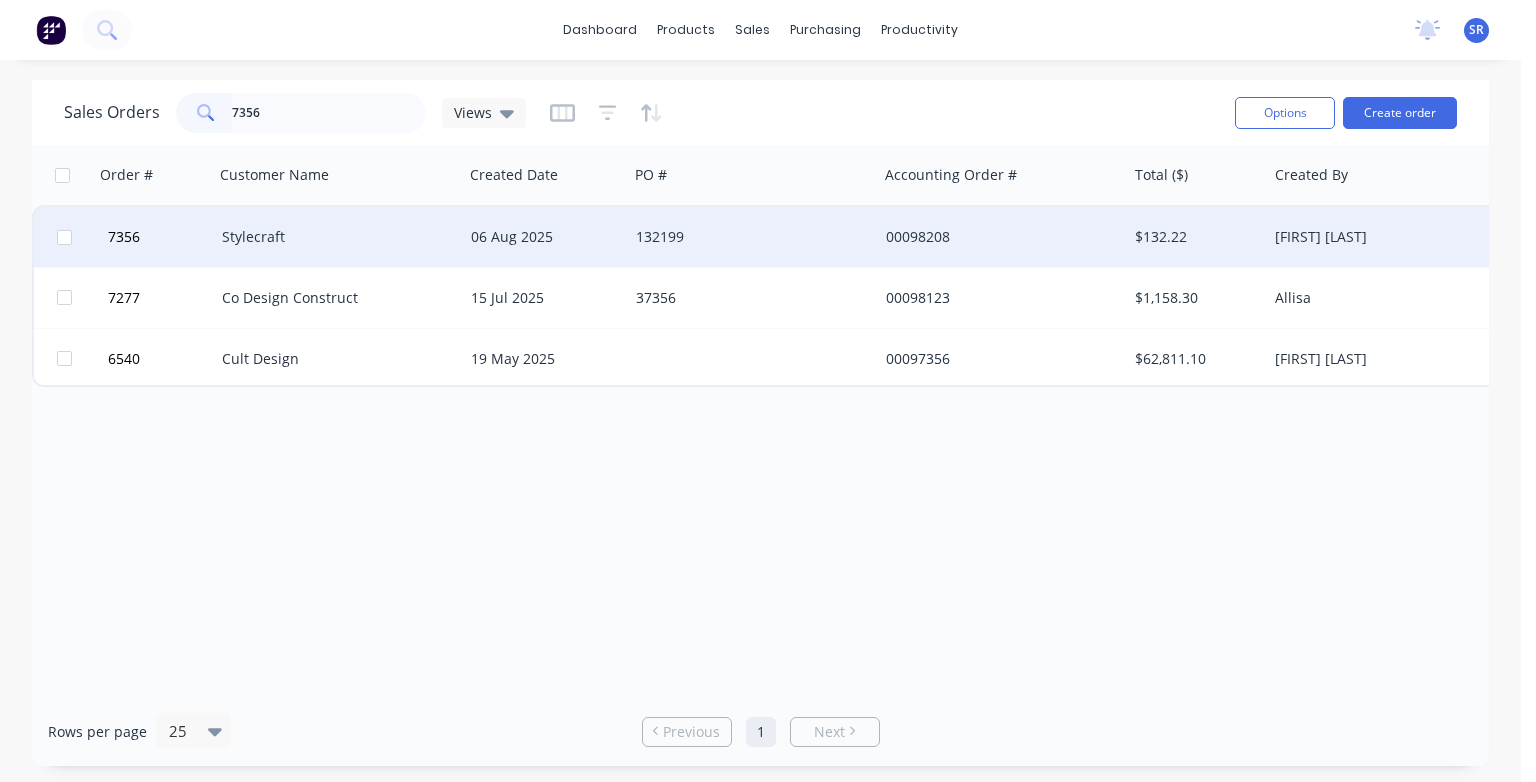click on "Stylecraft" at bounding box center (333, 237) 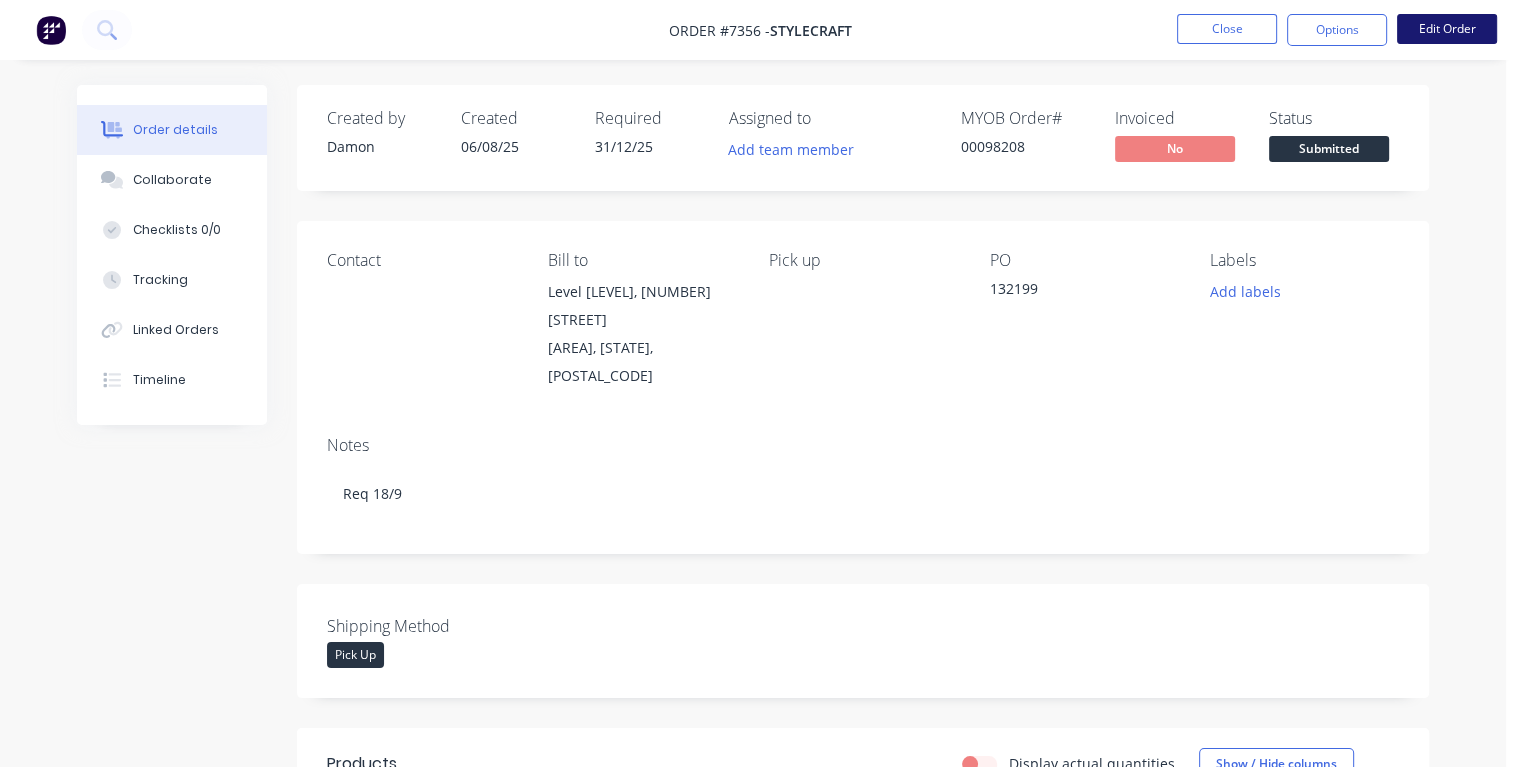 click on "Edit Order" at bounding box center [1447, 29] 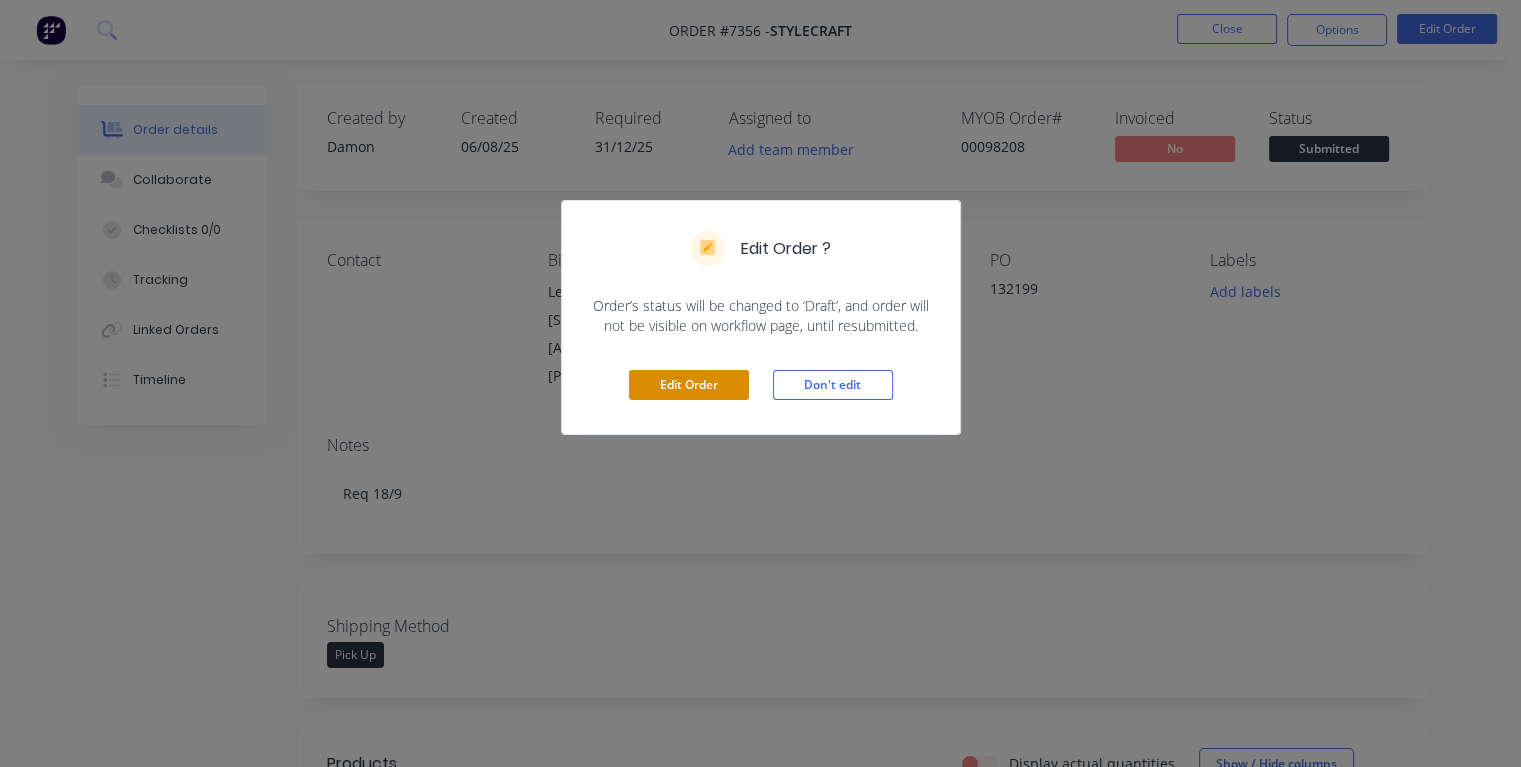 click on "Edit Order" at bounding box center [689, 385] 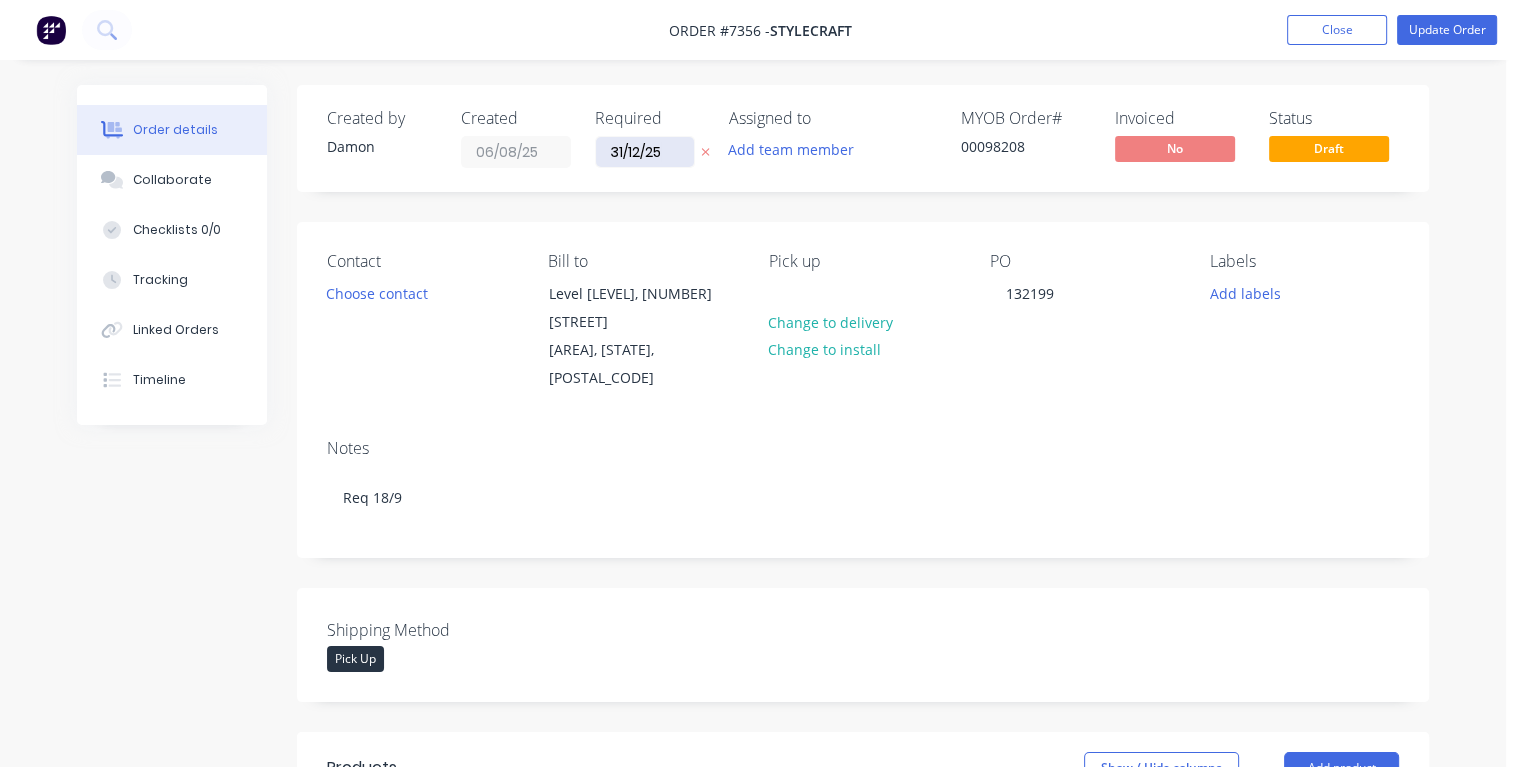 drag, startPoint x: 663, startPoint y: 148, endPoint x: 608, endPoint y: 155, distance: 55.443665 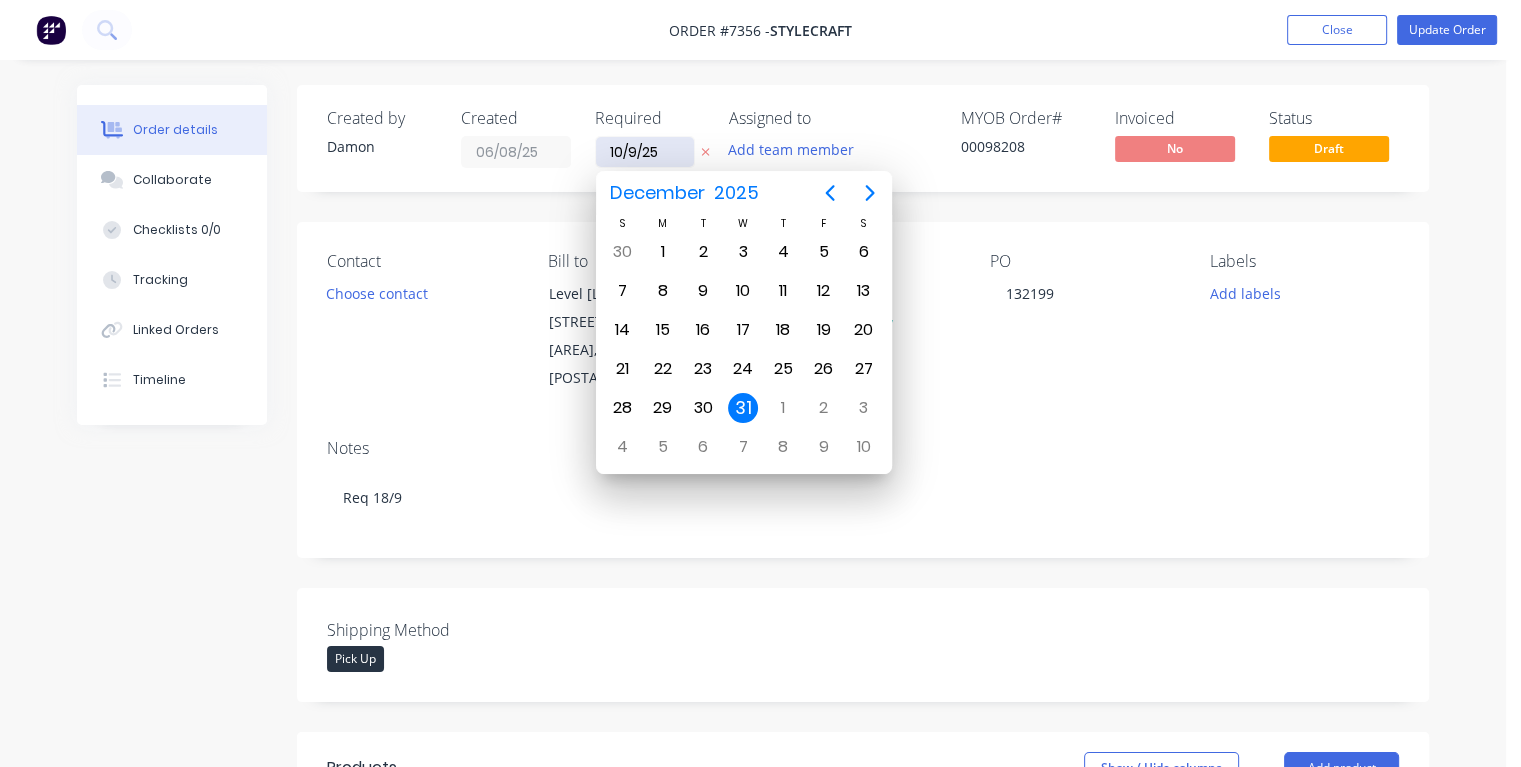 type on "10/09/25" 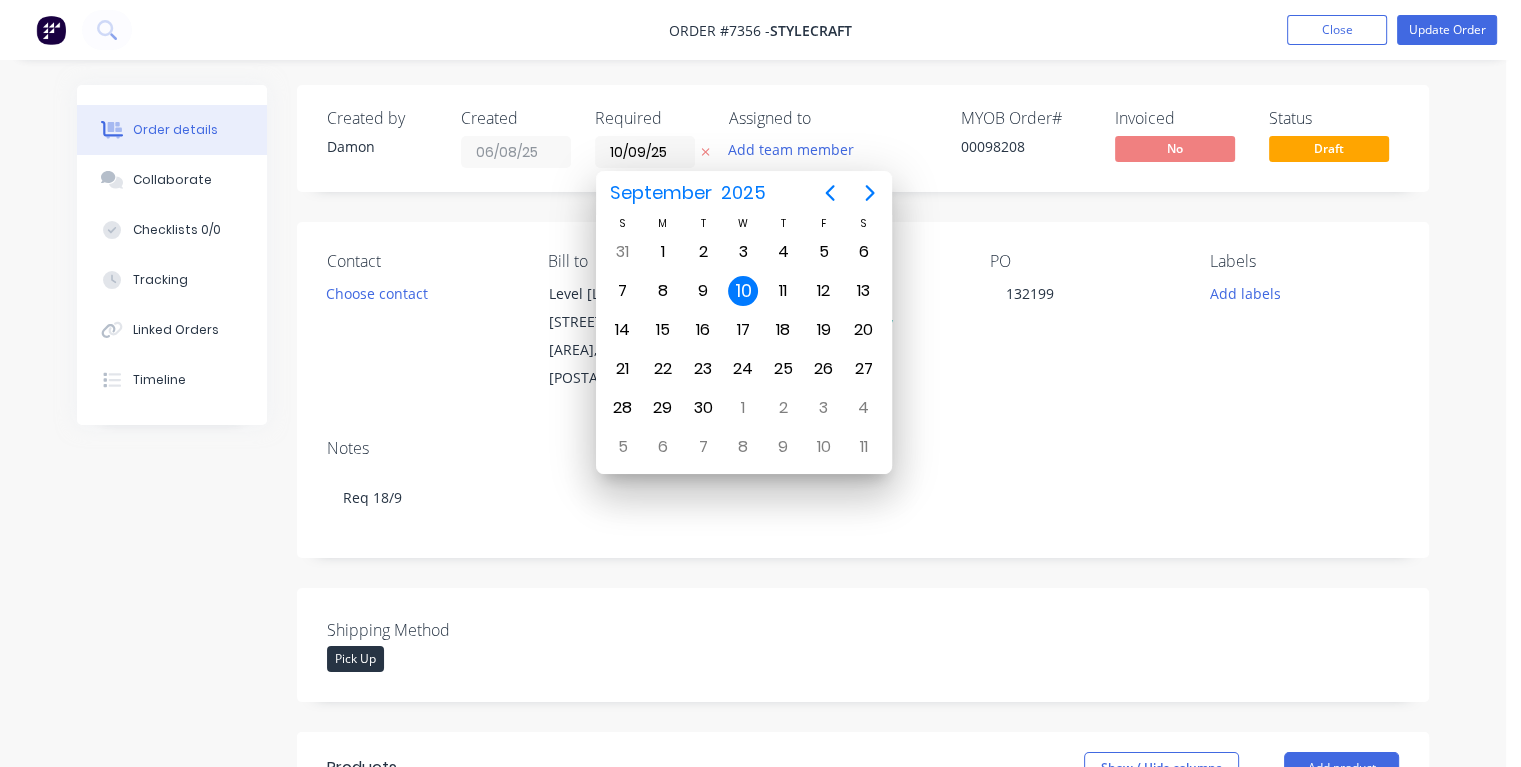 click on "10" at bounding box center (743, 291) 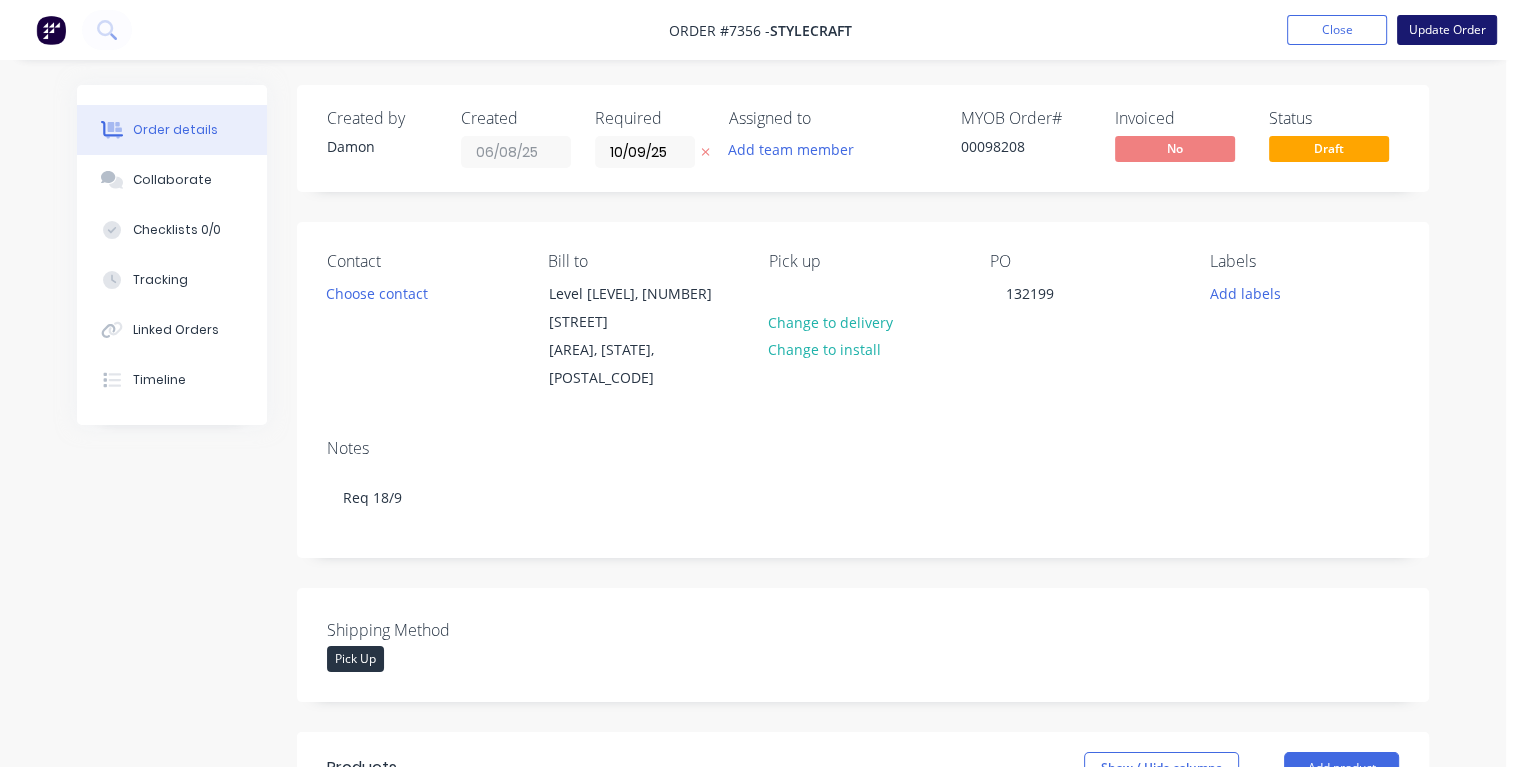 click on "Update Order" at bounding box center [1447, 30] 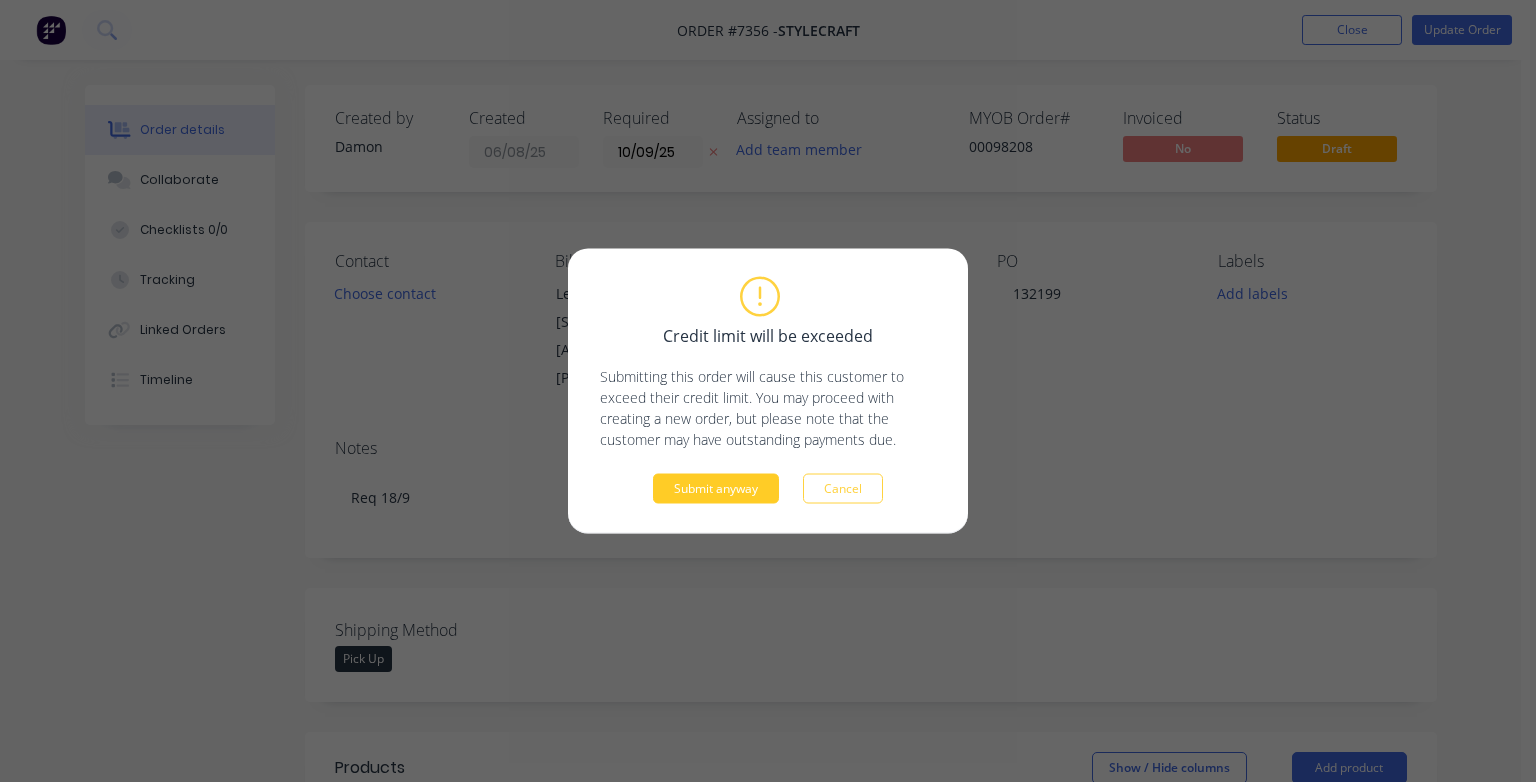click on "Submit anyway" at bounding box center [716, 489] 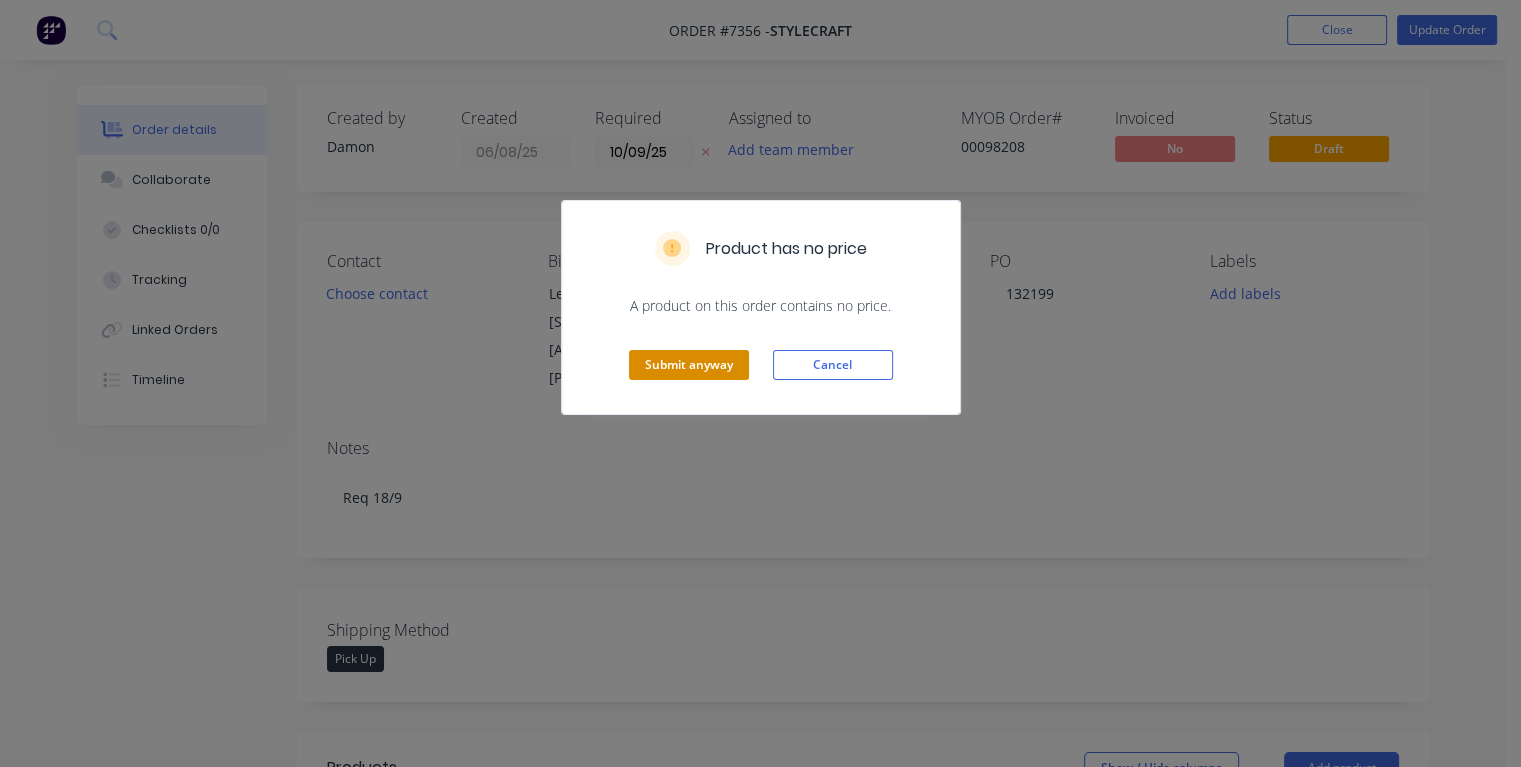 click on "Submit anyway" at bounding box center [689, 365] 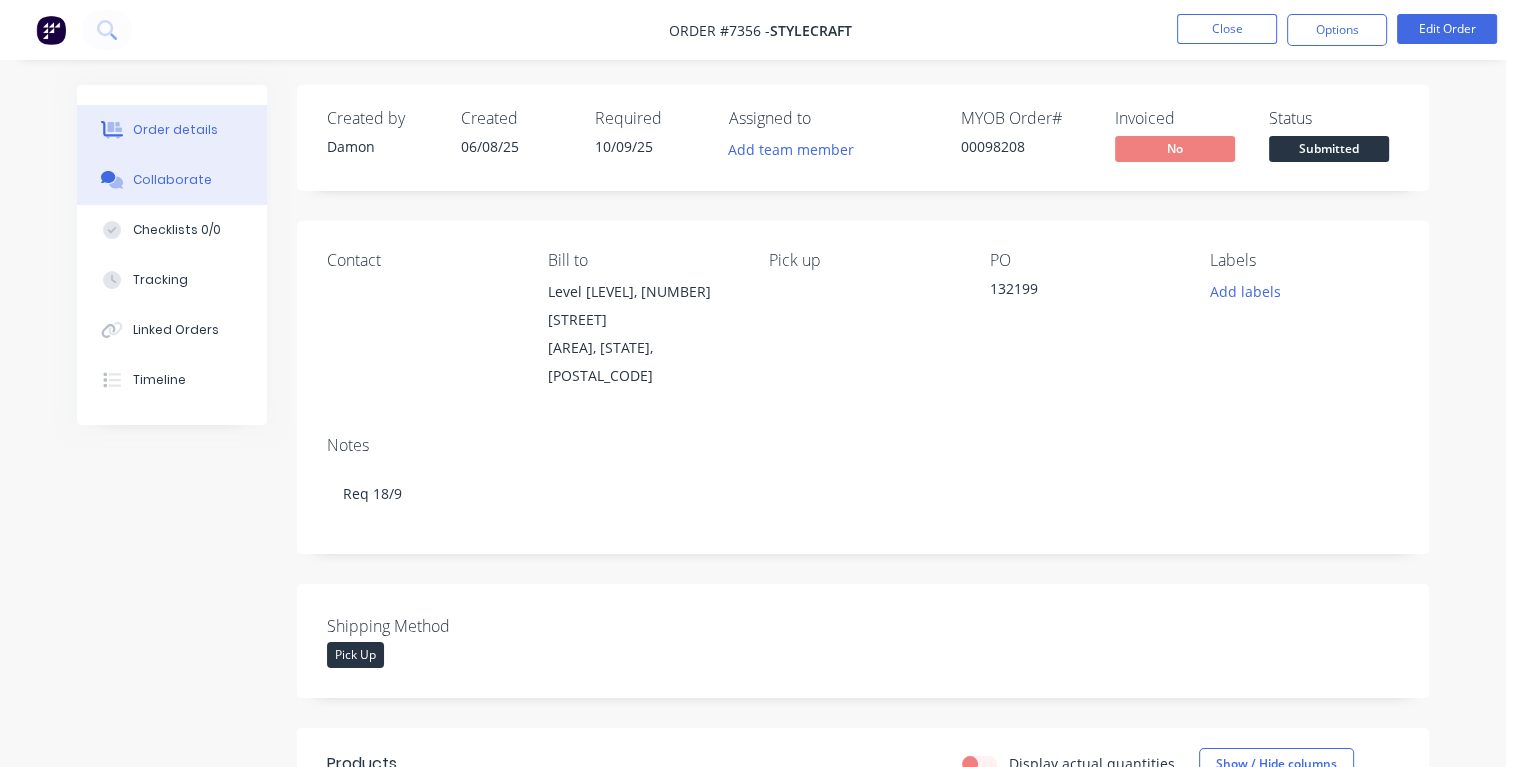 click on "Collaborate" at bounding box center (172, 180) 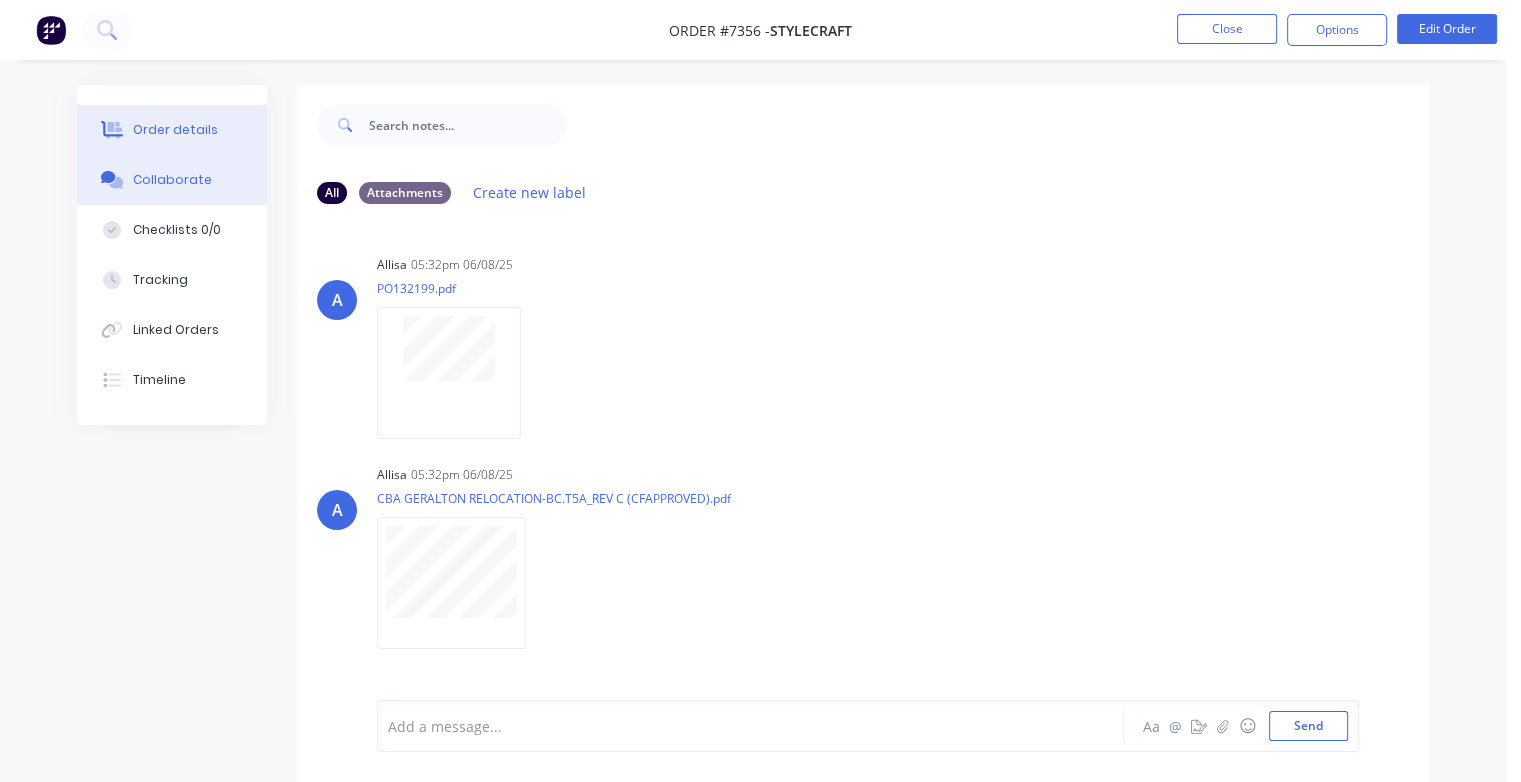 click on "Order details" at bounding box center [175, 130] 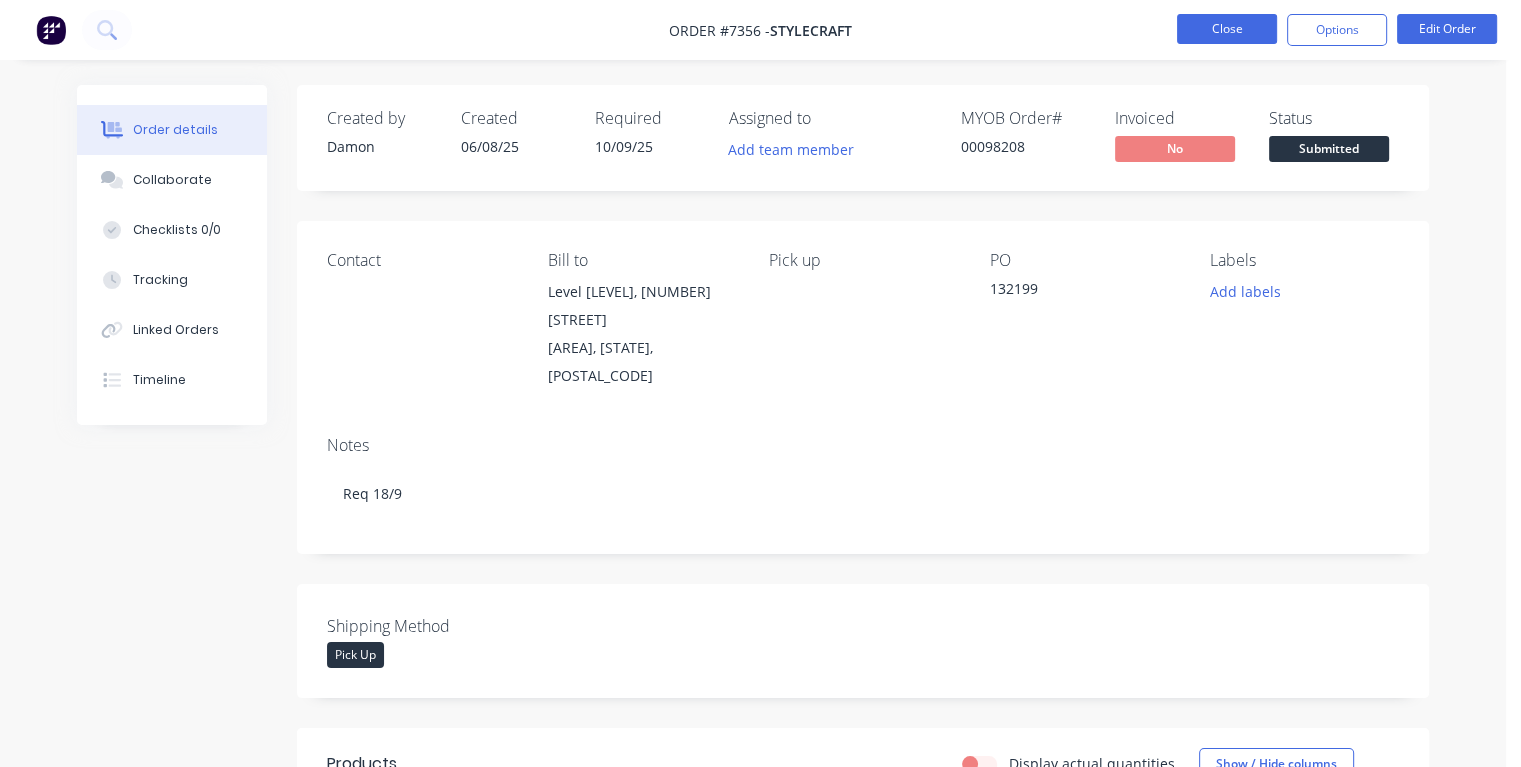 click on "Close" at bounding box center (1227, 29) 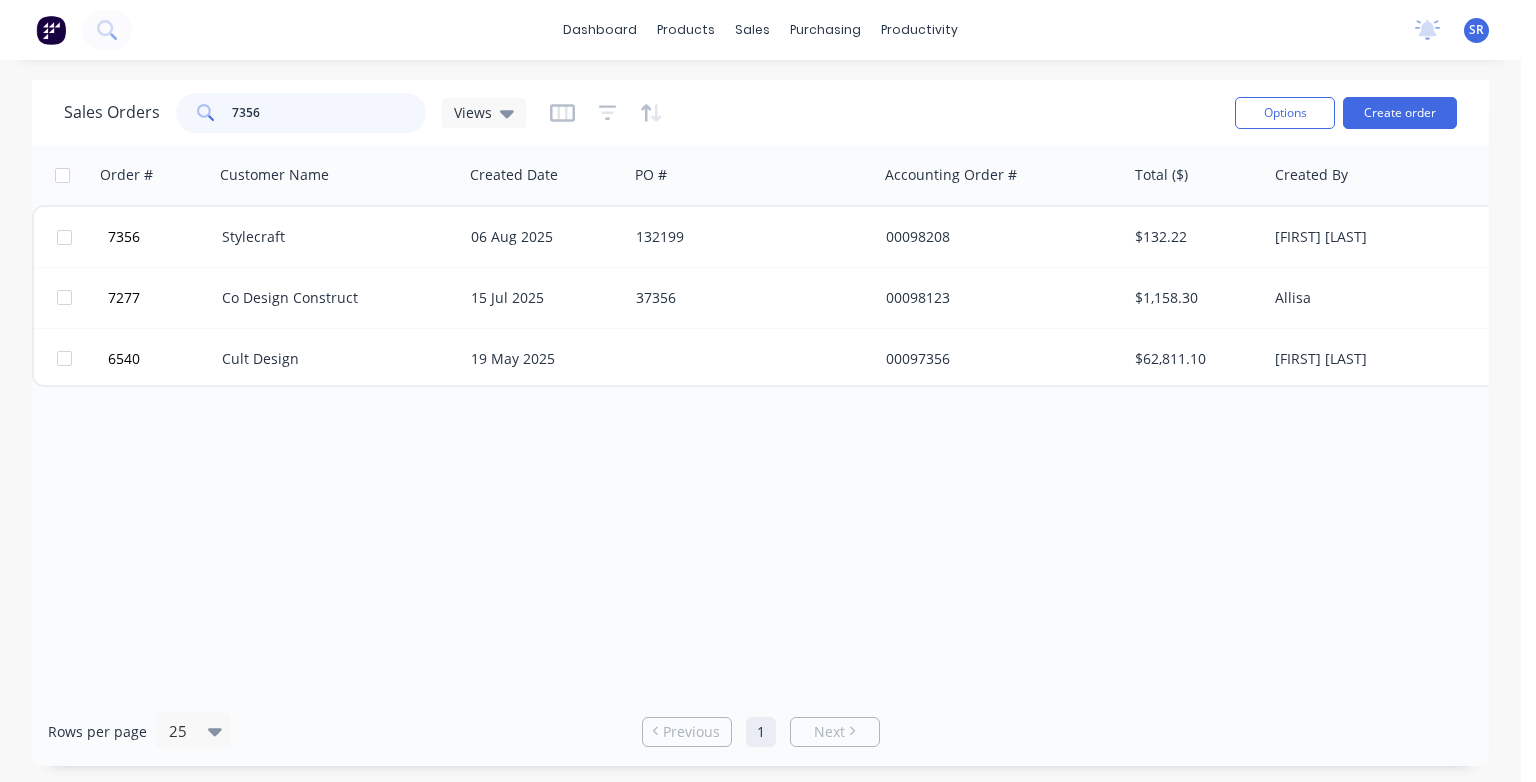 click on "7356" at bounding box center (329, 113) 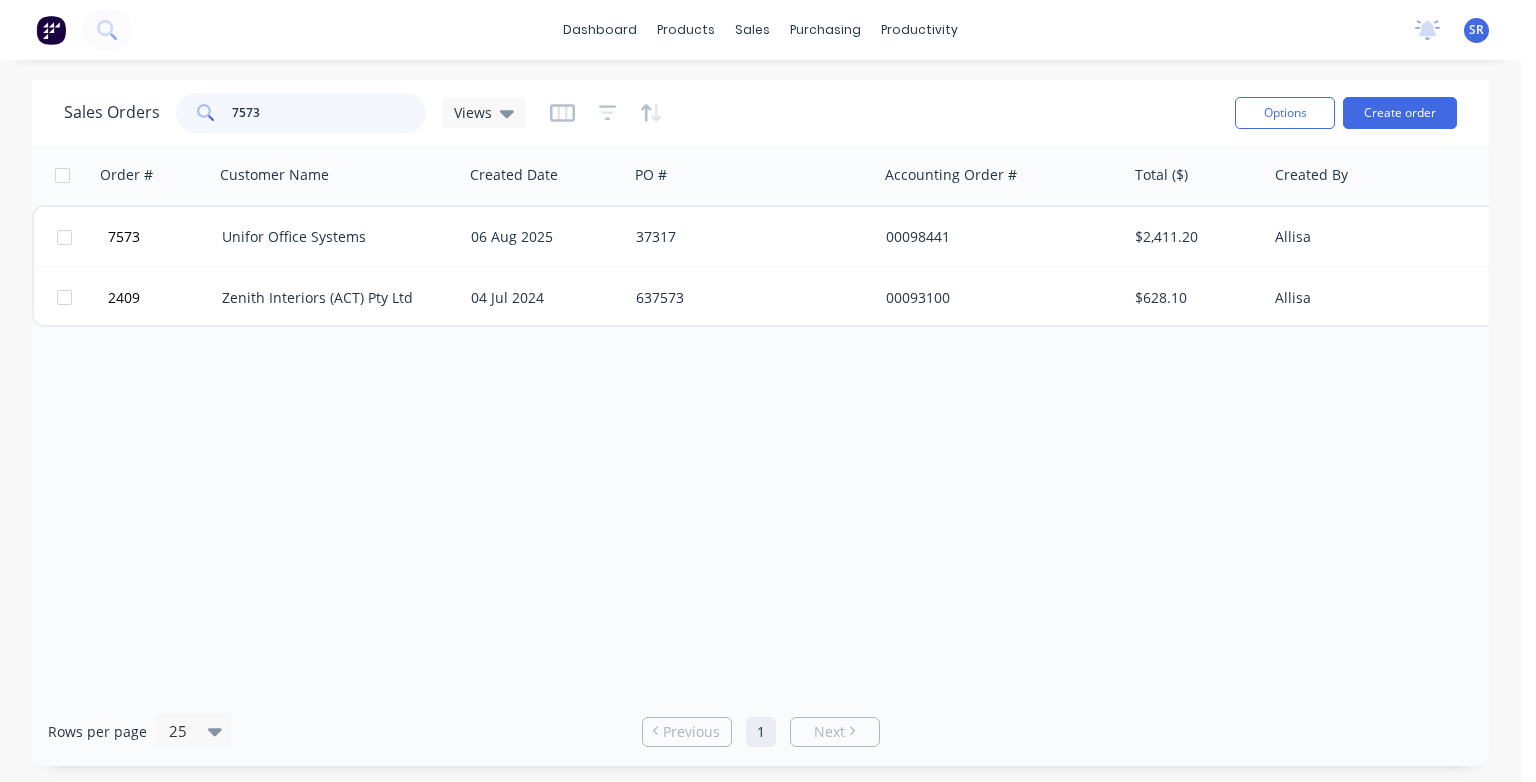 type on "7573" 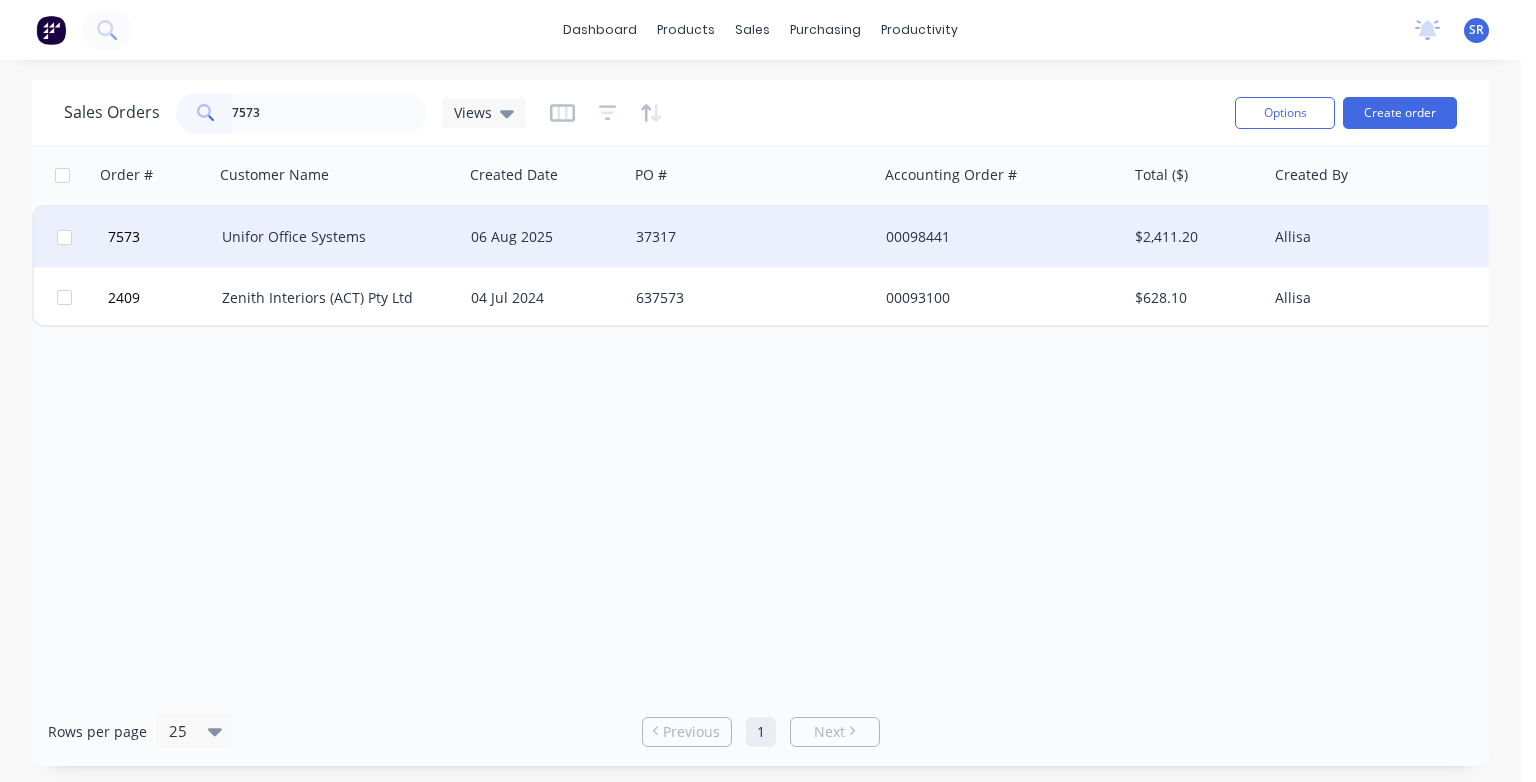 click on "Unifor Office Systems" at bounding box center (333, 237) 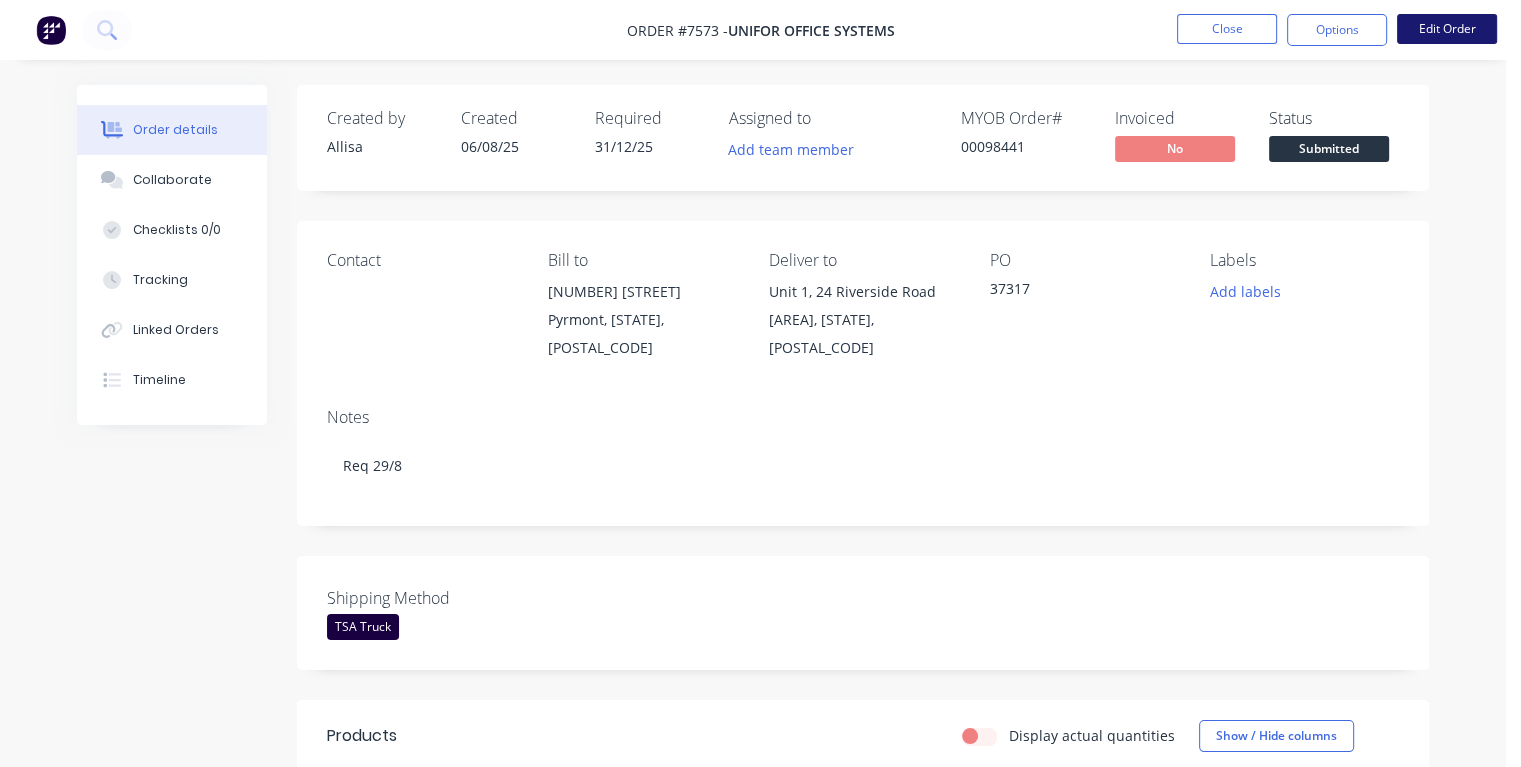 click on "Edit Order" at bounding box center [1447, 29] 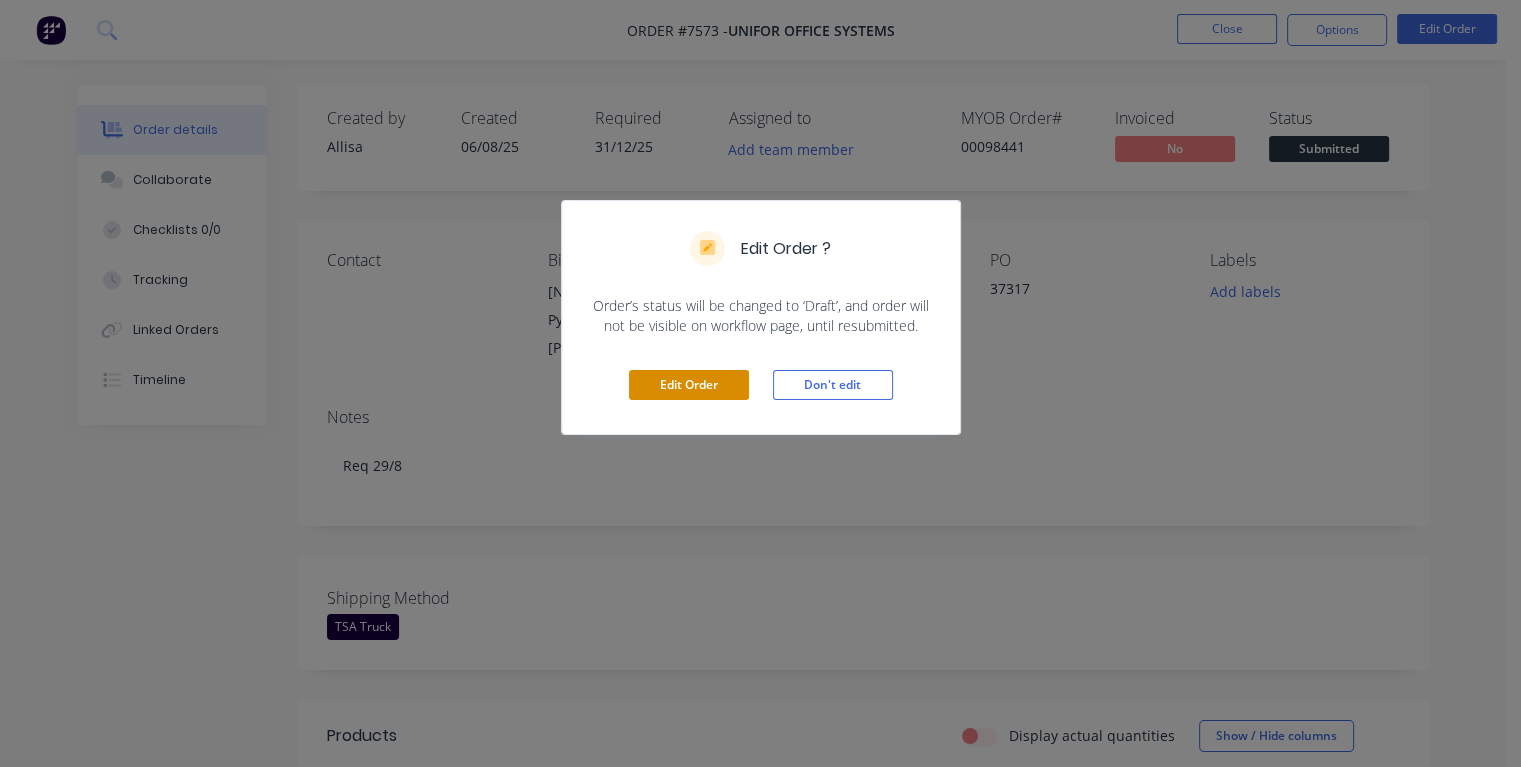 click on "Edit Order" at bounding box center [689, 385] 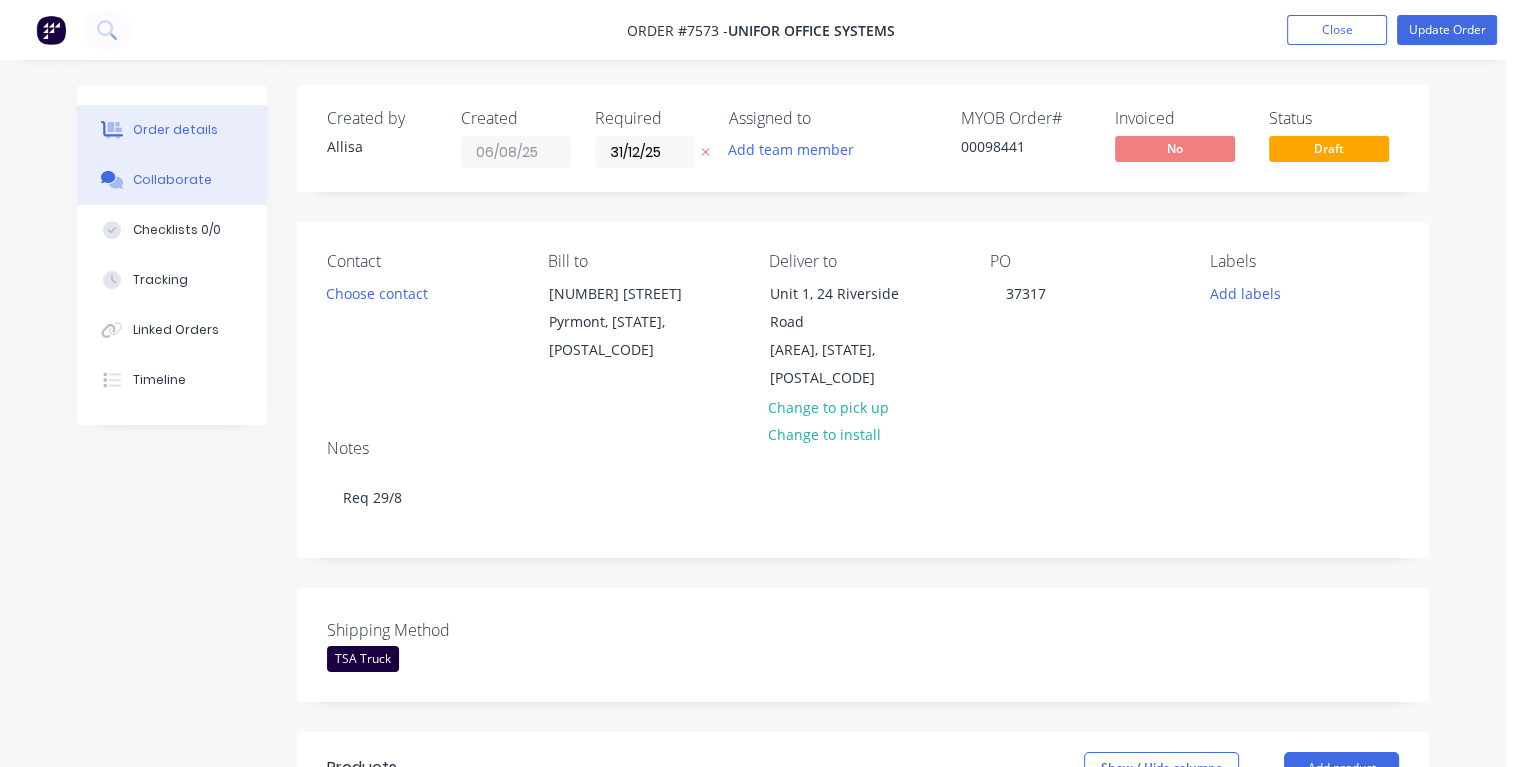 click on "Collaborate" at bounding box center [172, 180] 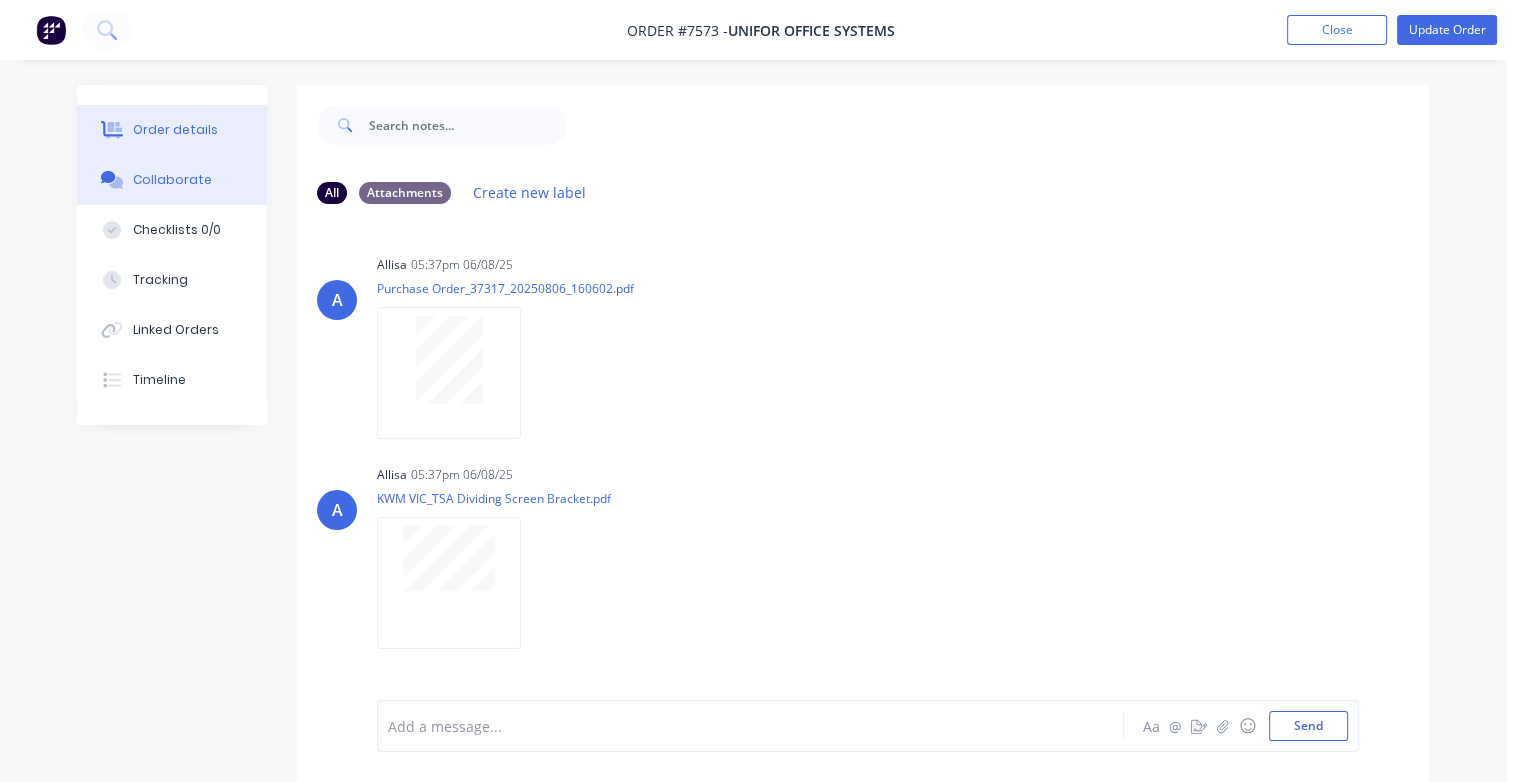 click on "Order details" at bounding box center [172, 130] 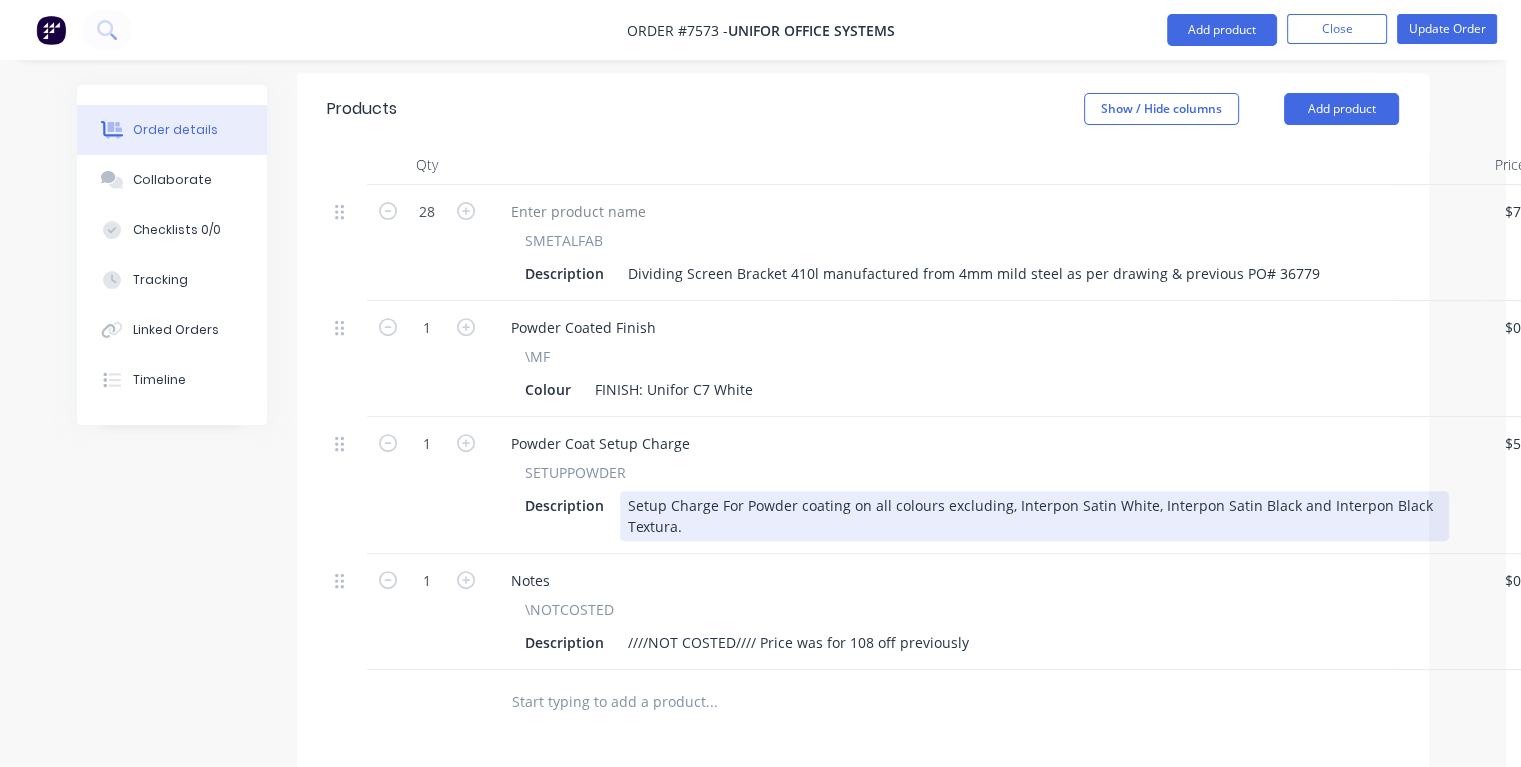 scroll, scrollTop: 900, scrollLeft: 0, axis: vertical 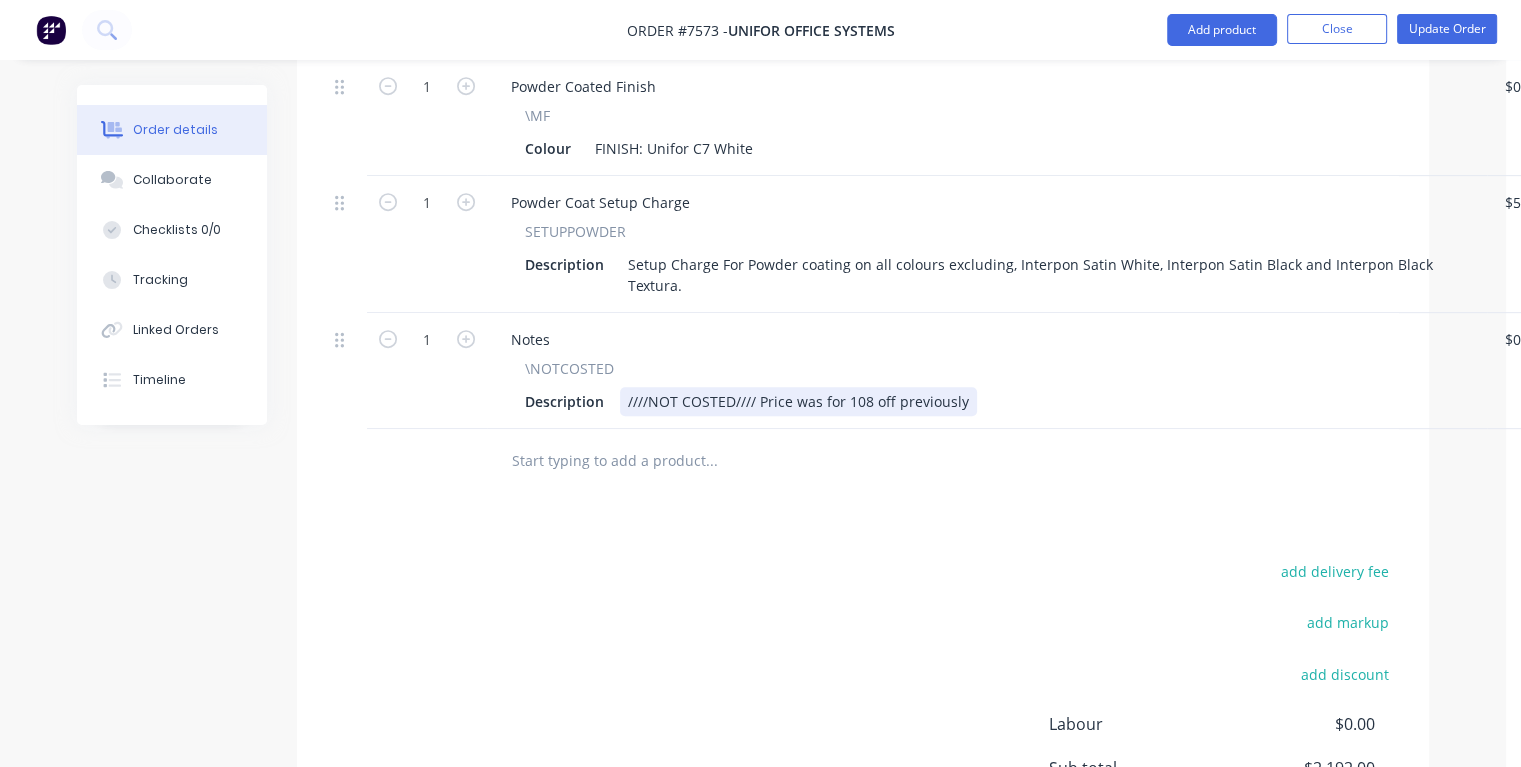 click on "Description ////NOT COSTED//// Price was for 108 off previously" at bounding box center (983, 401) 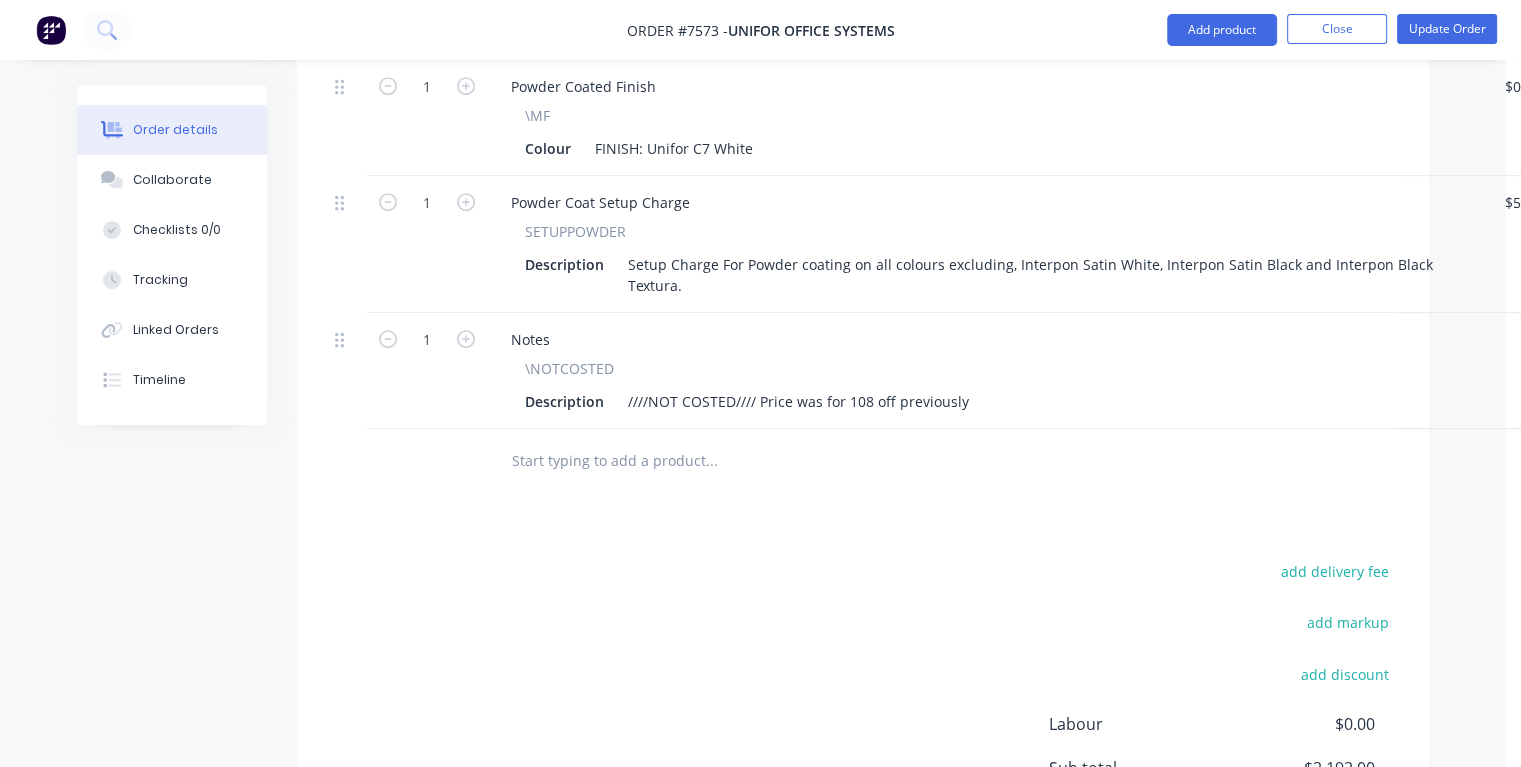 scroll, scrollTop: 900, scrollLeft: 28, axis: both 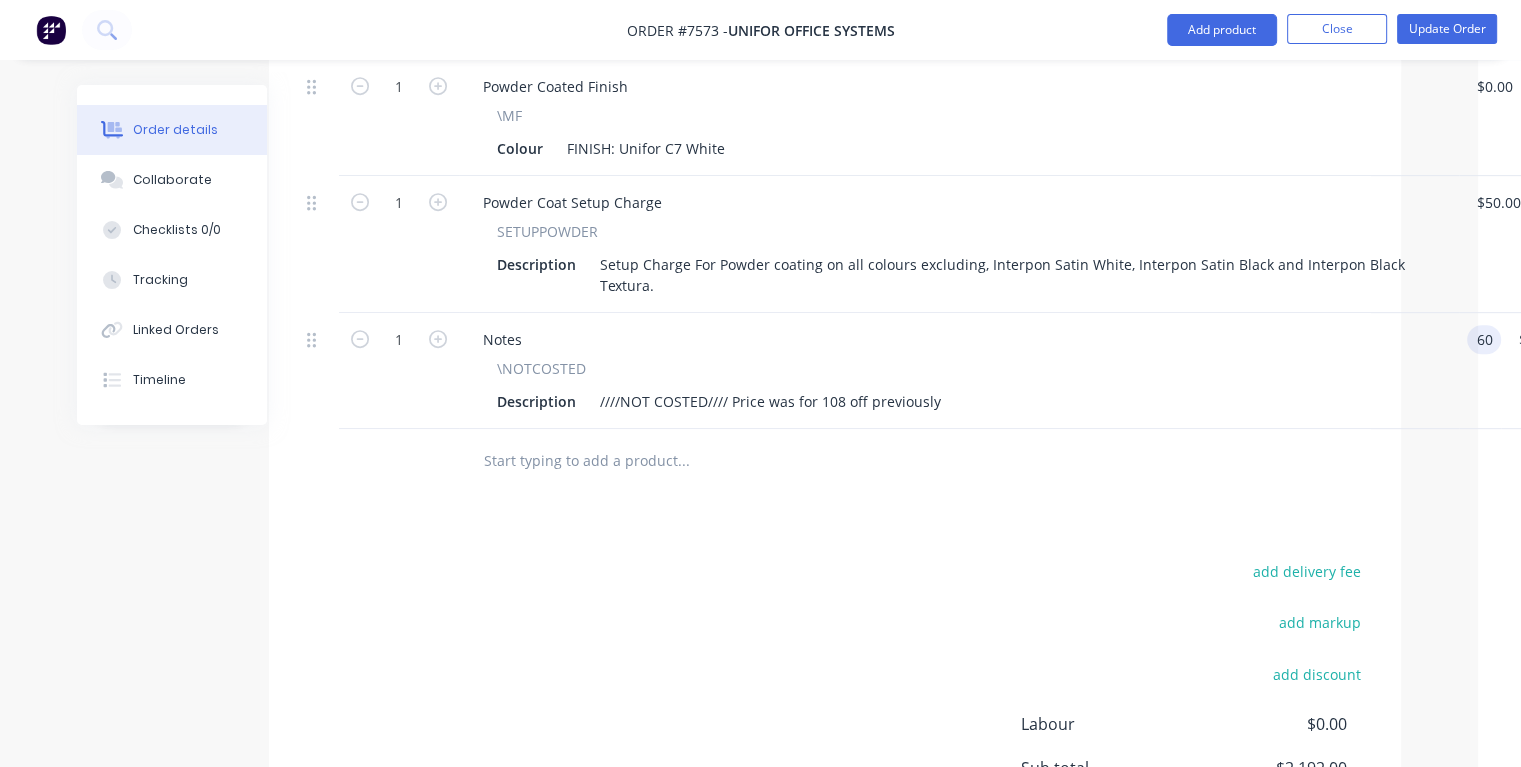 type on "$60.00" 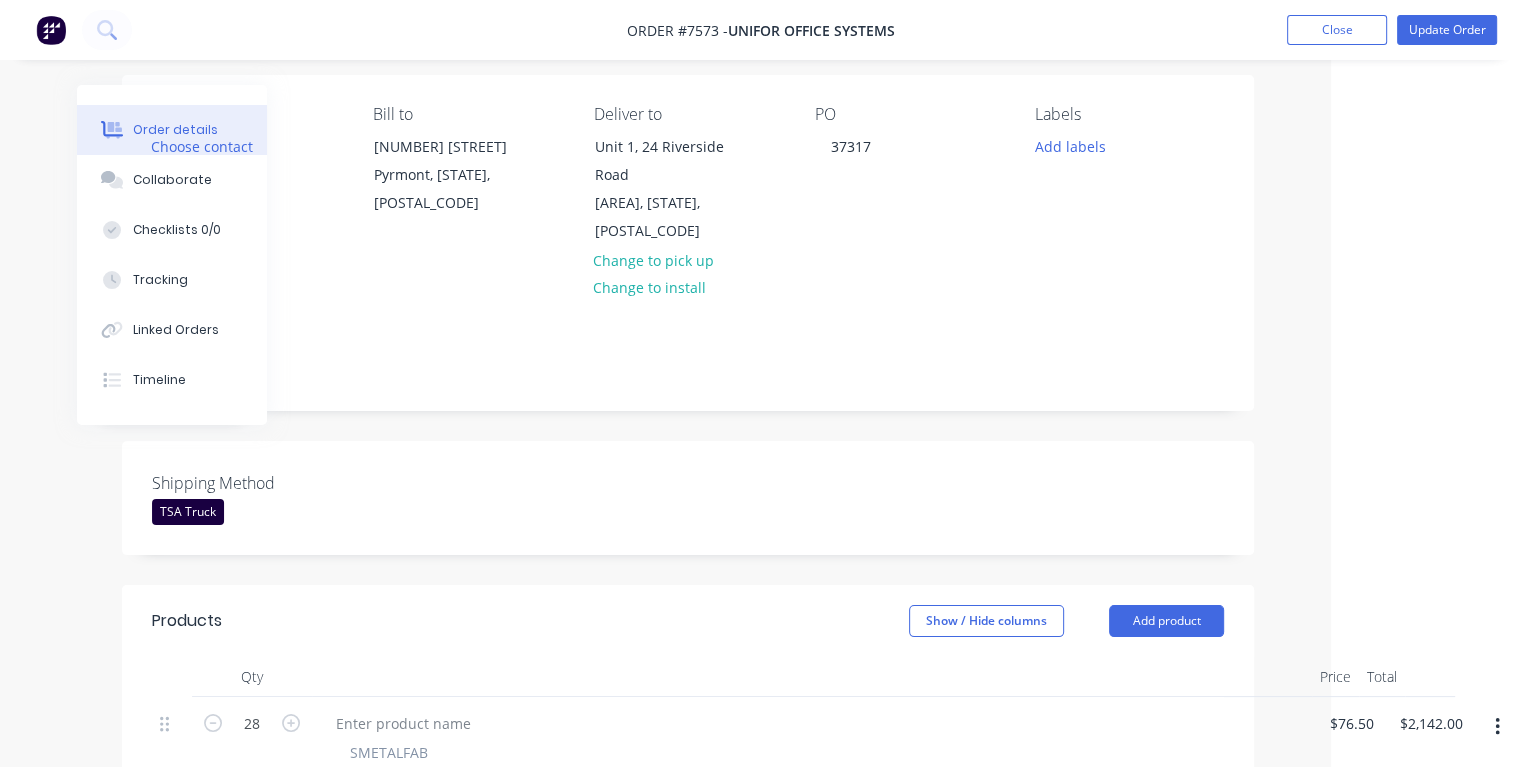 scroll, scrollTop: 0, scrollLeft: 175, axis: horizontal 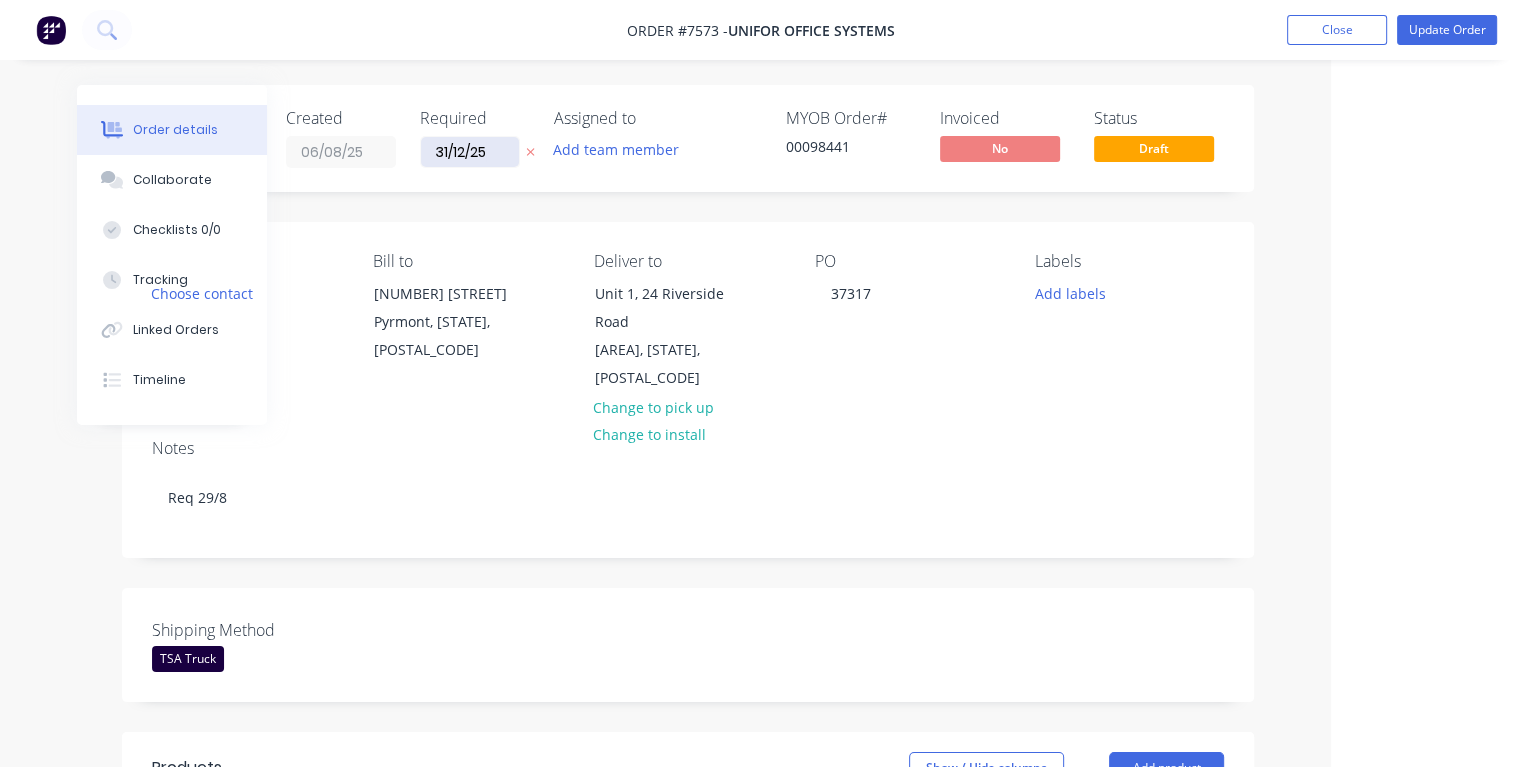 type on "$60.00" 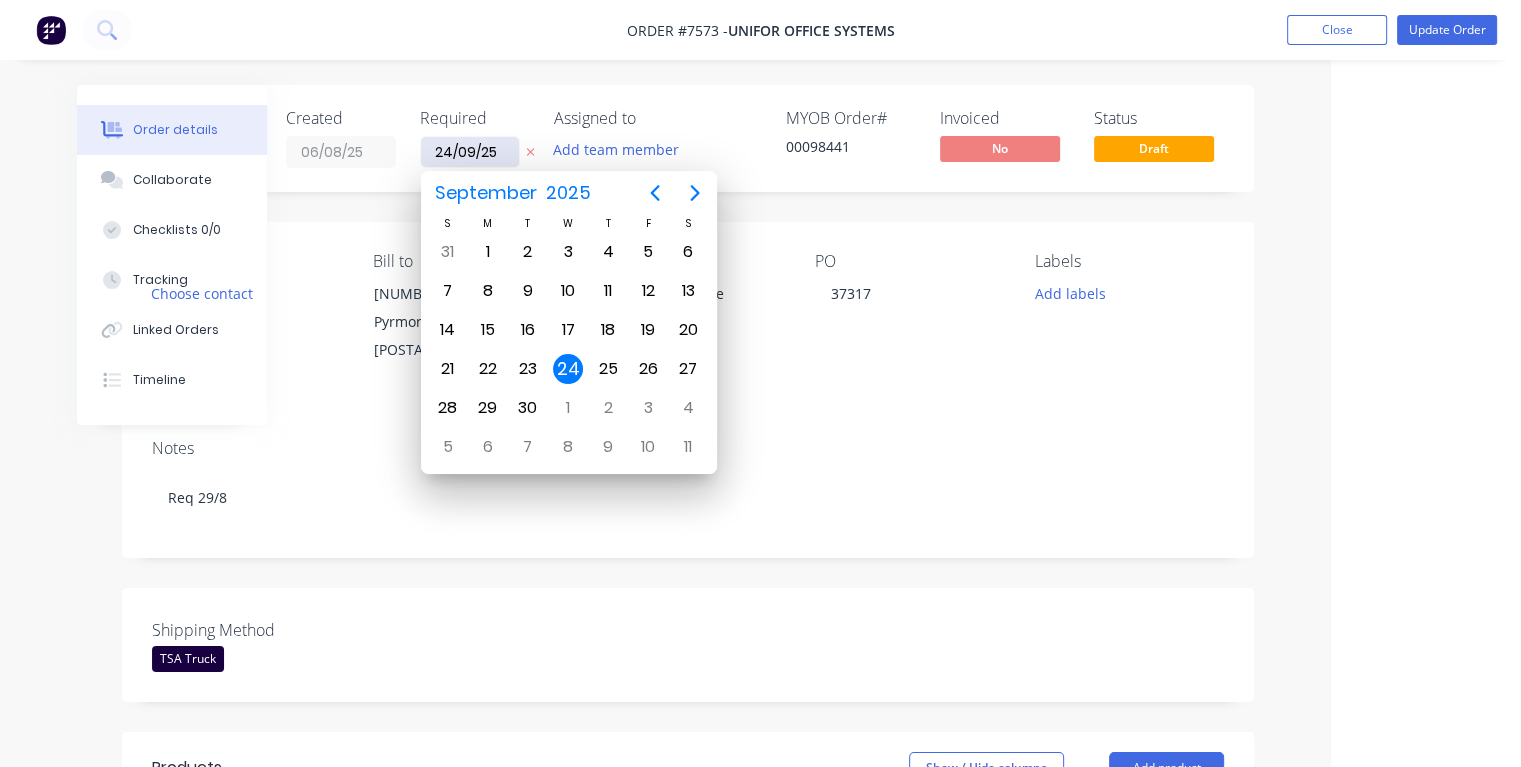 click on "24/09/25" at bounding box center (470, 152) 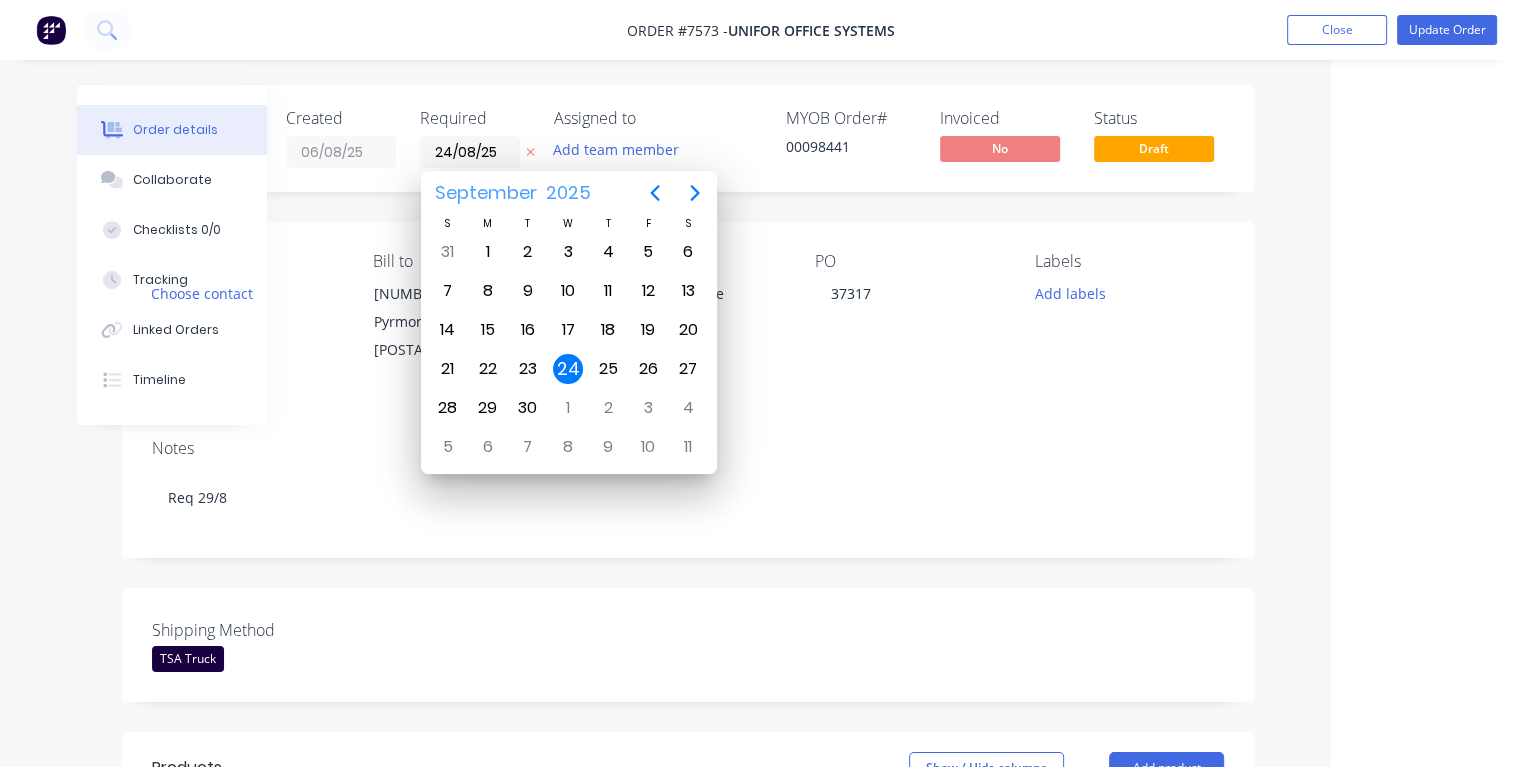 type on "24/08/25" 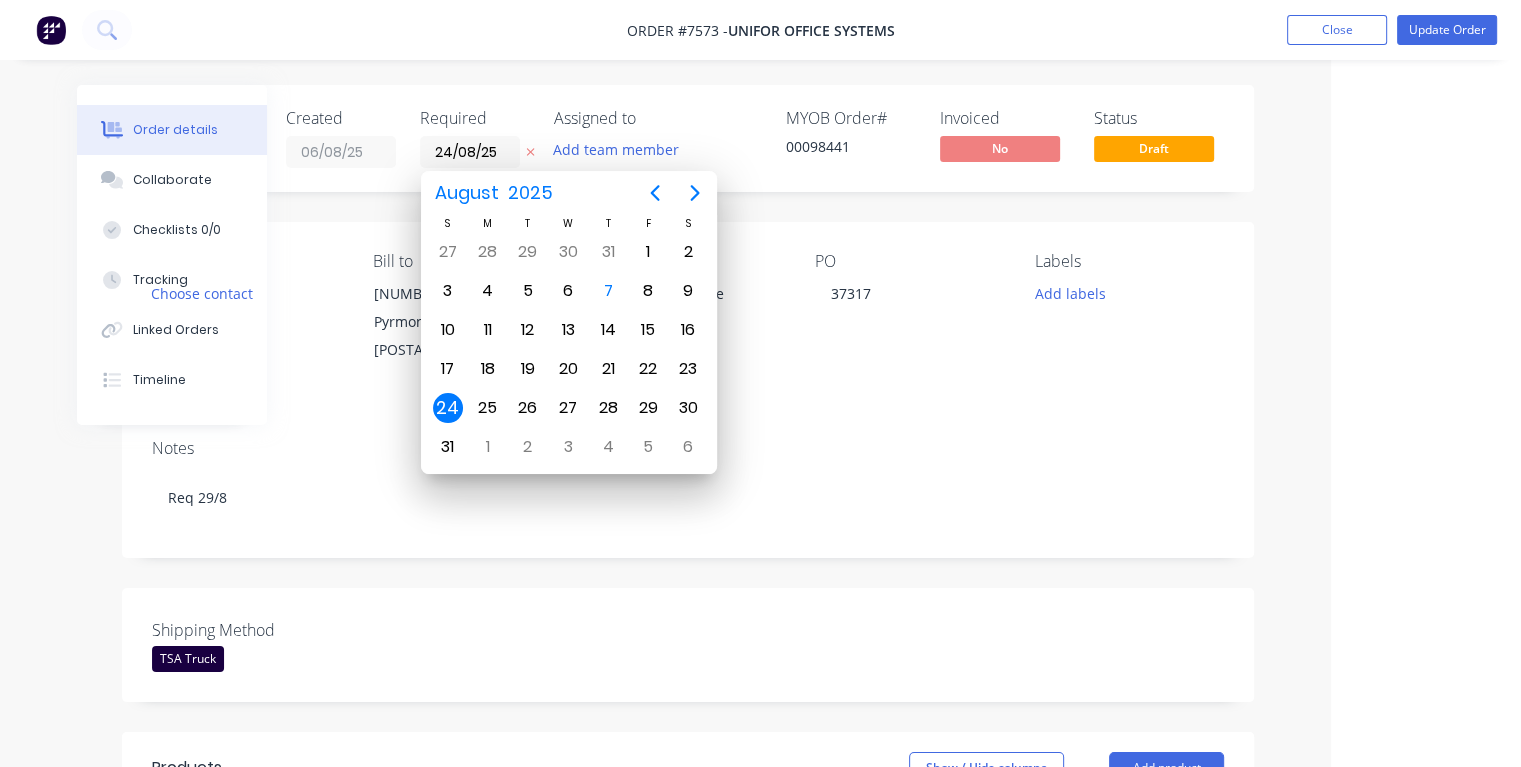 click on "24" at bounding box center [448, 408] 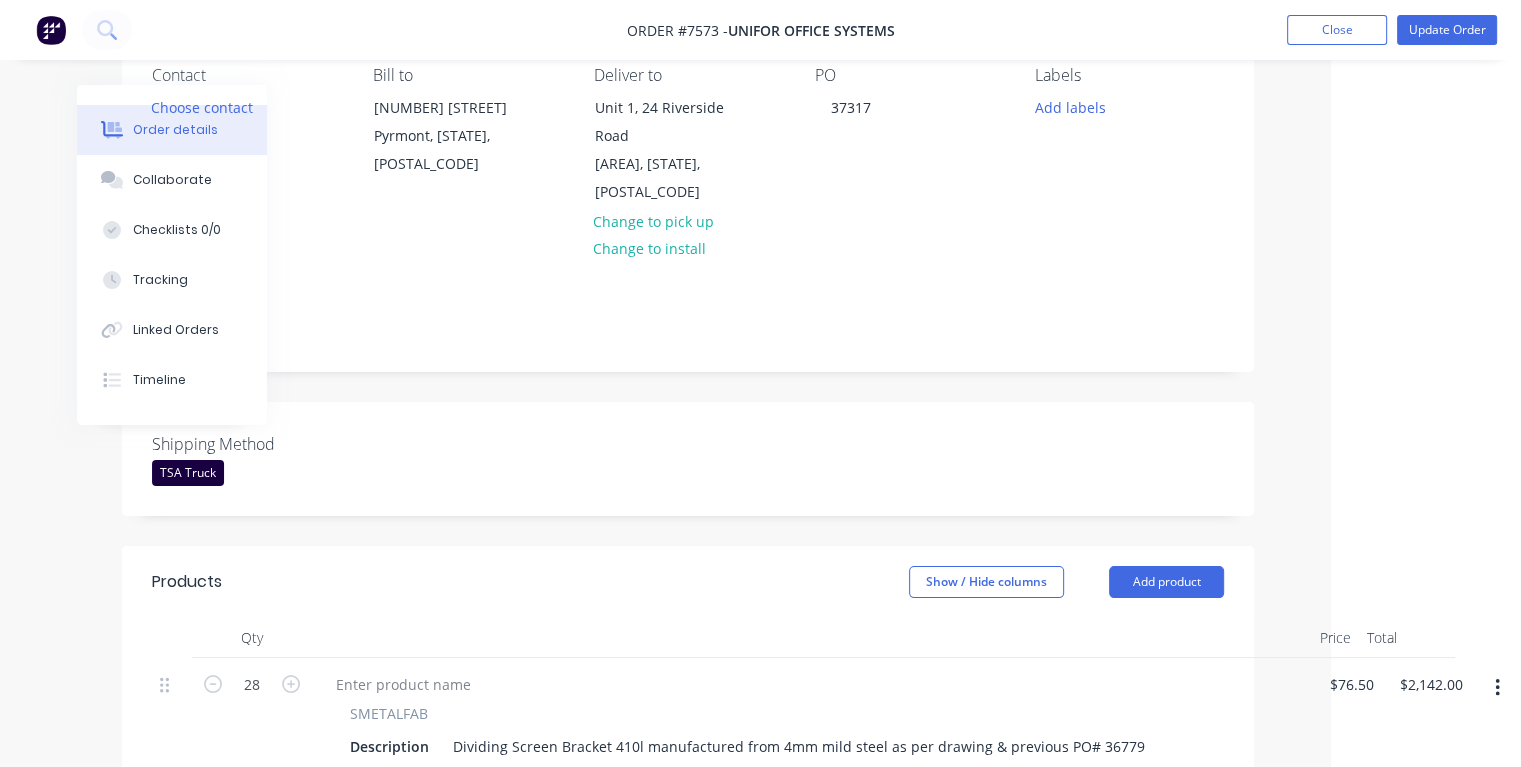 scroll, scrollTop: 0, scrollLeft: 175, axis: horizontal 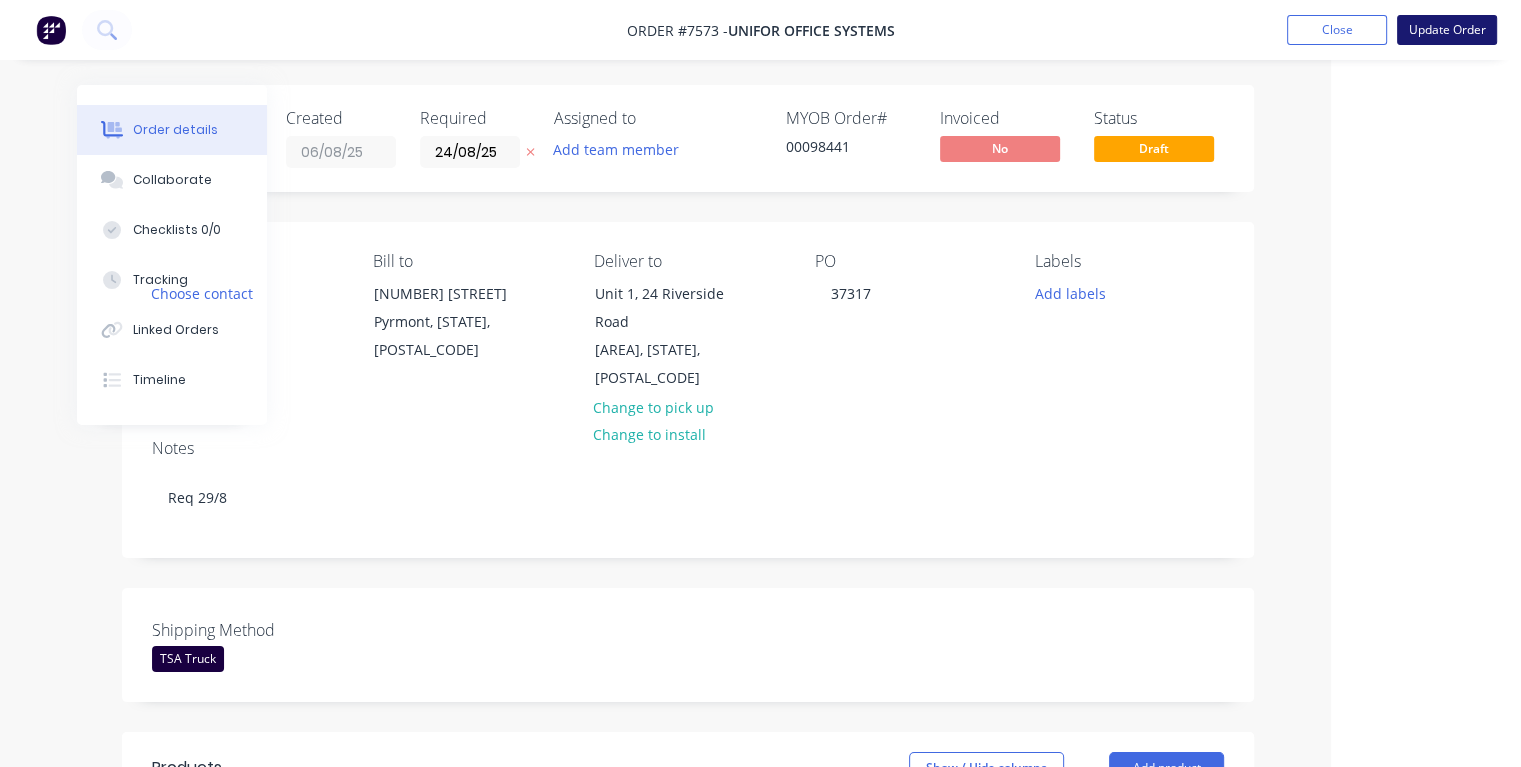 click on "Update Order" at bounding box center (1447, 30) 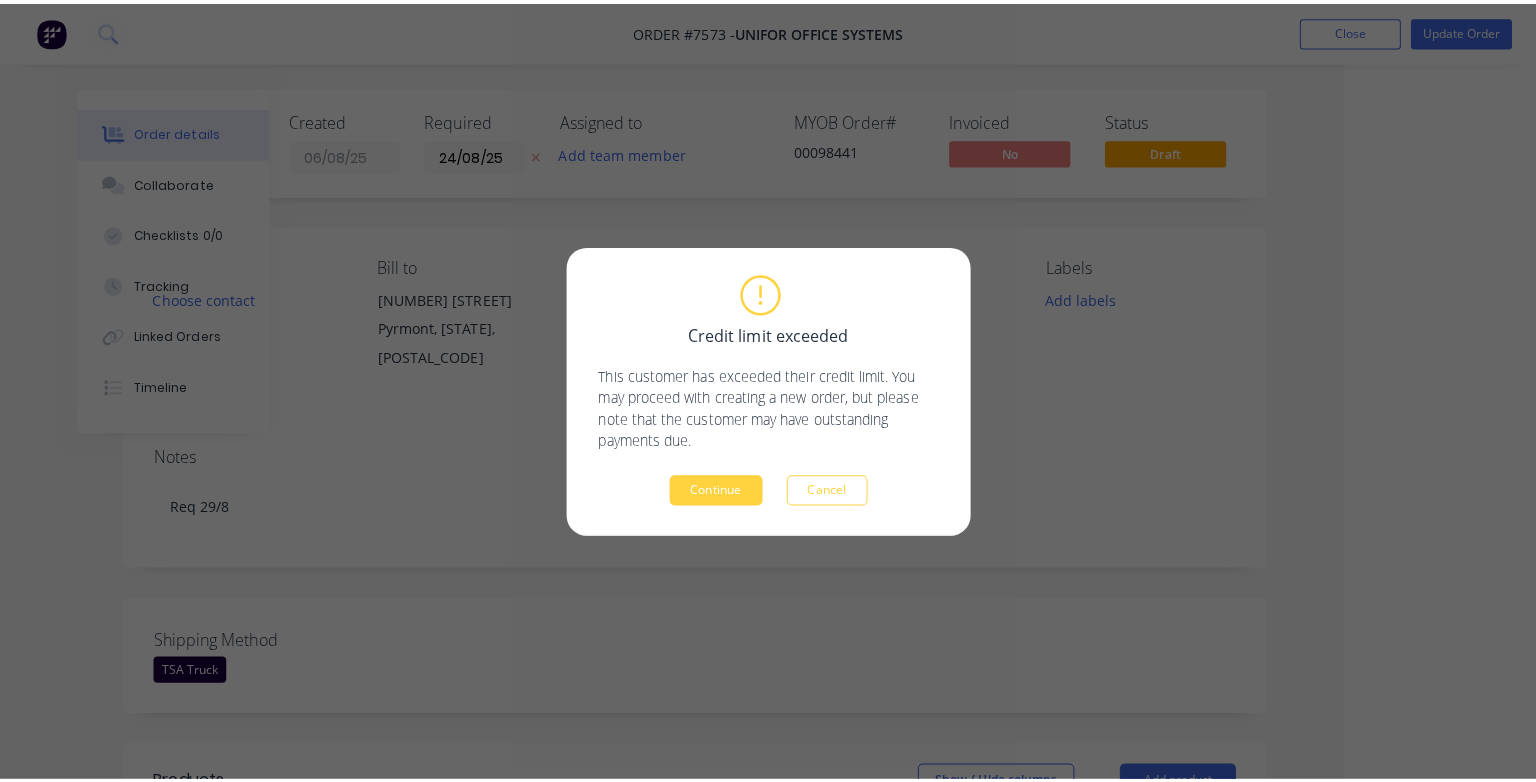 scroll, scrollTop: 0, scrollLeft: 167, axis: horizontal 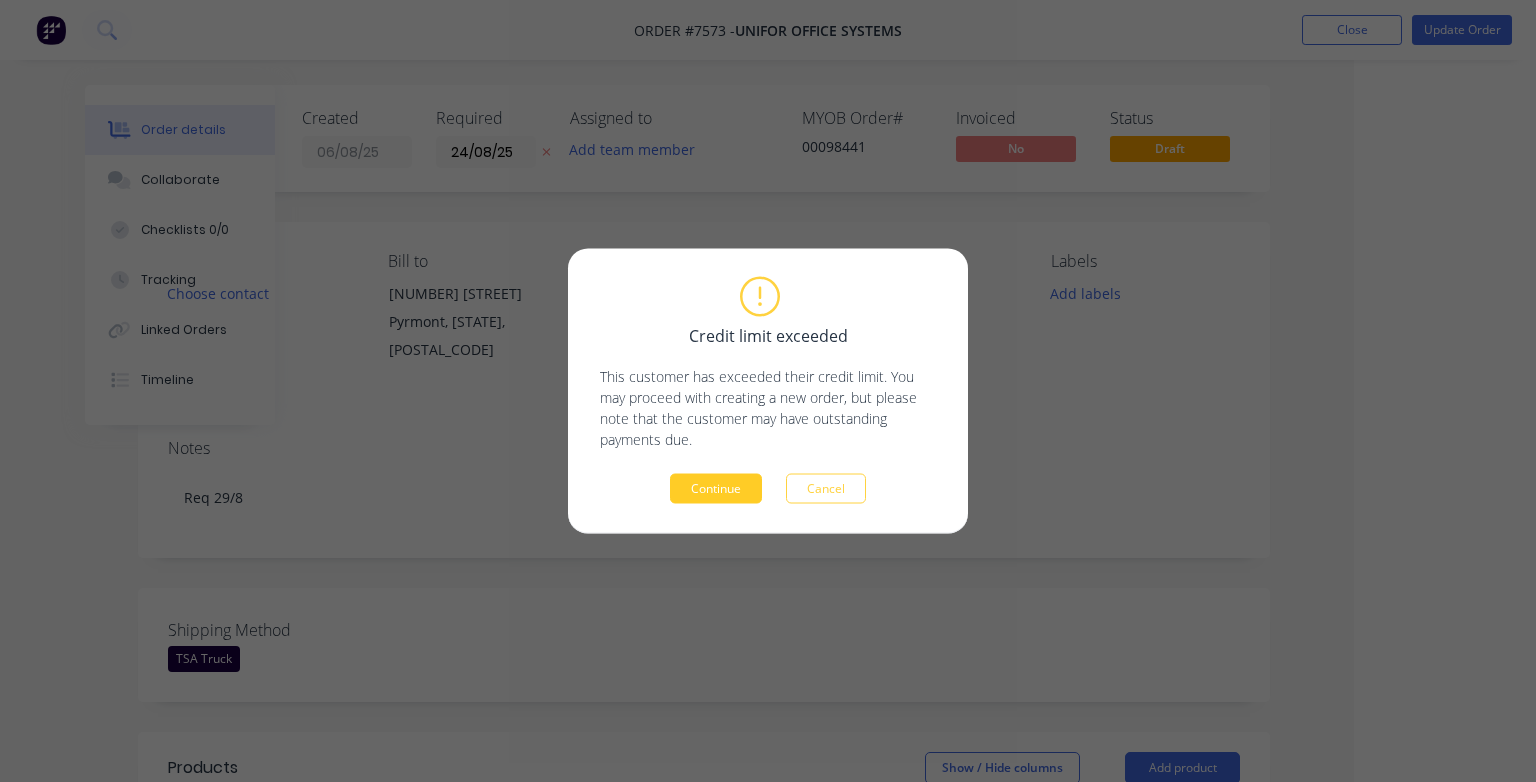 click on "Continue" at bounding box center (716, 489) 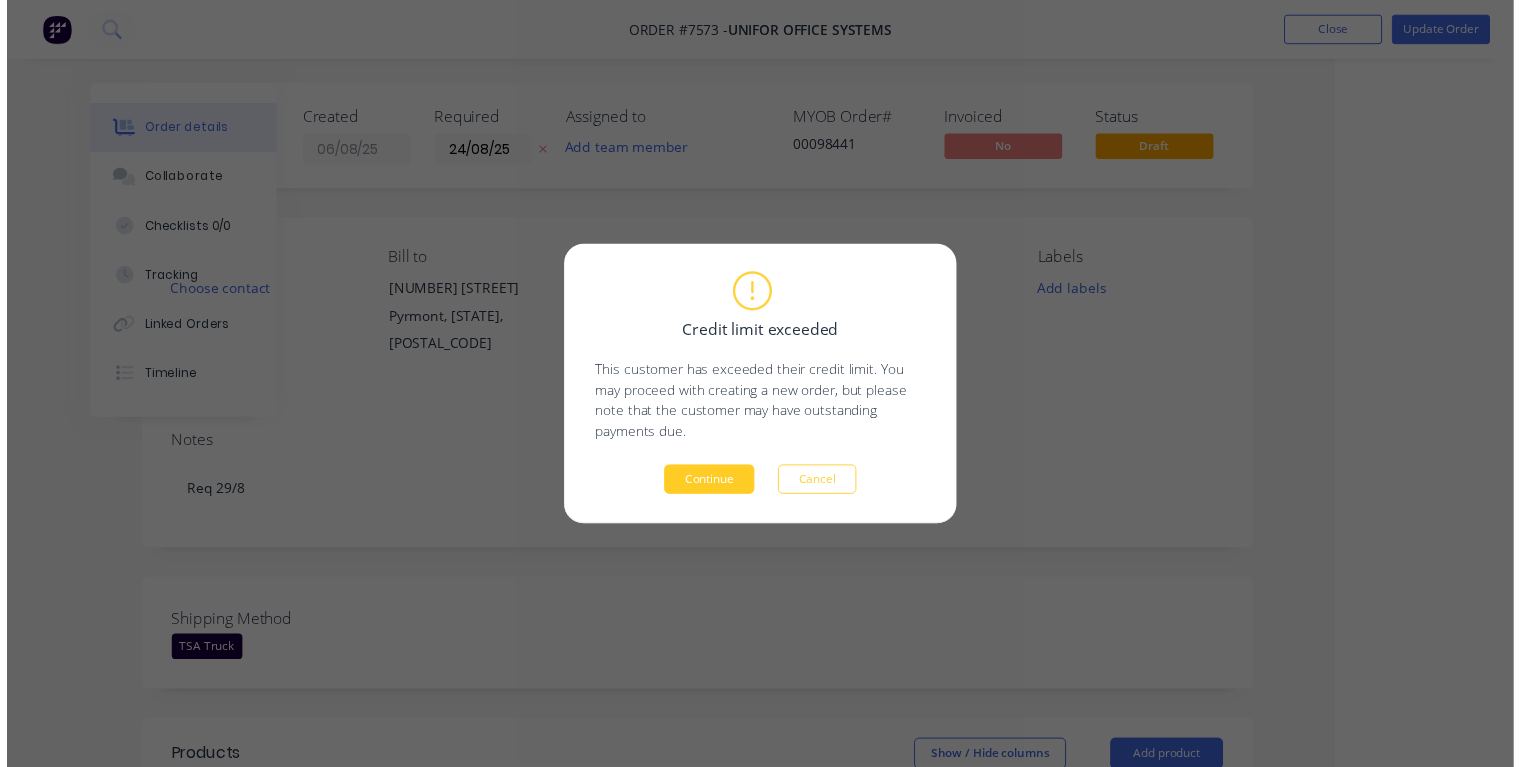 scroll, scrollTop: 0, scrollLeft: 108, axis: horizontal 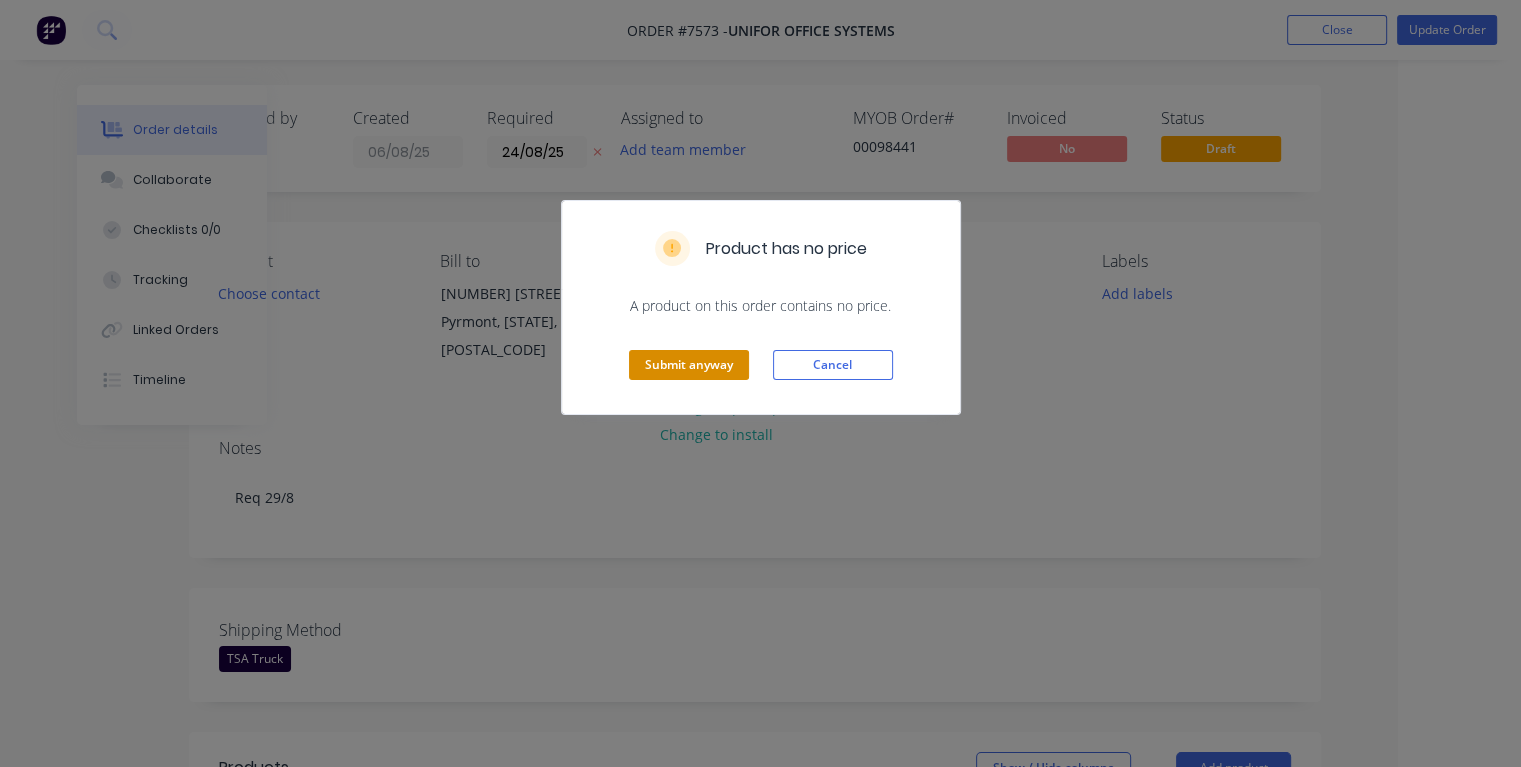 click on "Submit anyway" at bounding box center [689, 365] 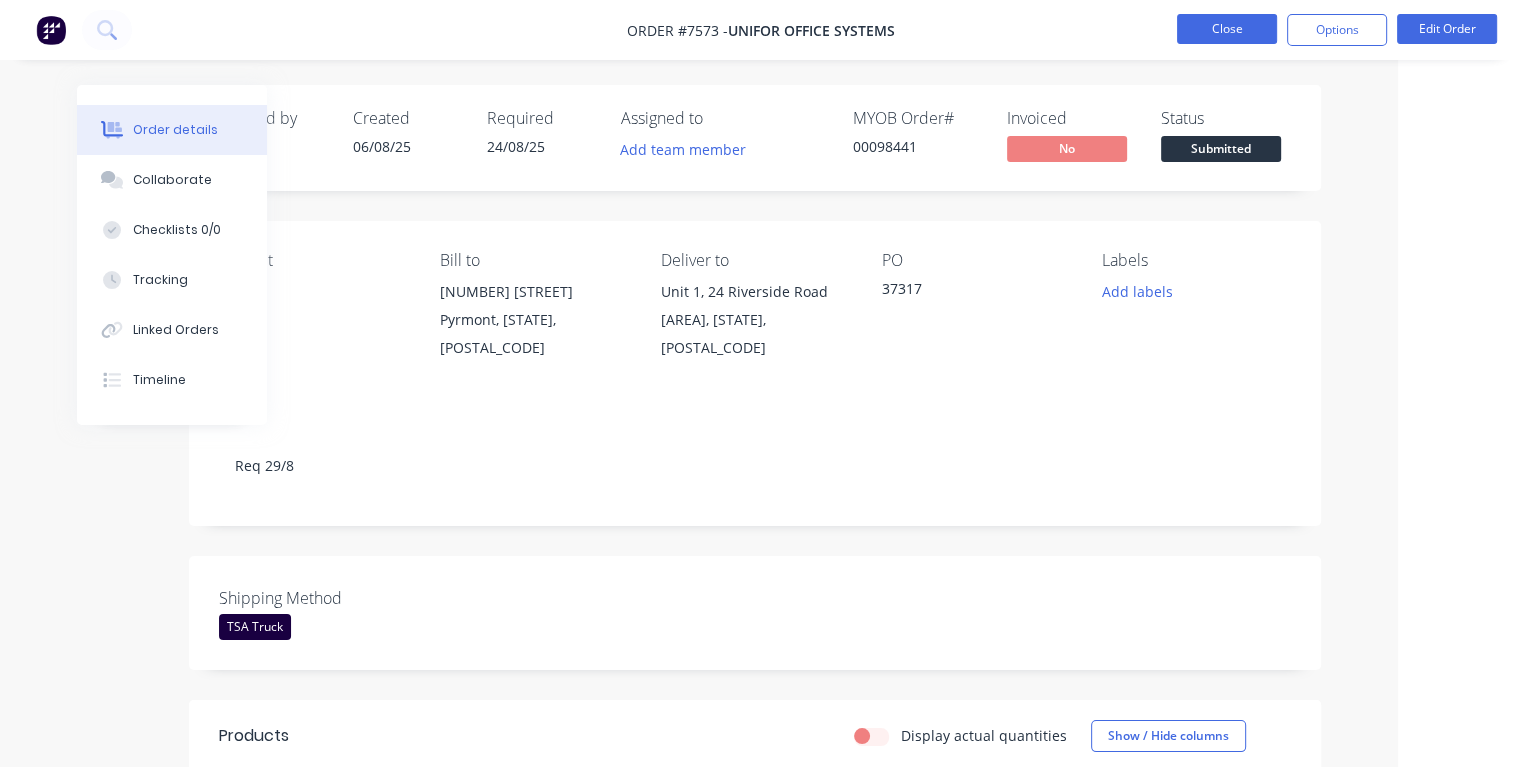 click on "Close" at bounding box center [1227, 29] 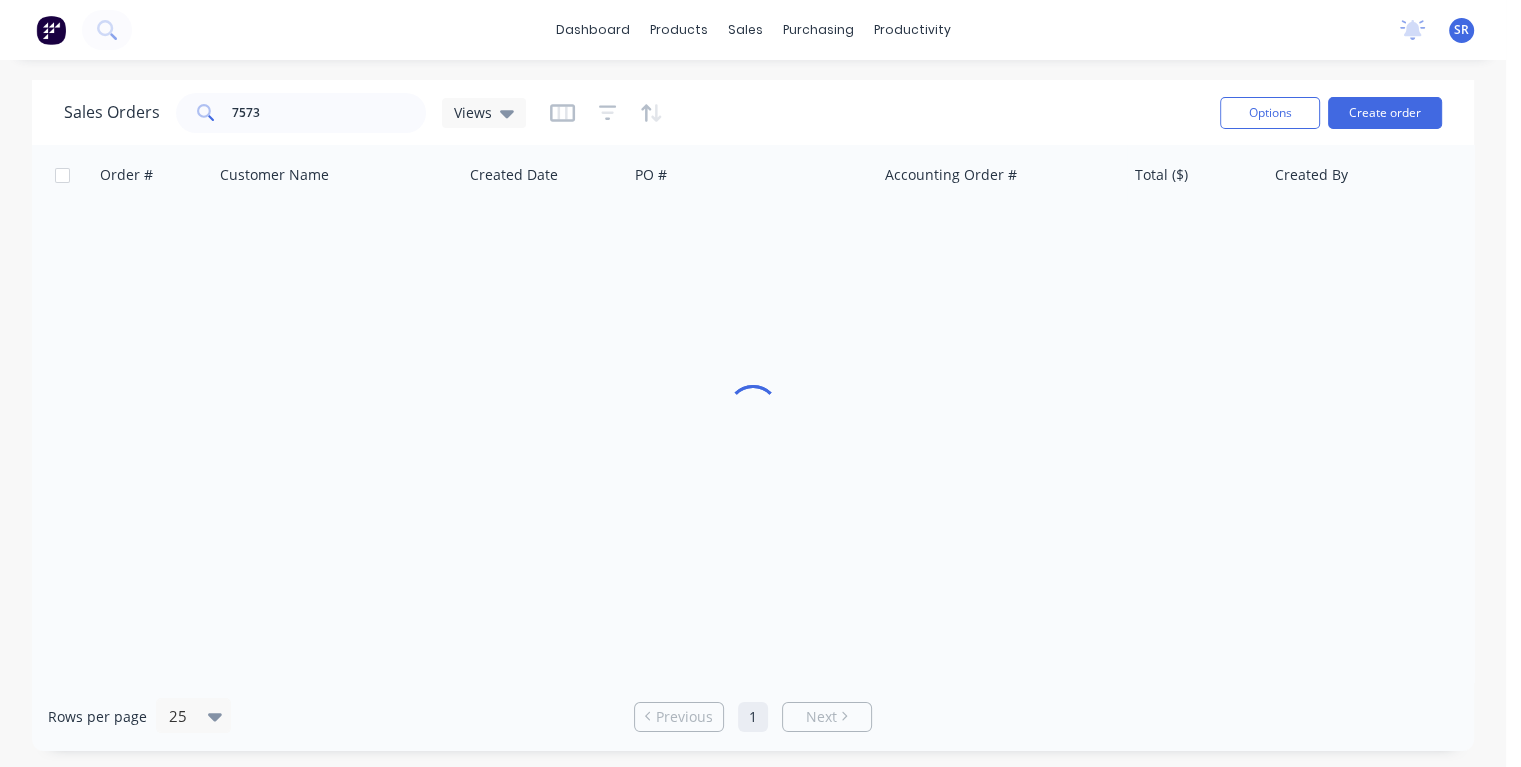 scroll, scrollTop: 0, scrollLeft: 0, axis: both 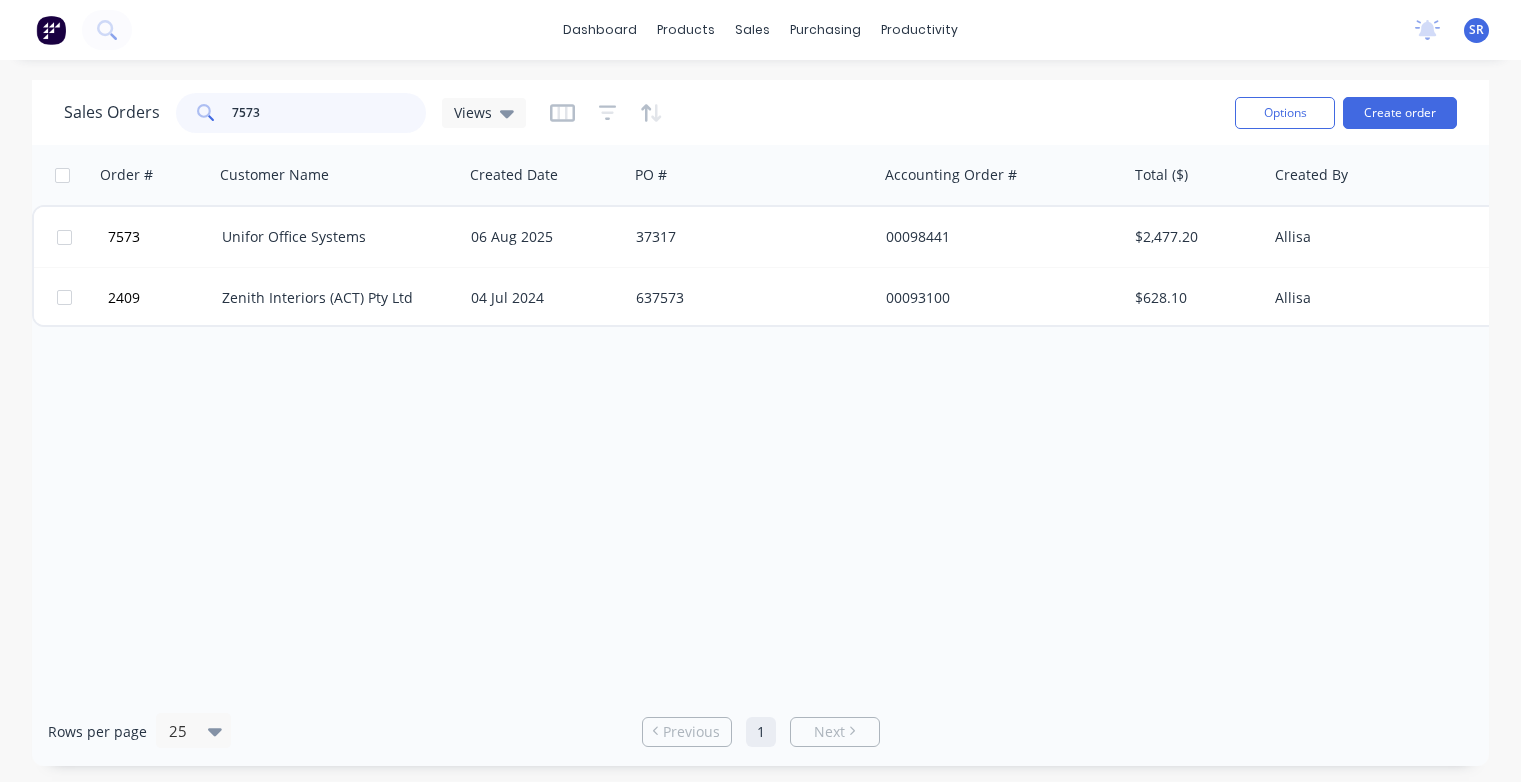 click on "7573" at bounding box center [329, 113] 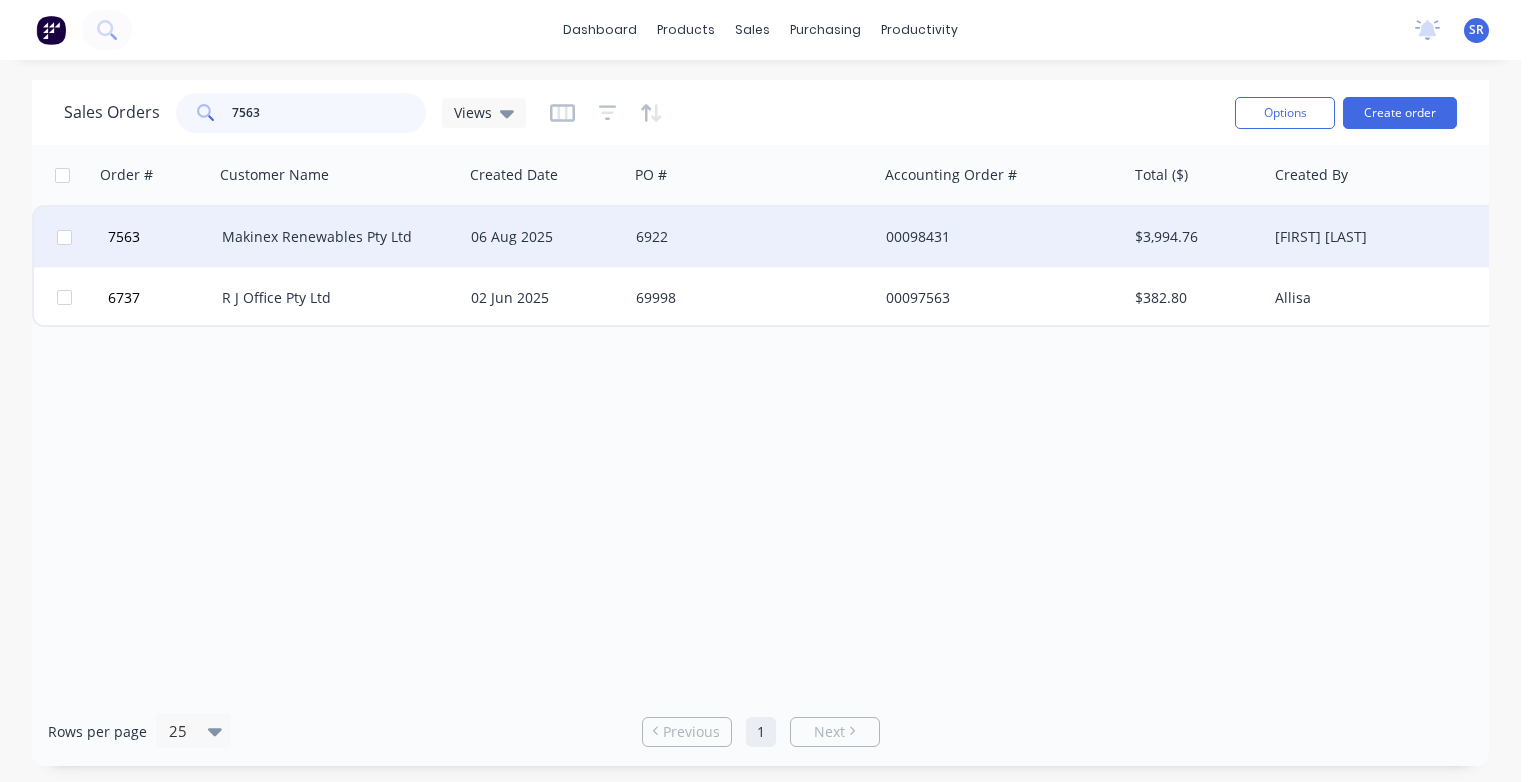 type on "7563" 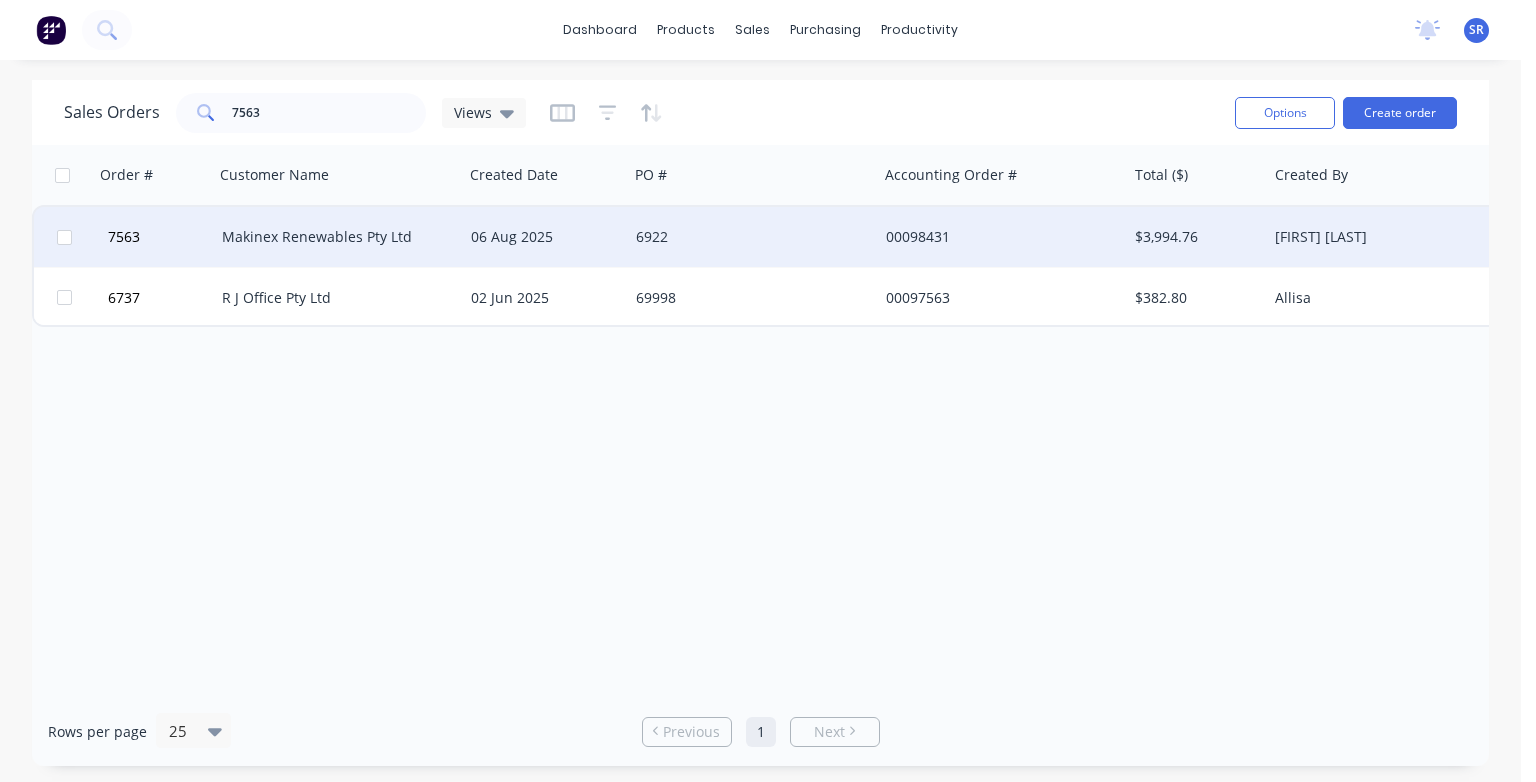 click on "Makinex Renewables Pty Ltd" at bounding box center (333, 237) 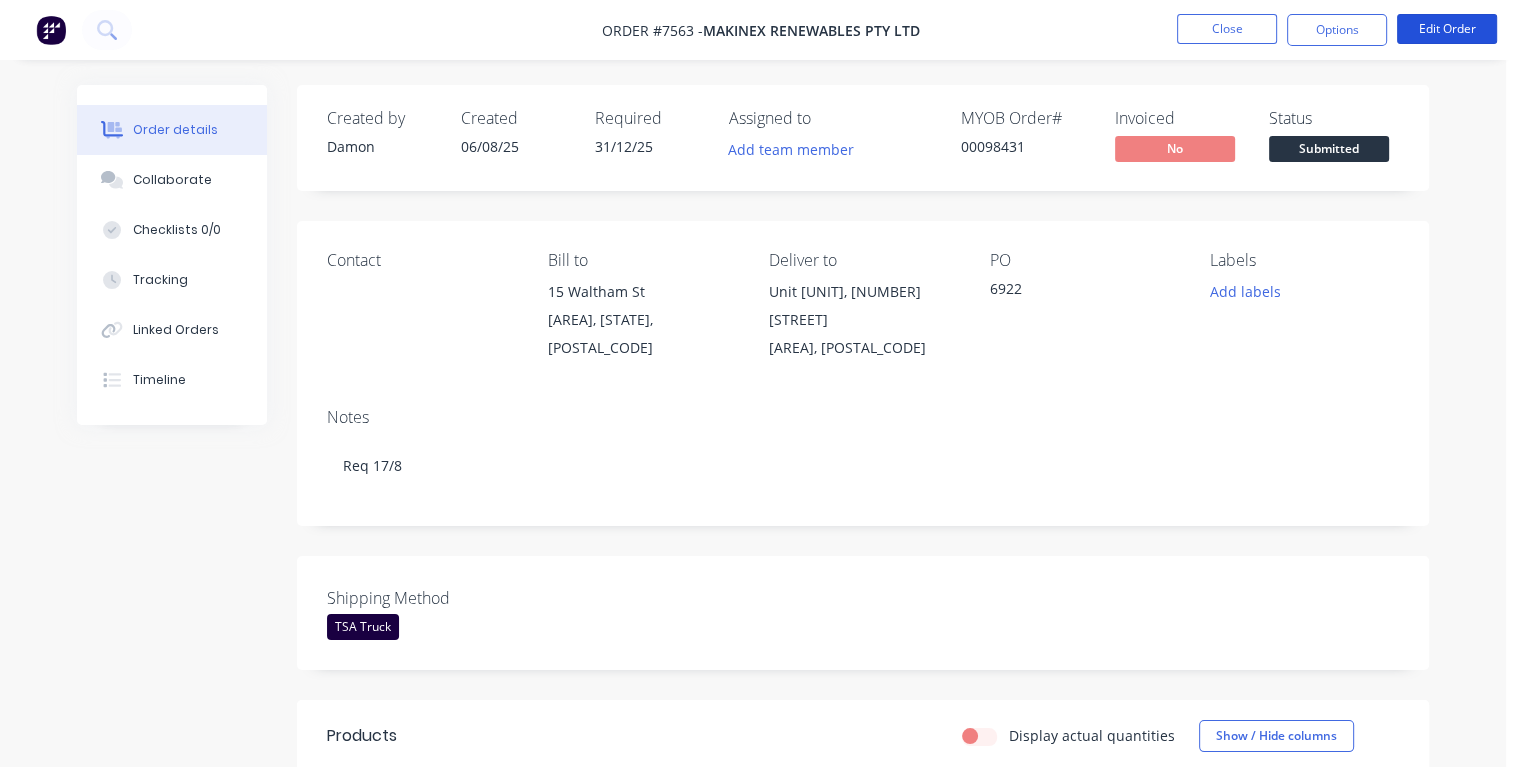 click on "Edit Order" at bounding box center (1447, 29) 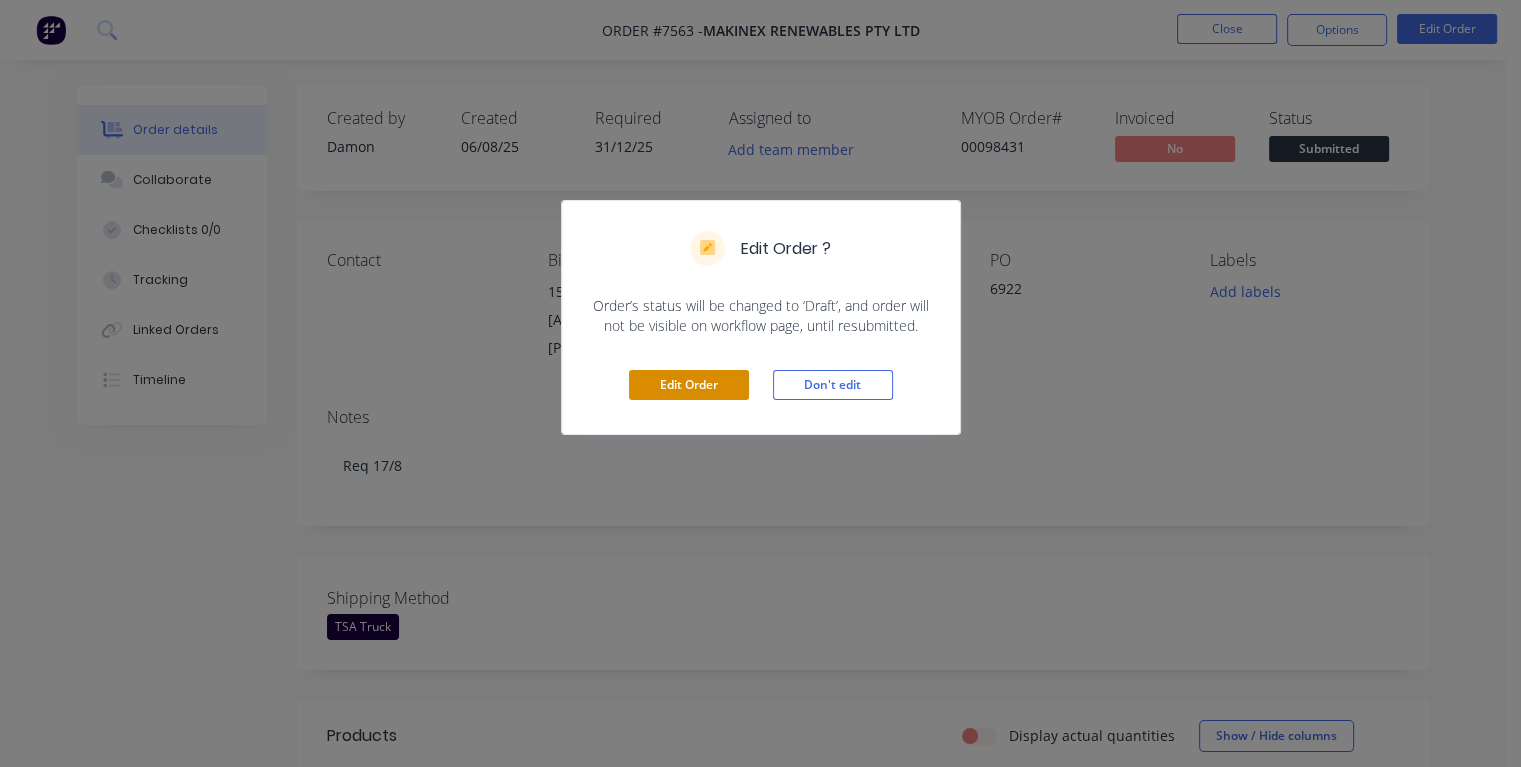 click on "Edit Order" at bounding box center [689, 385] 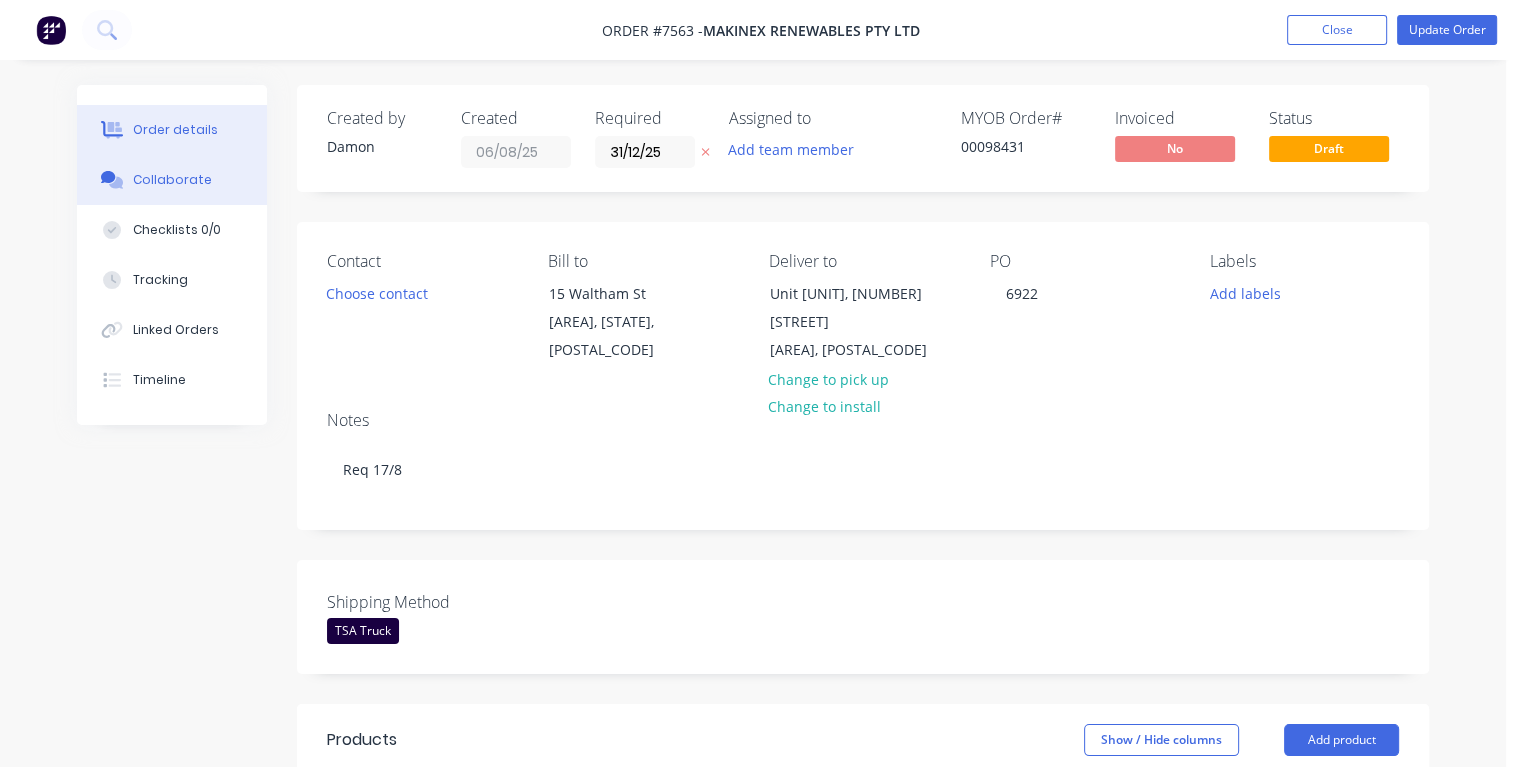 click on "Collaborate" at bounding box center (172, 180) 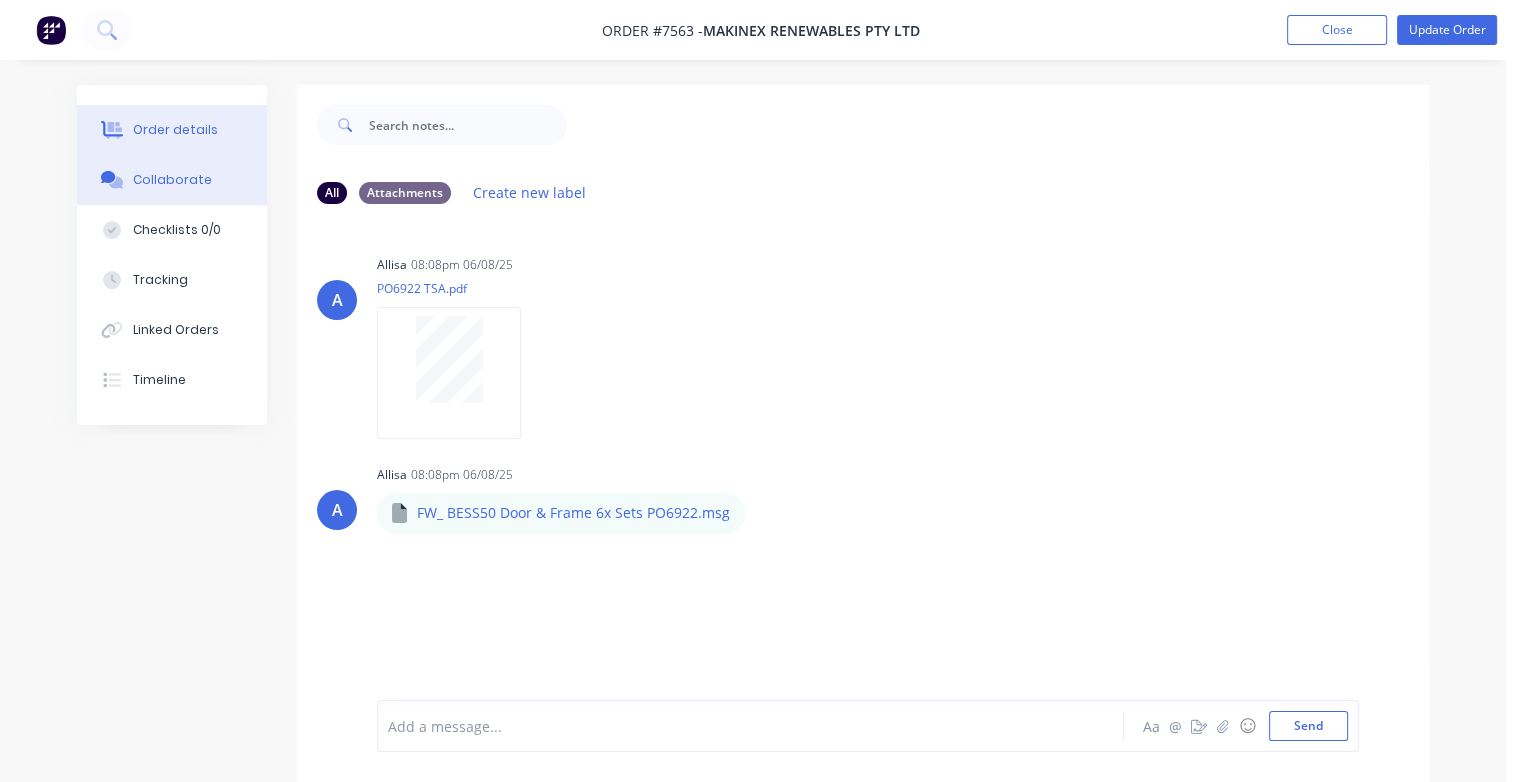 click on "Order details" at bounding box center (175, 130) 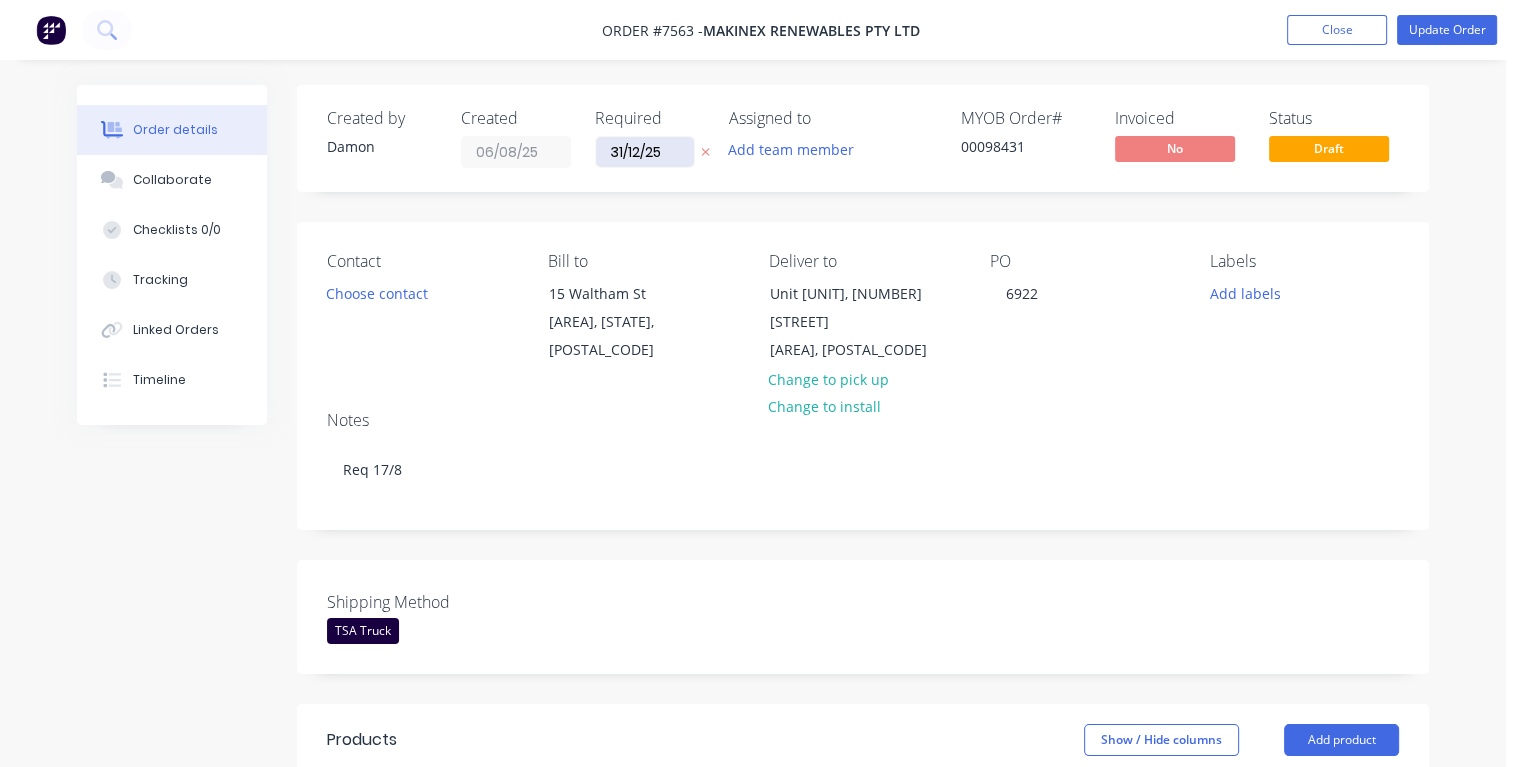drag, startPoint x: 669, startPoint y: 157, endPoint x: 602, endPoint y: 159, distance: 67.02985 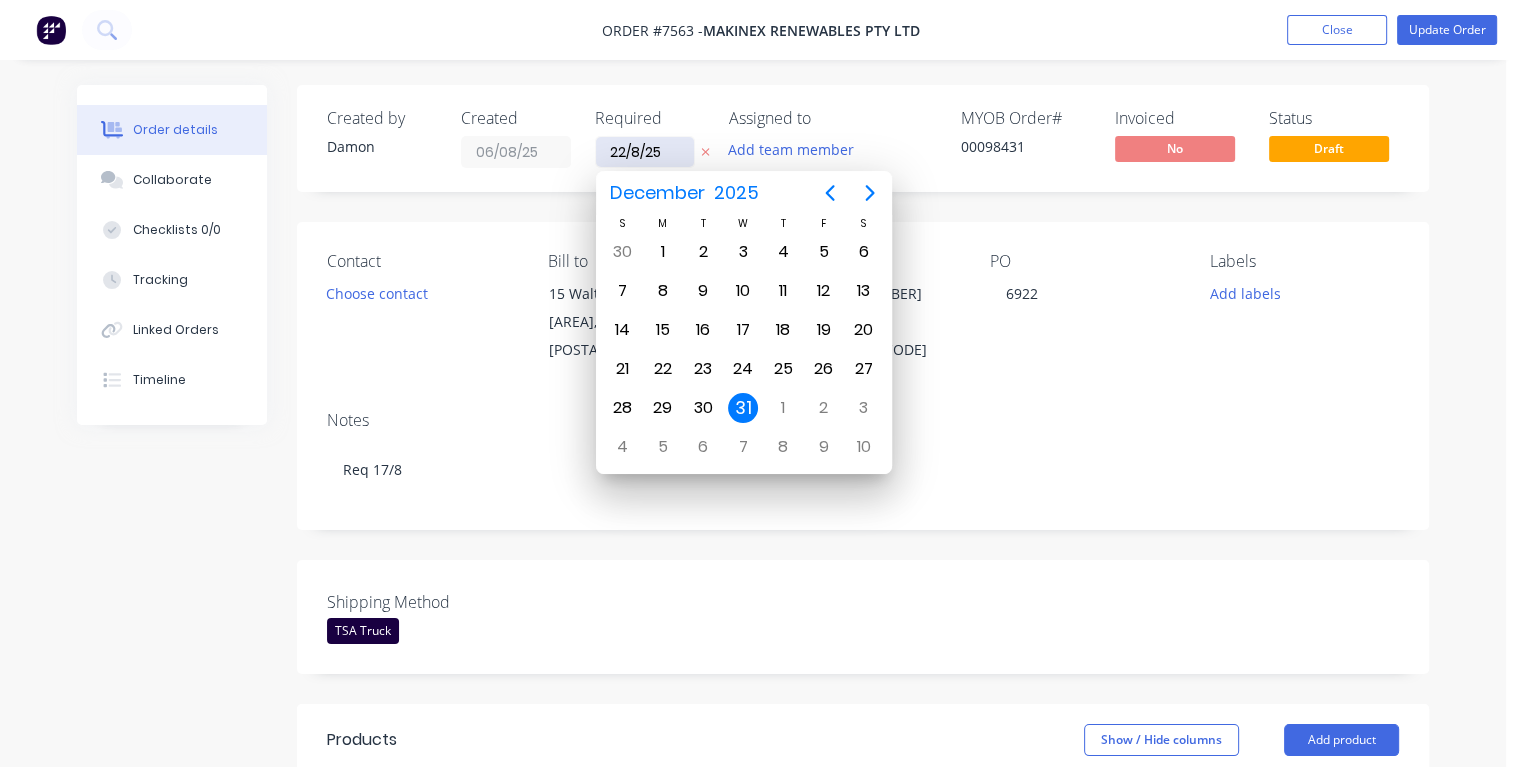 type on "22/08/25" 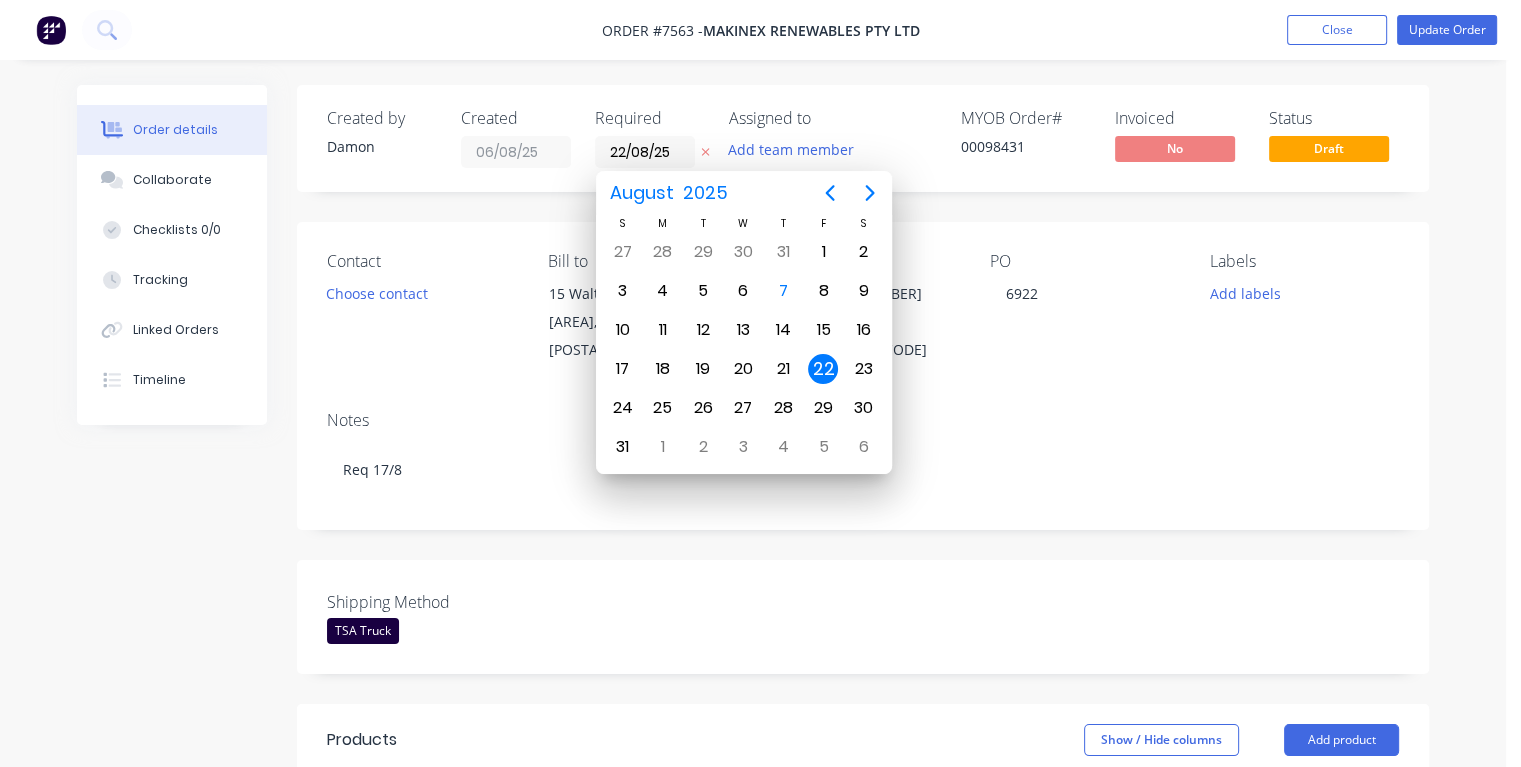 click on "22" at bounding box center (823, 369) 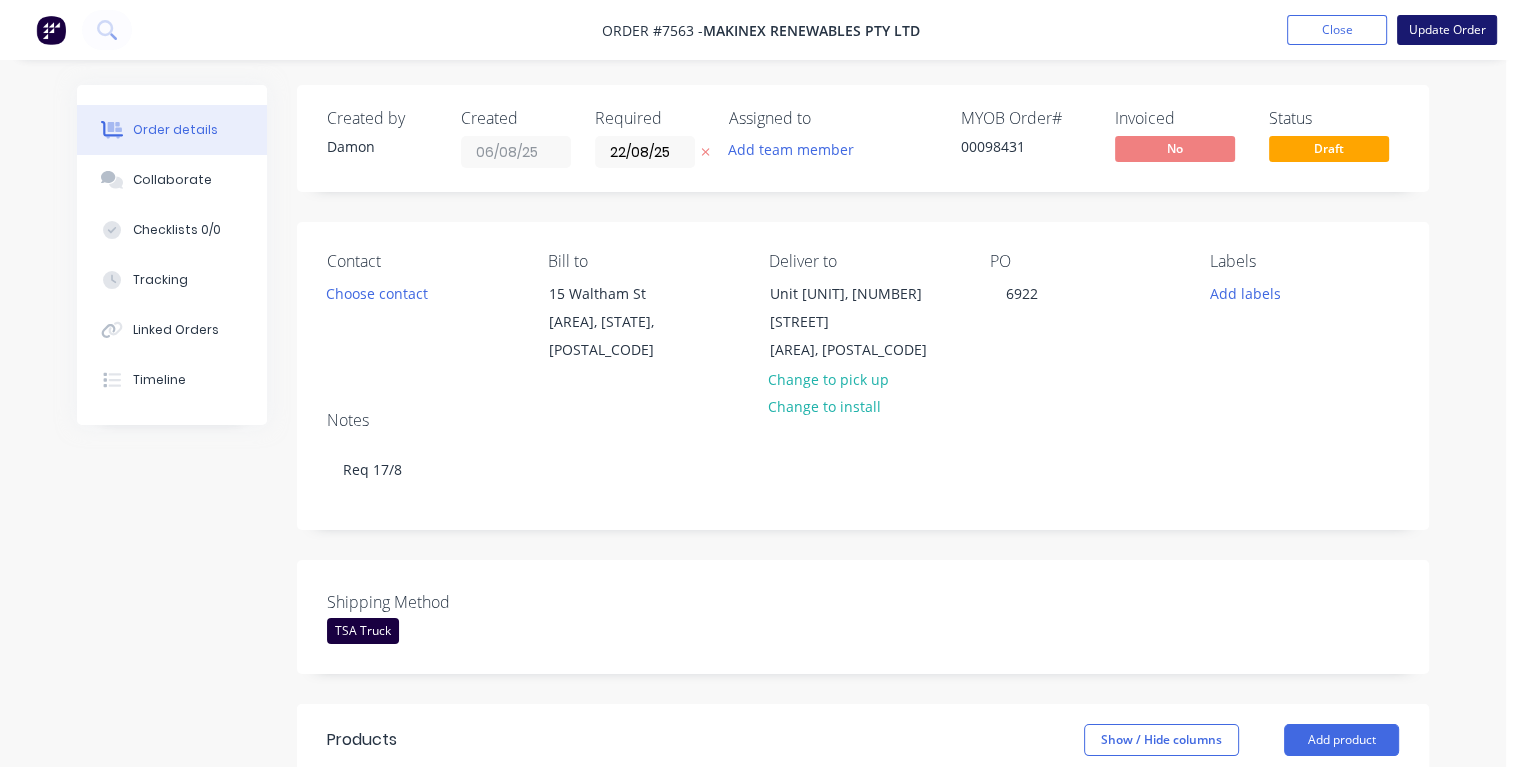 click on "Update Order" at bounding box center [1447, 30] 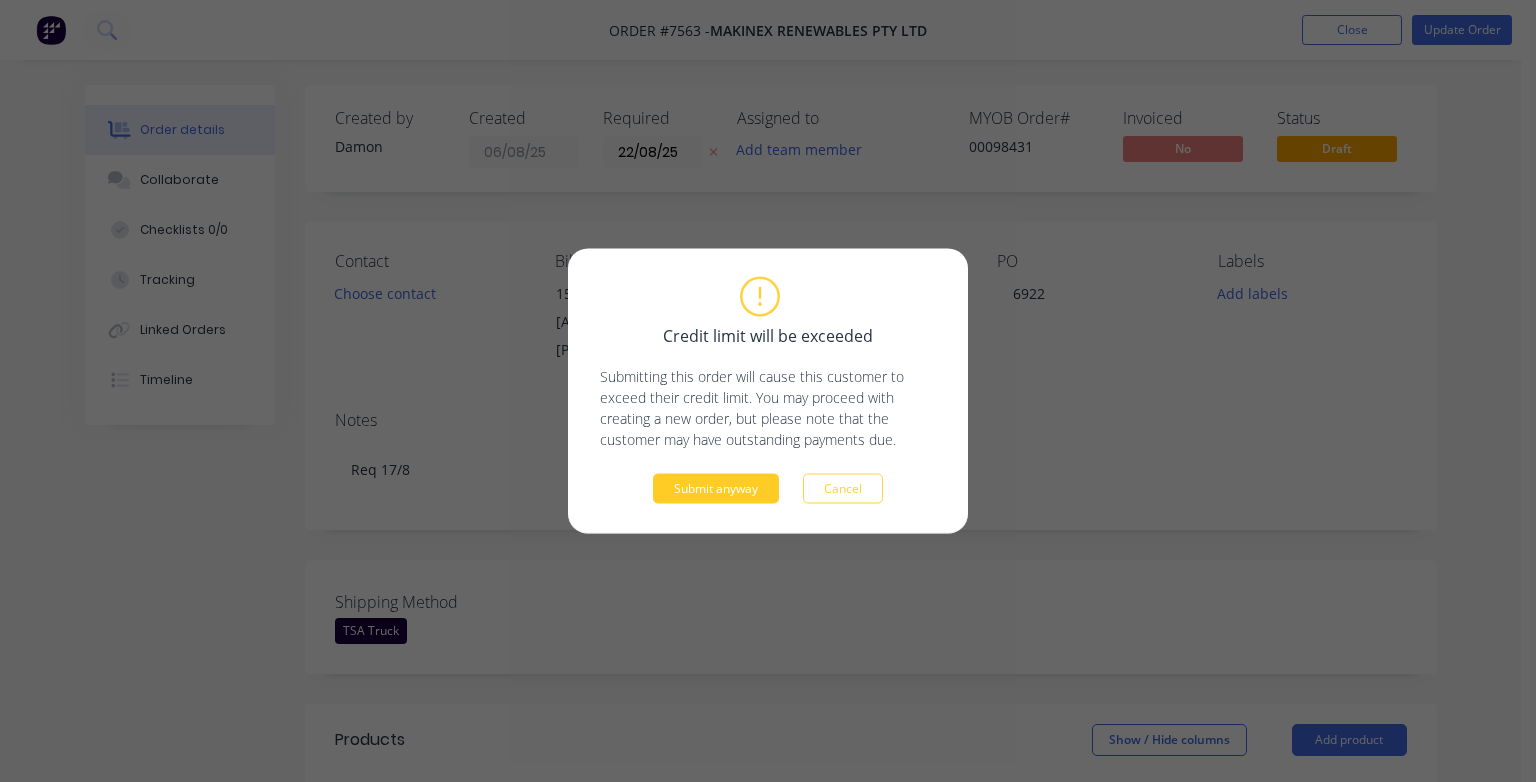 click on "Submit anyway" at bounding box center [716, 489] 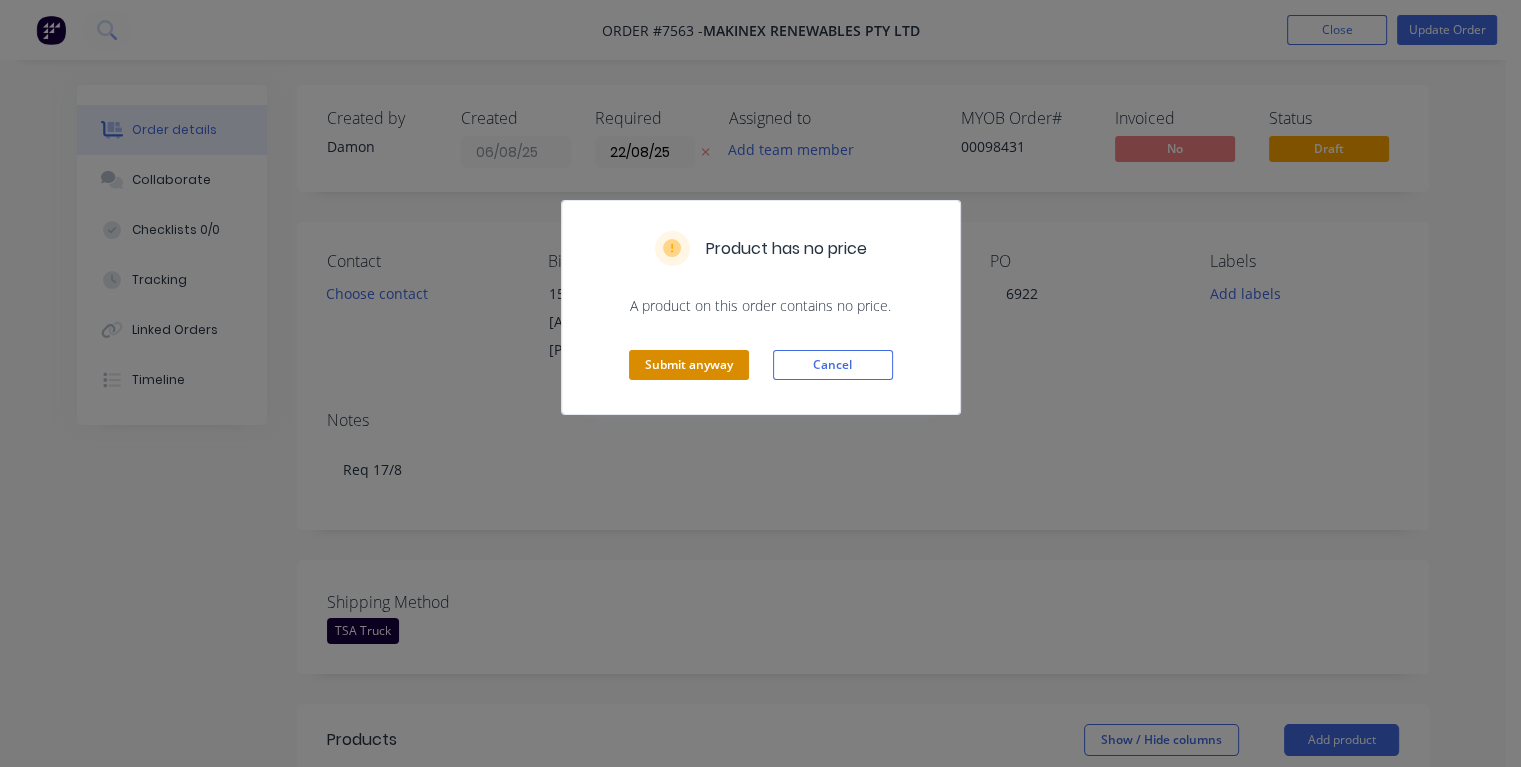 click on "Submit anyway" at bounding box center (689, 365) 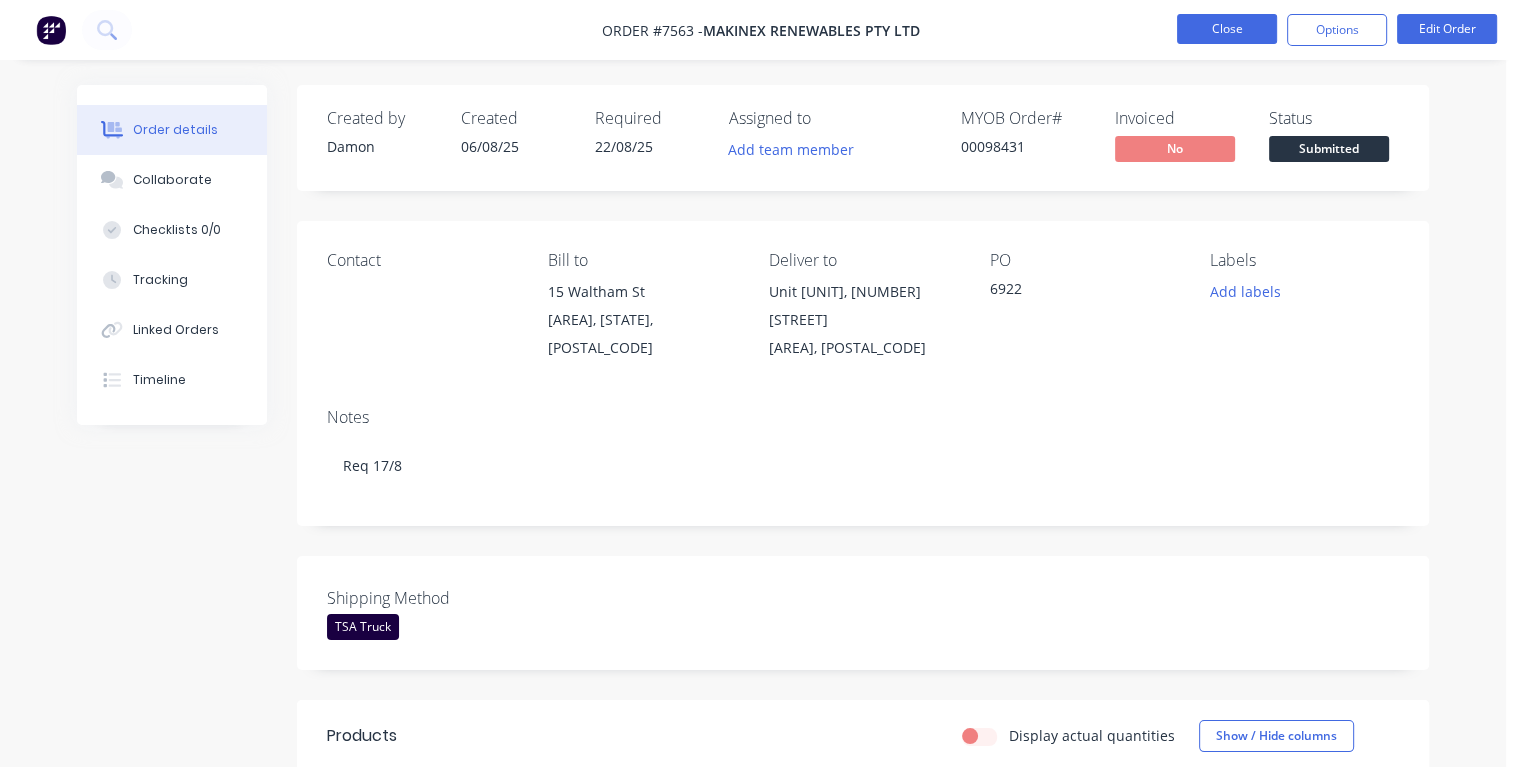 click on "Close" at bounding box center (1227, 29) 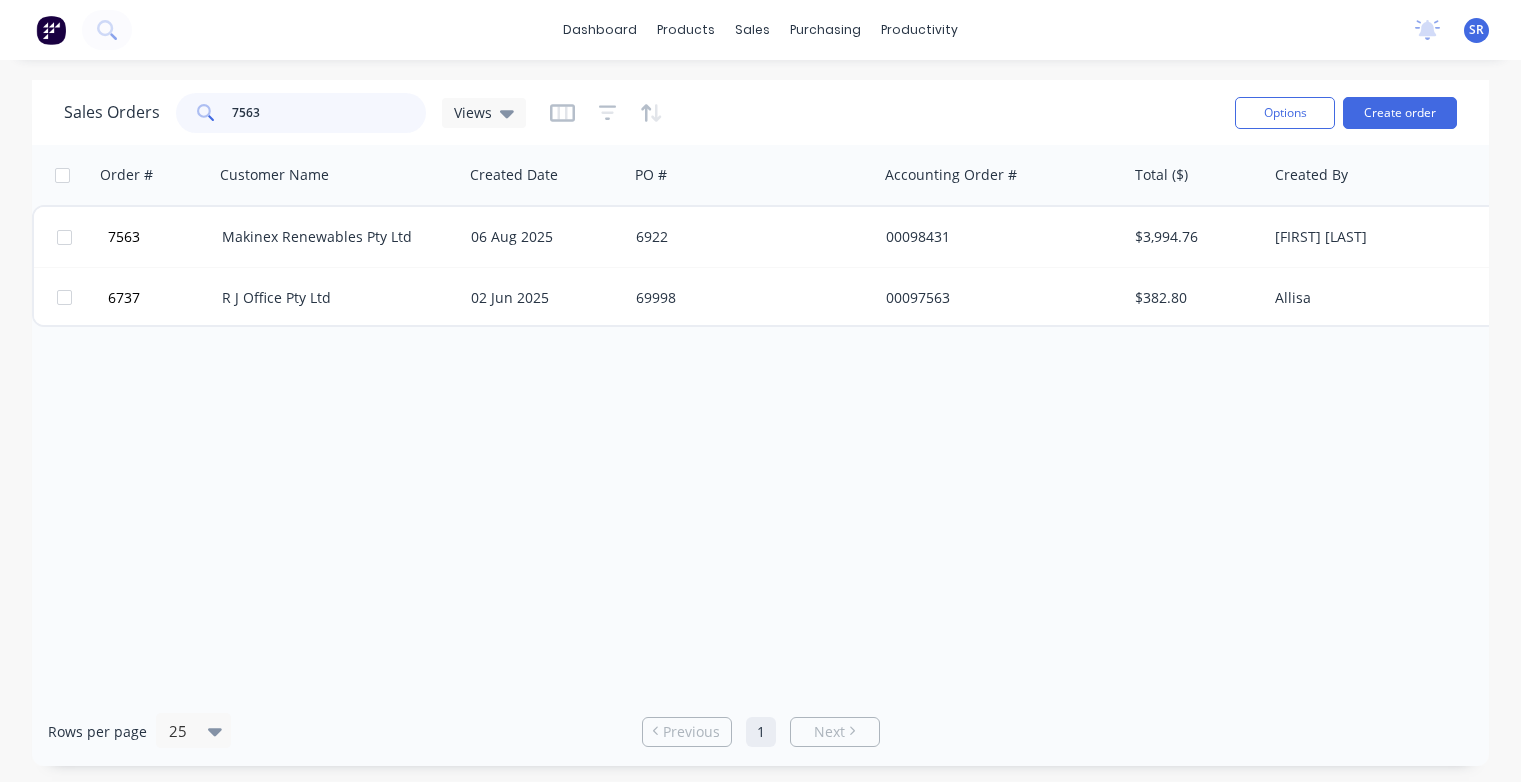 click on "7563" at bounding box center (329, 113) 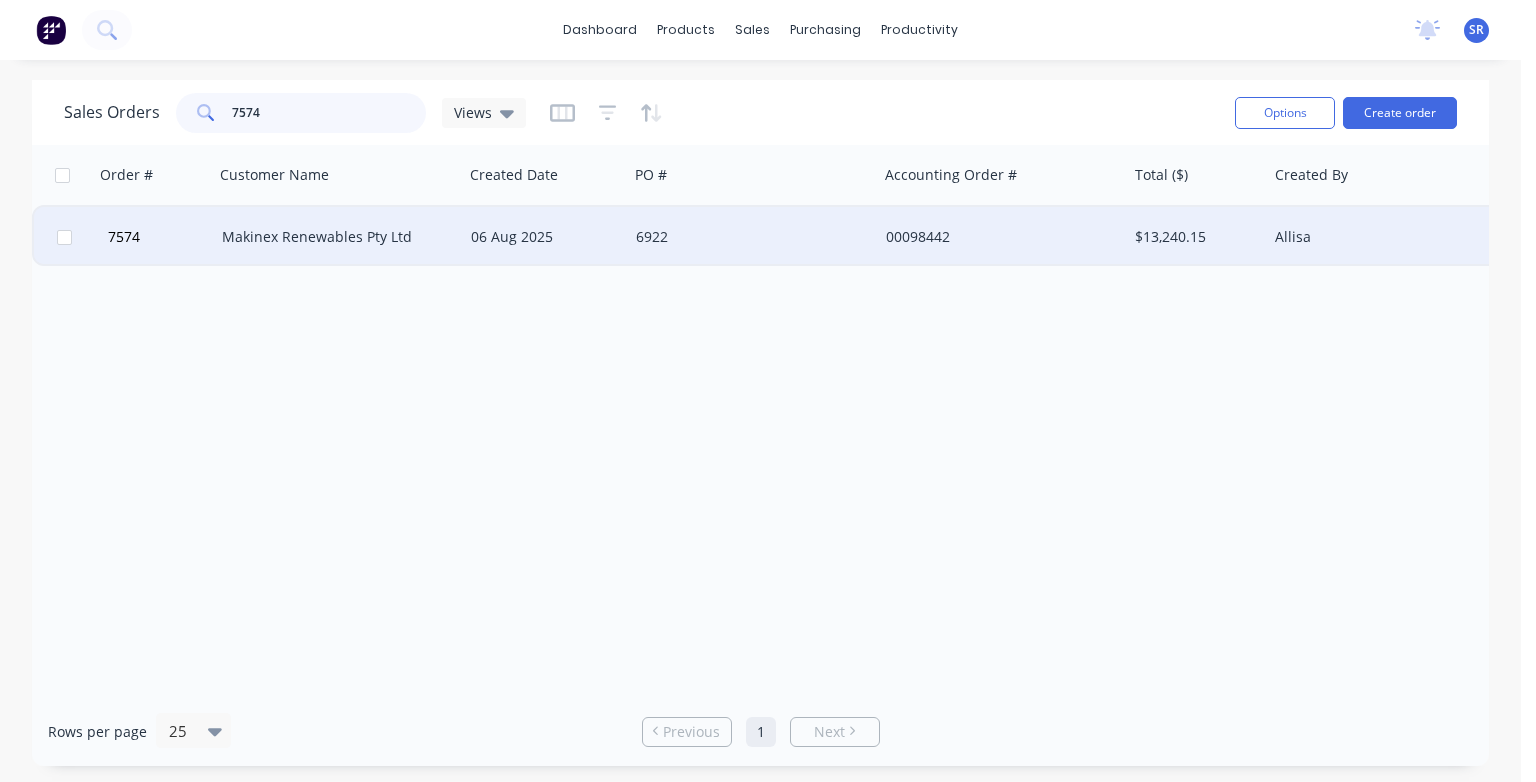 type on "7574" 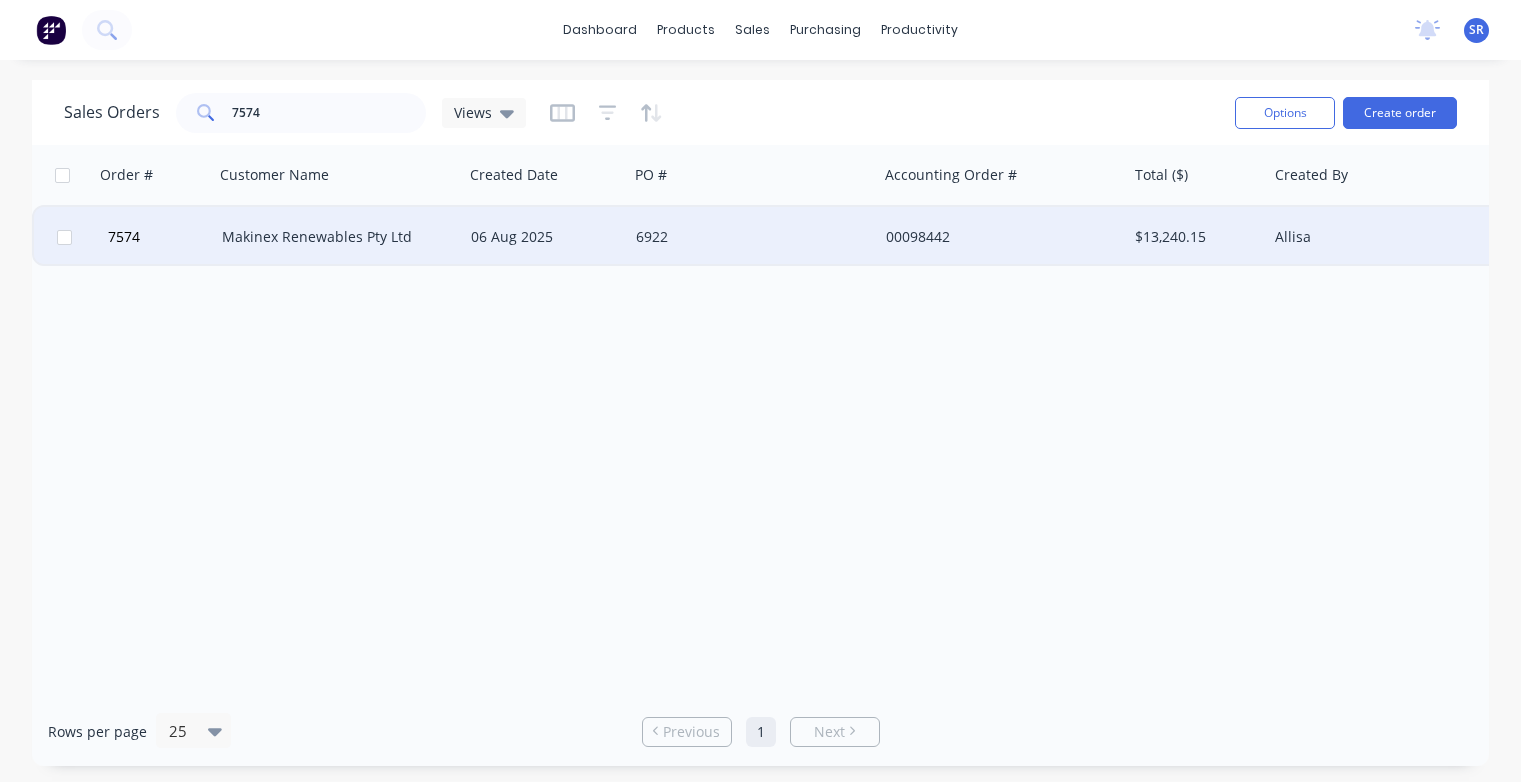 click on "Makinex Renewables Pty Ltd" at bounding box center [333, 237] 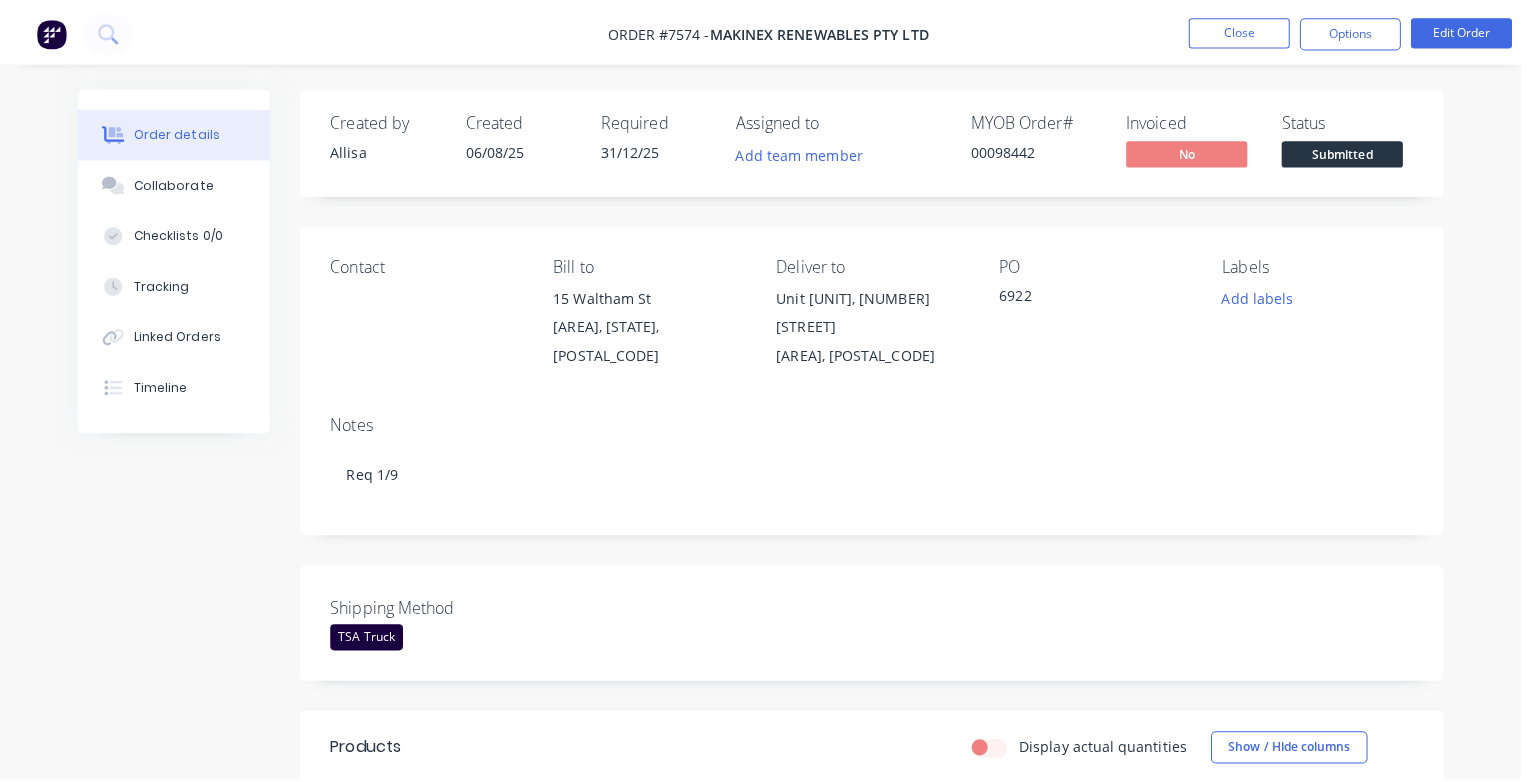 scroll, scrollTop: 0, scrollLeft: 0, axis: both 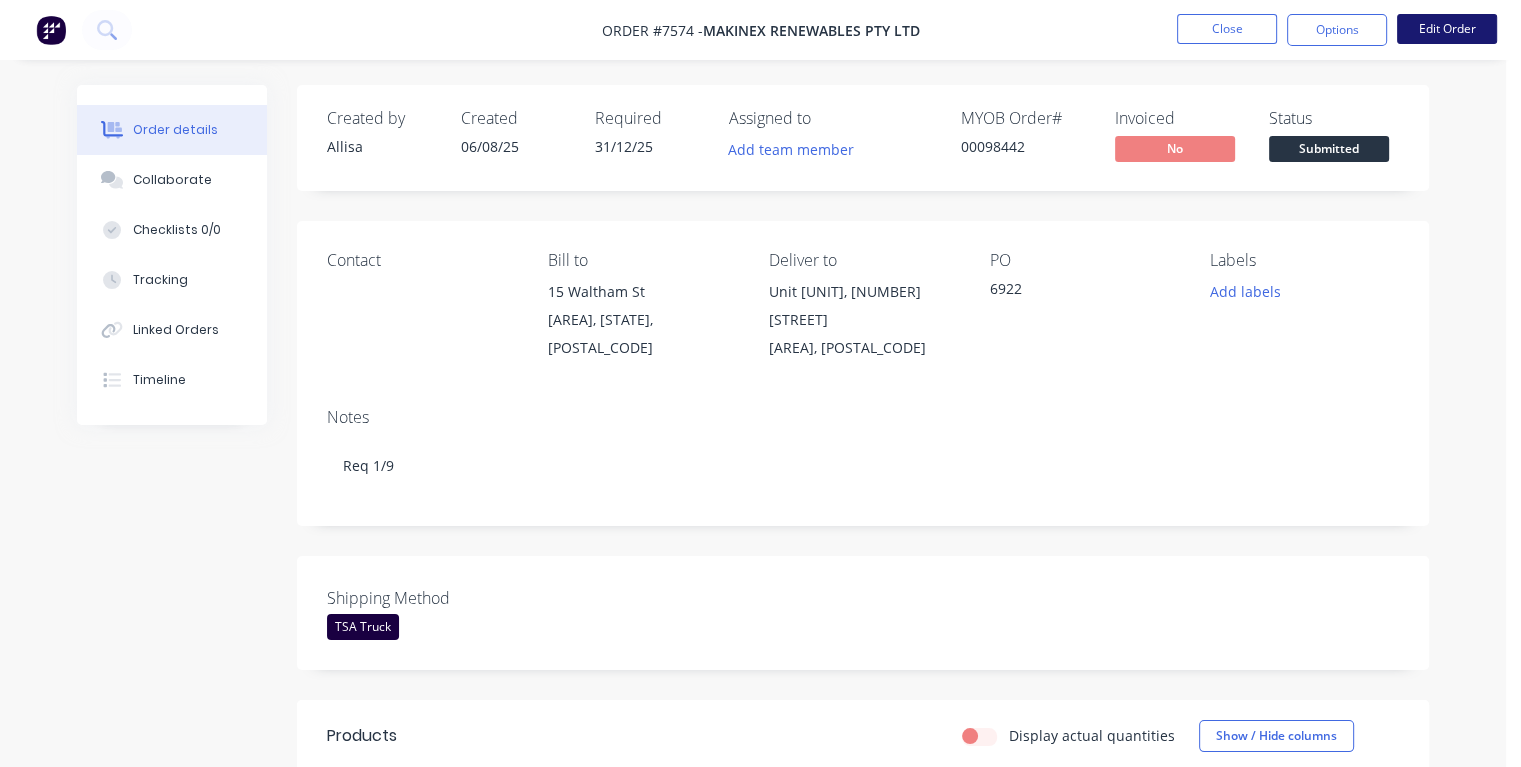 click on "Edit Order" at bounding box center [1447, 29] 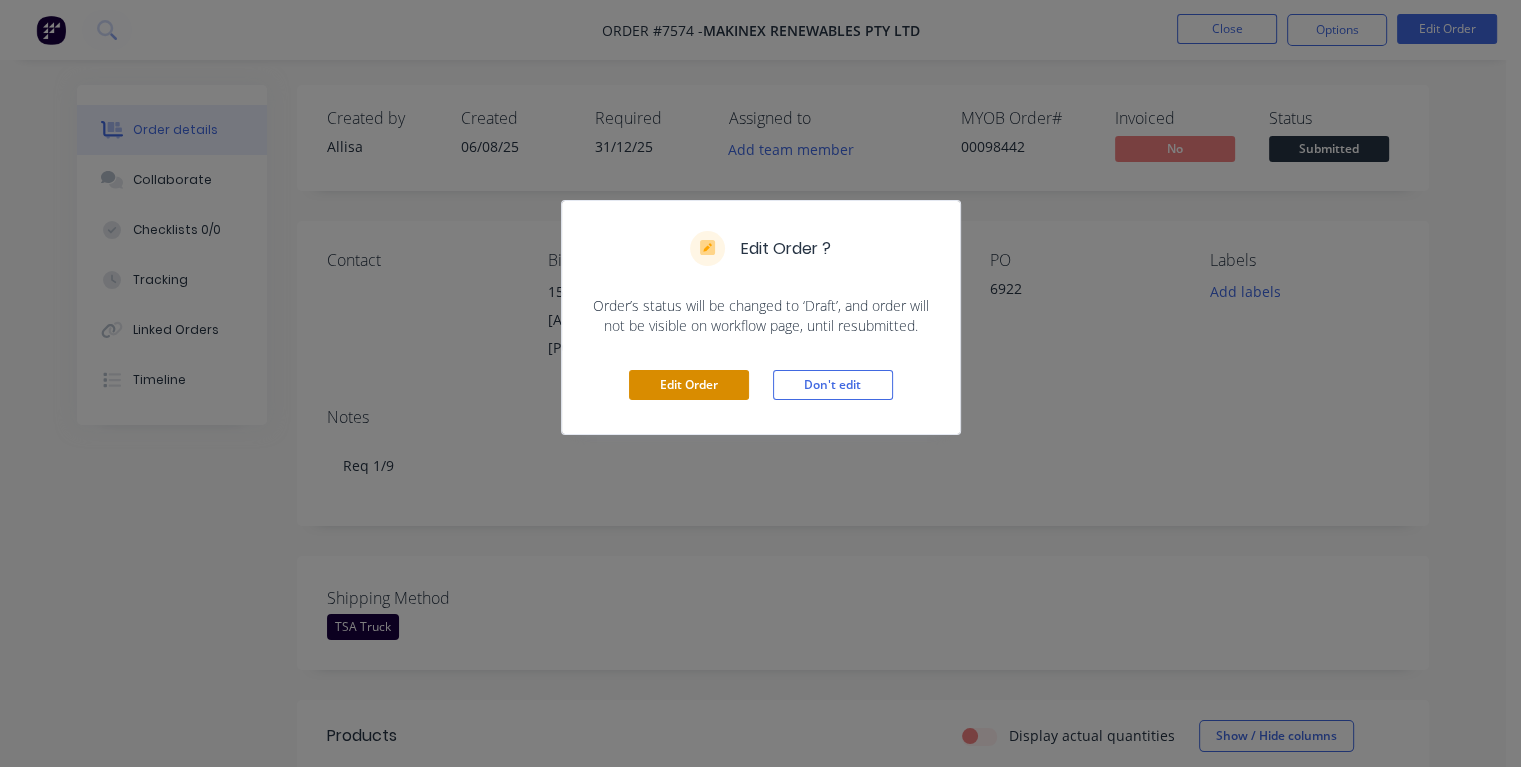 click on "Edit Order" at bounding box center [689, 385] 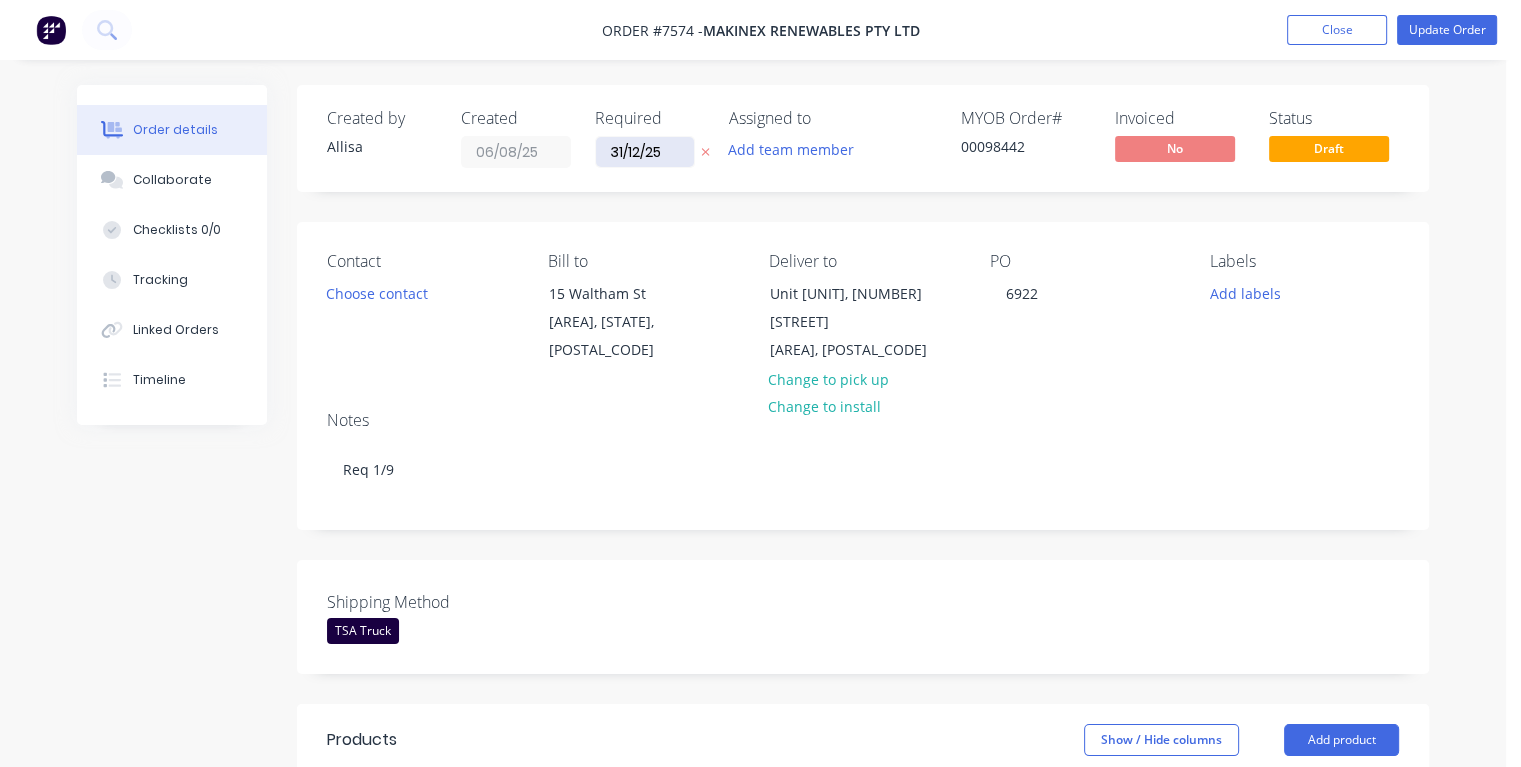 drag, startPoint x: 668, startPoint y: 150, endPoint x: 607, endPoint y: 154, distance: 61.13101 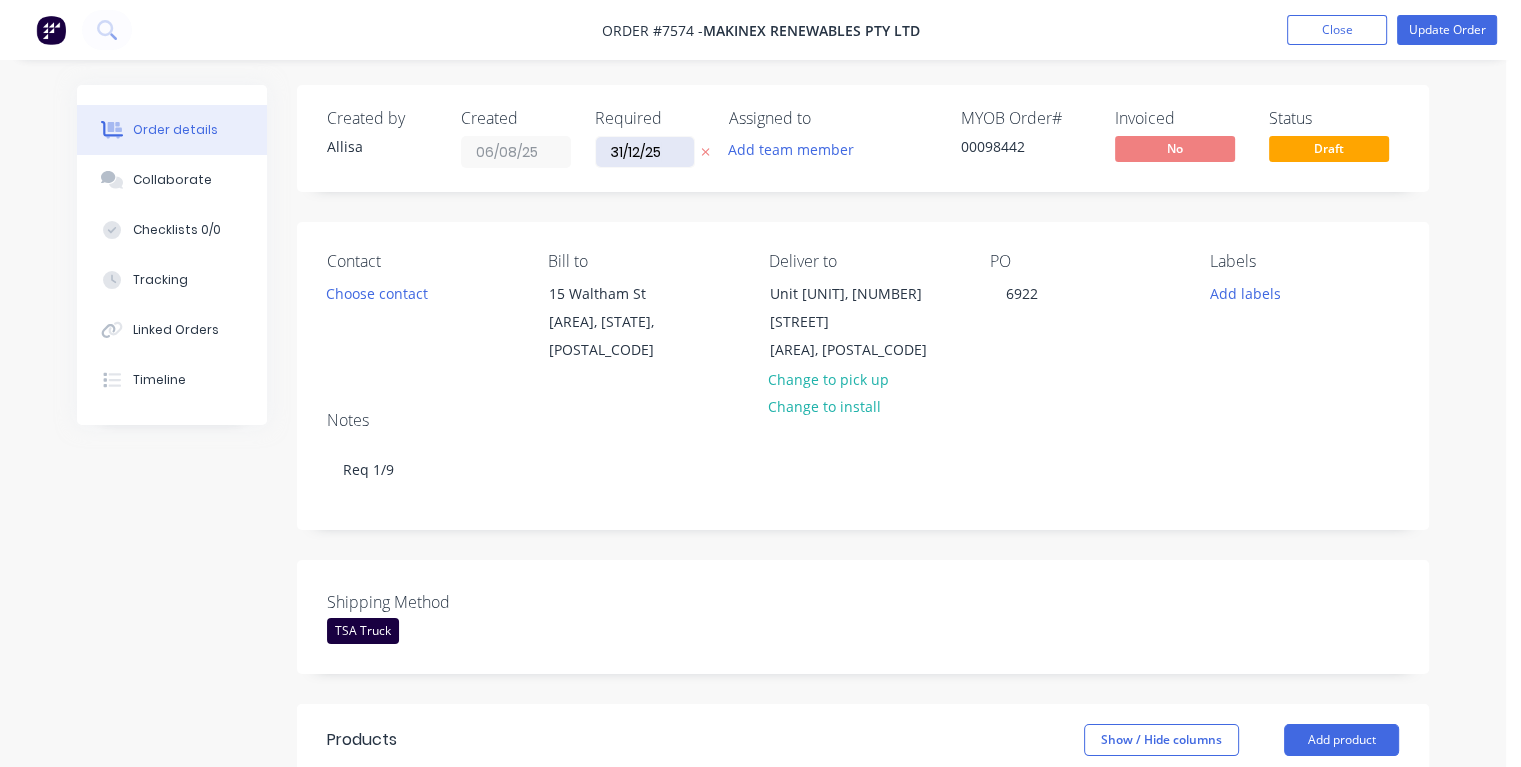 click on "31/12/25" at bounding box center [645, 152] 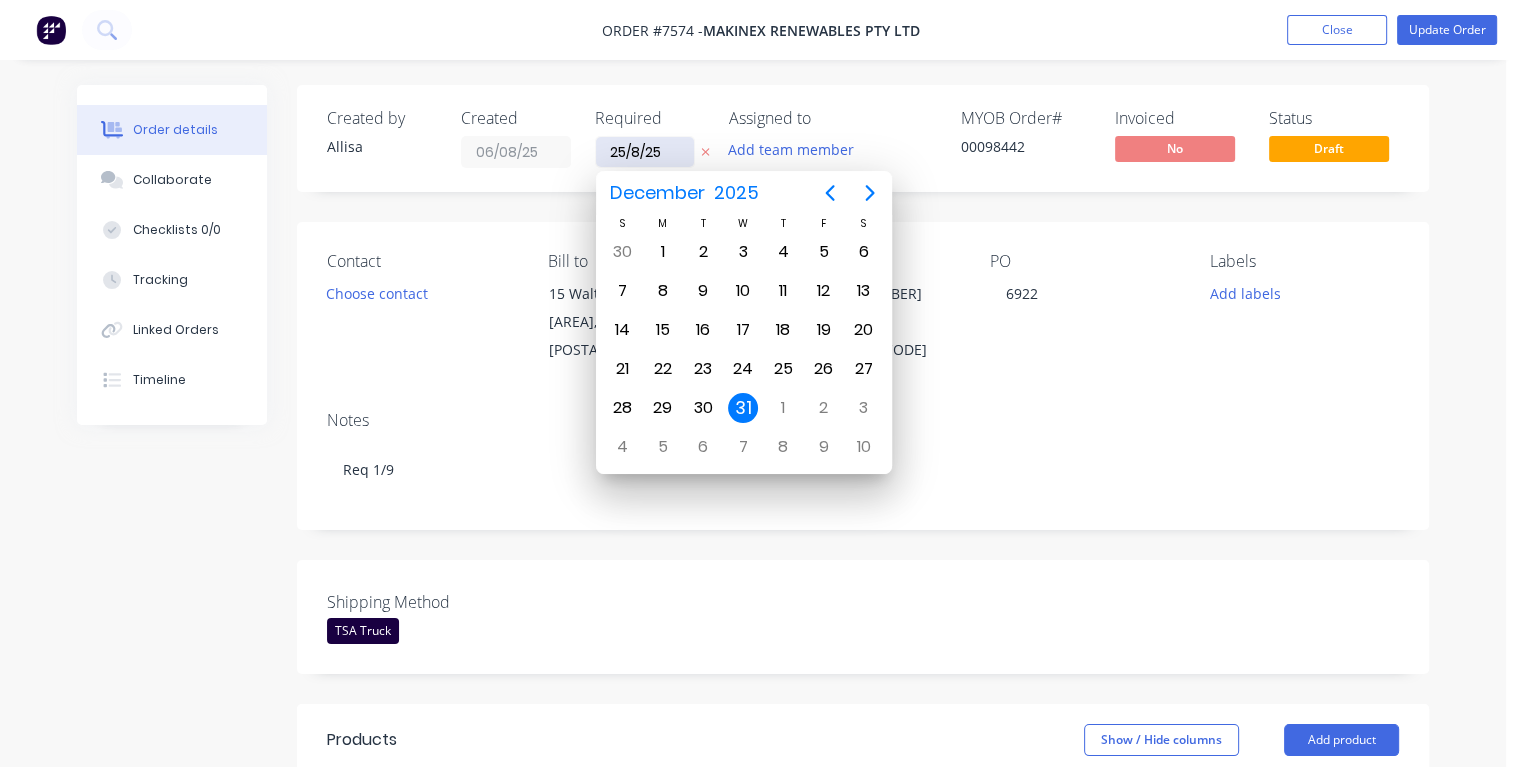 type on "25/08/25" 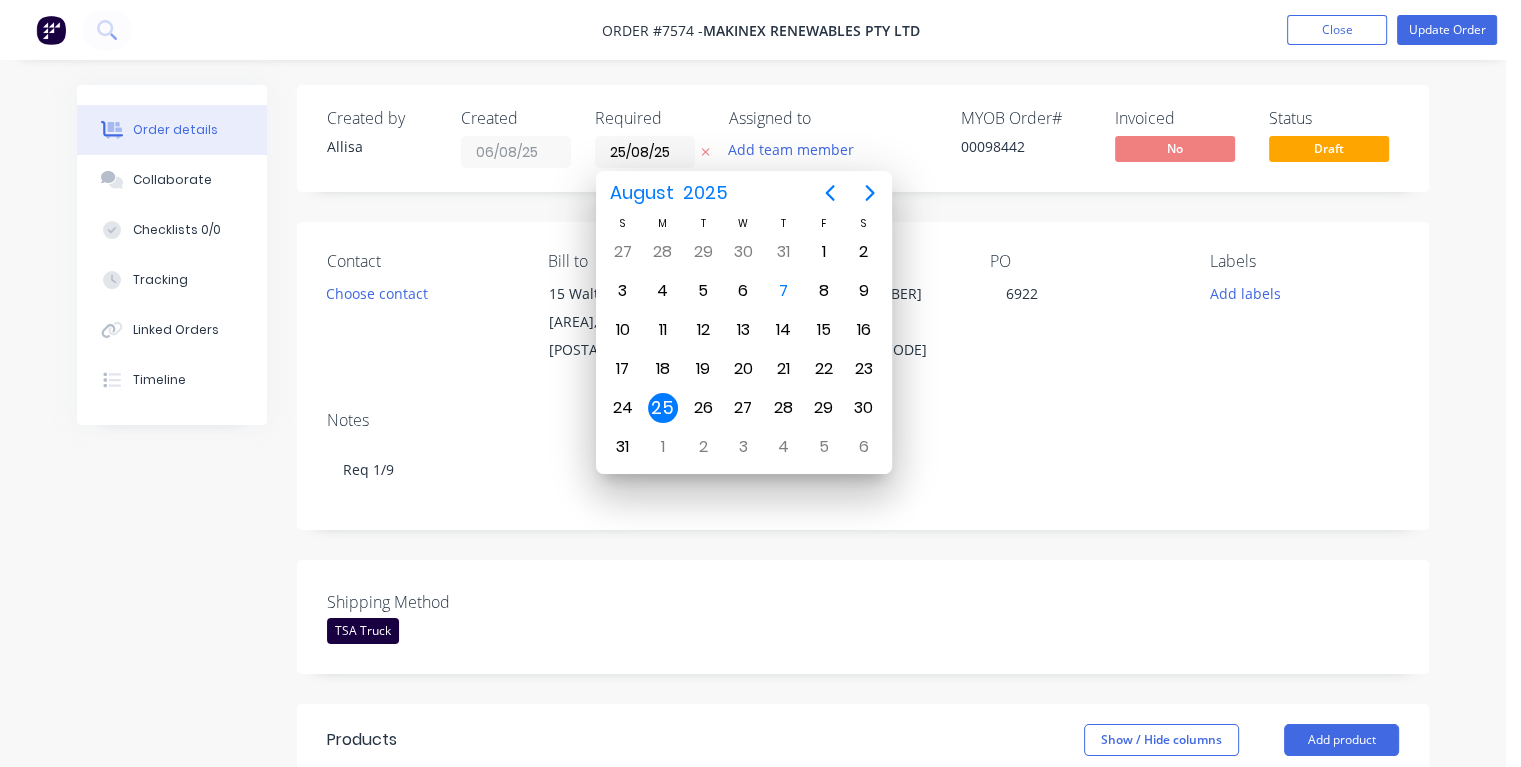 click on "25" at bounding box center [663, 408] 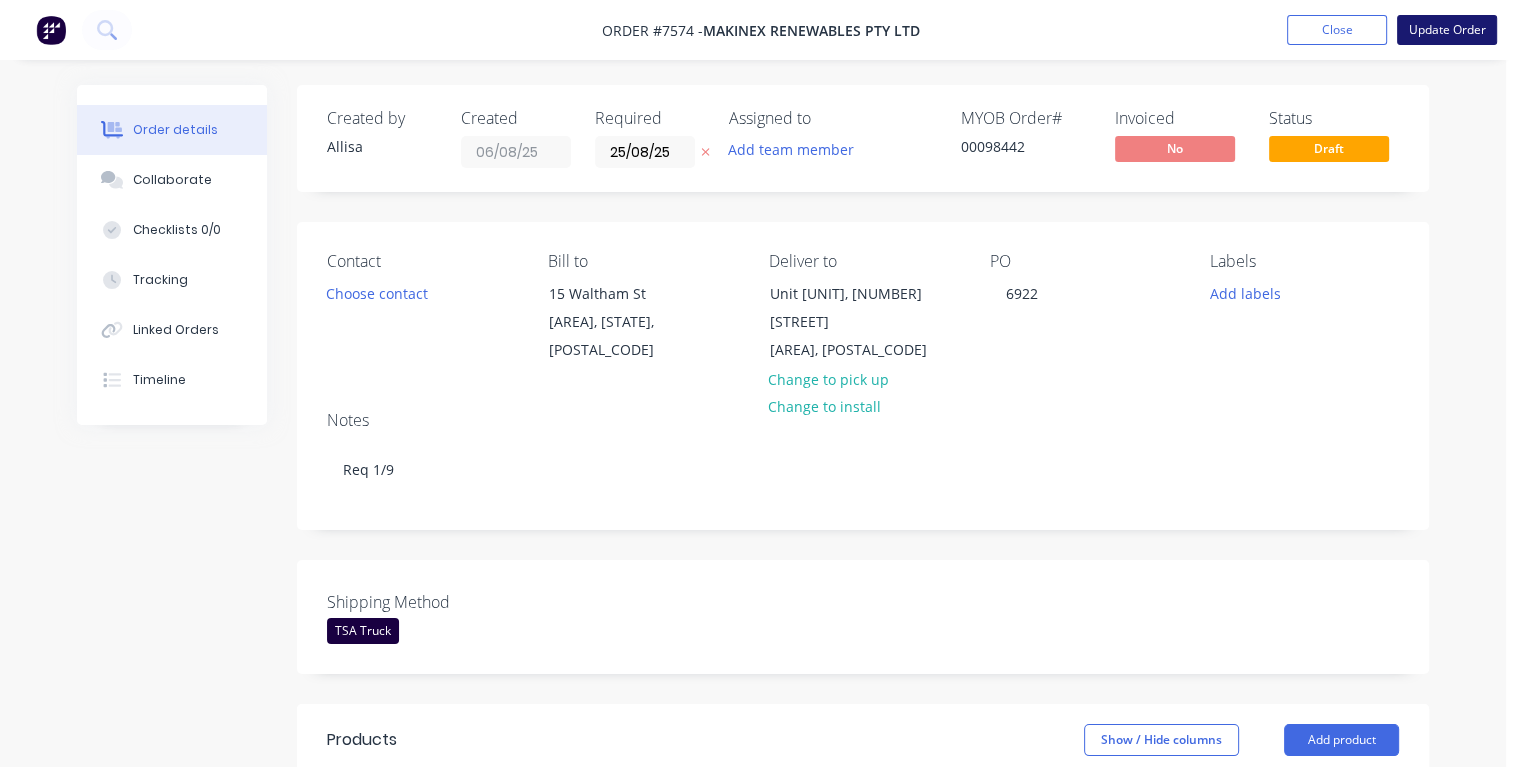 click on "Update Order" at bounding box center (1447, 30) 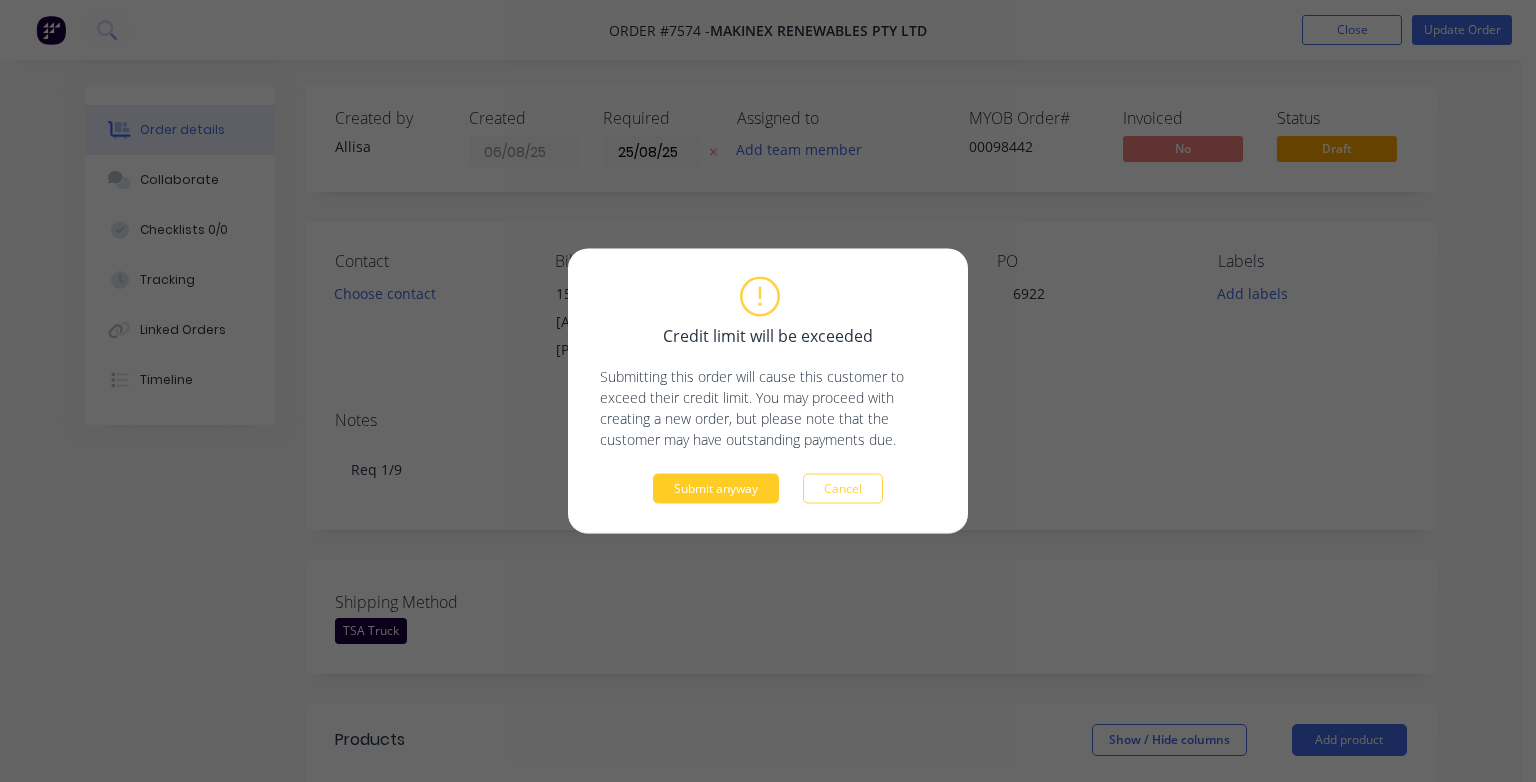 click on "Submit anyway" at bounding box center (716, 489) 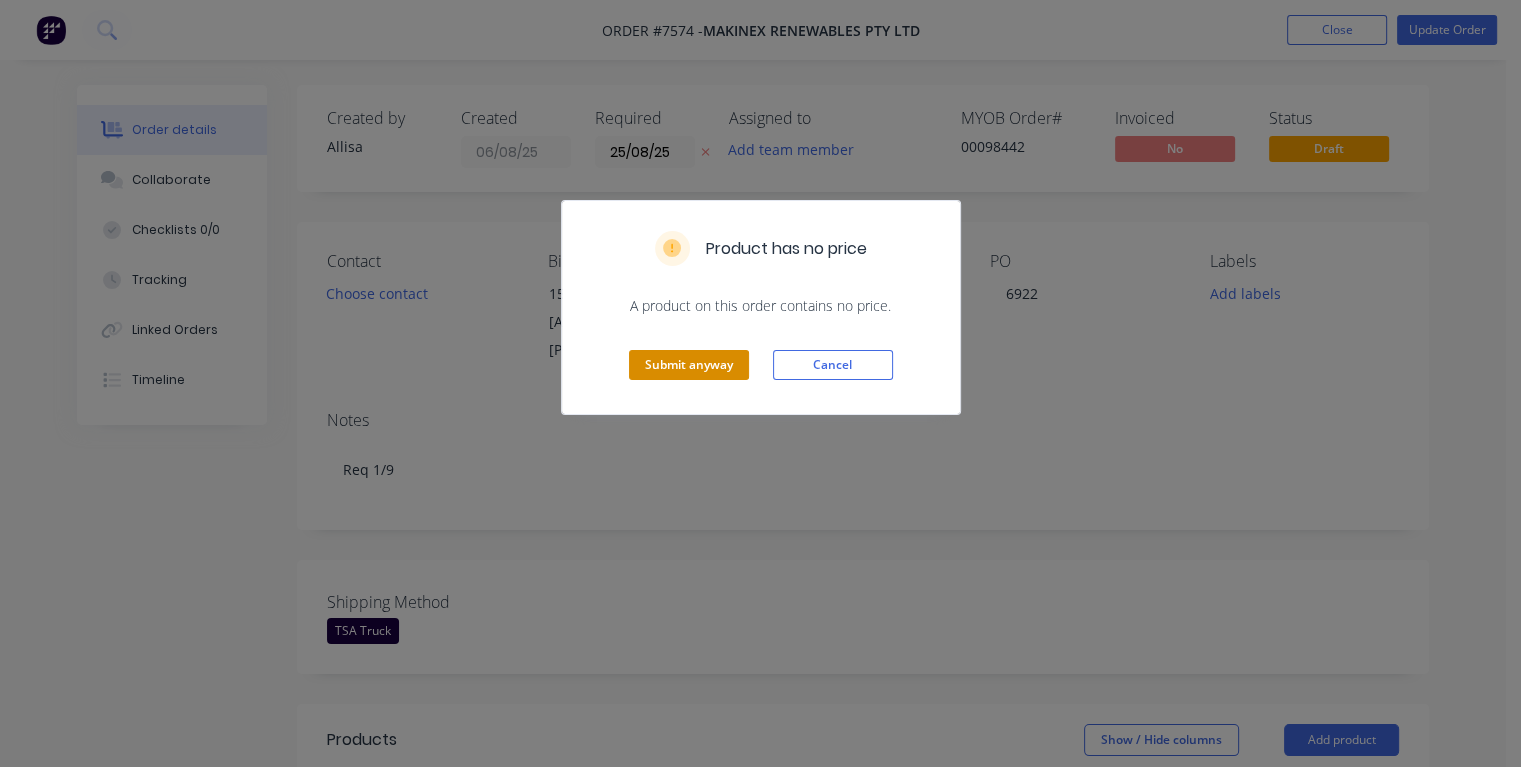click on "Submit anyway" at bounding box center [689, 365] 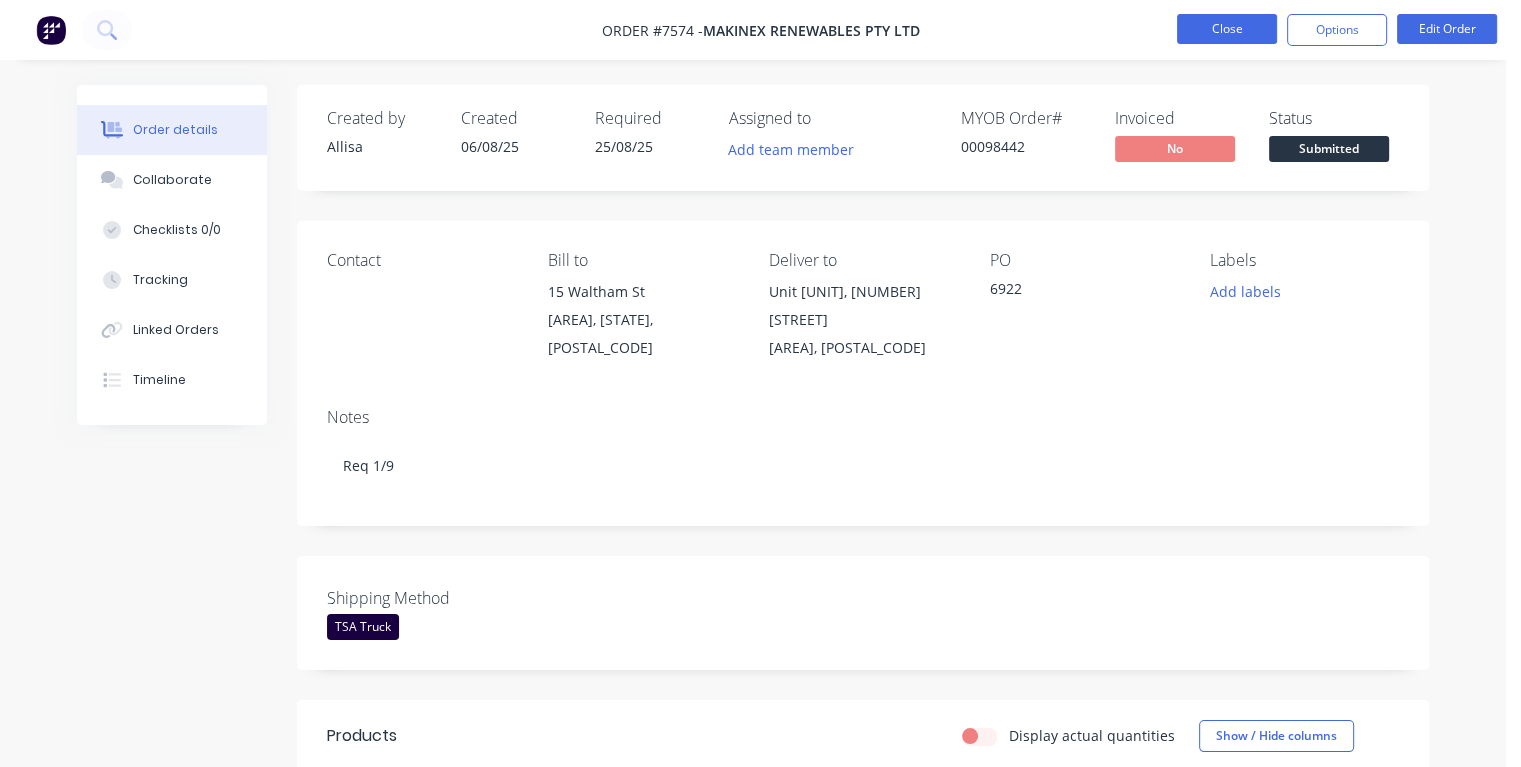 click on "Close" at bounding box center [1227, 29] 